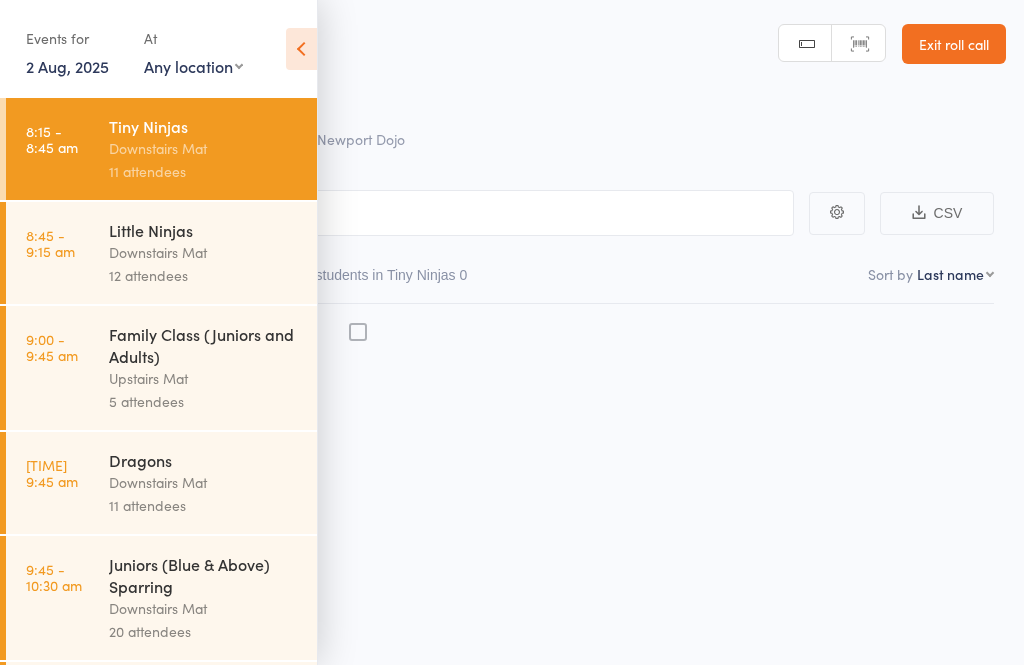 scroll, scrollTop: 0, scrollLeft: 0, axis: both 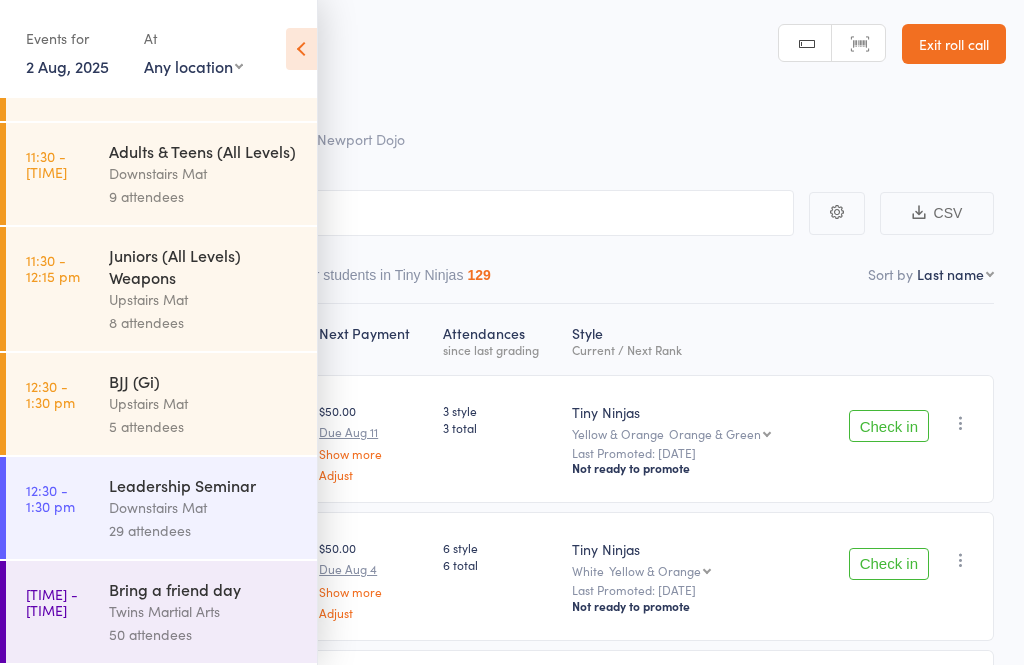 click on "[TIME] - [TIME] [EVENT] [ACTIVITY] [NUMBER] attendees" at bounding box center [161, 612] 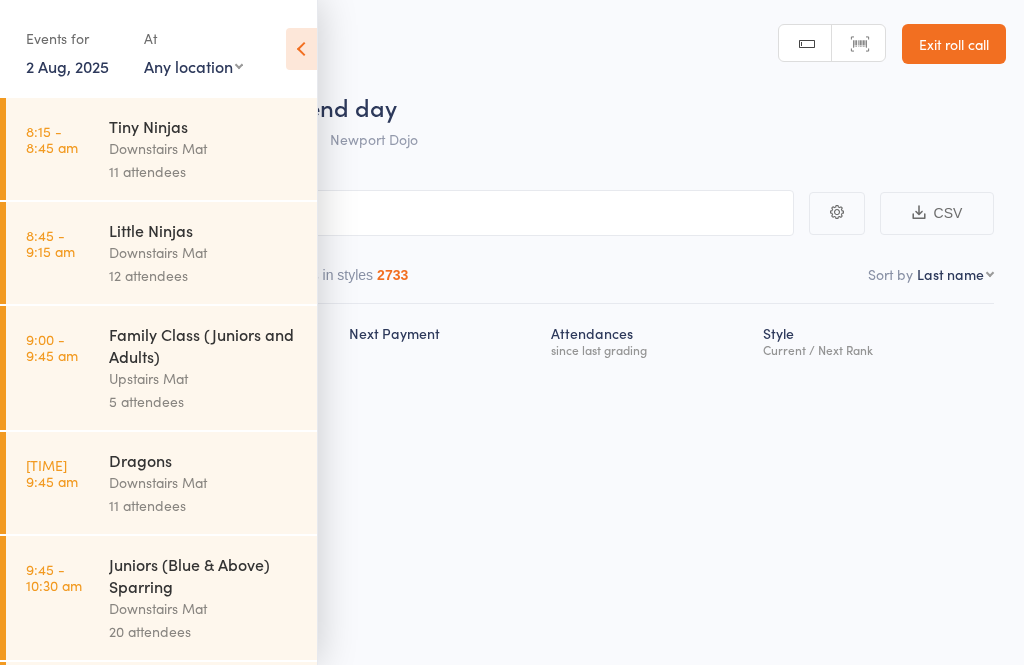 click at bounding box center (301, 49) 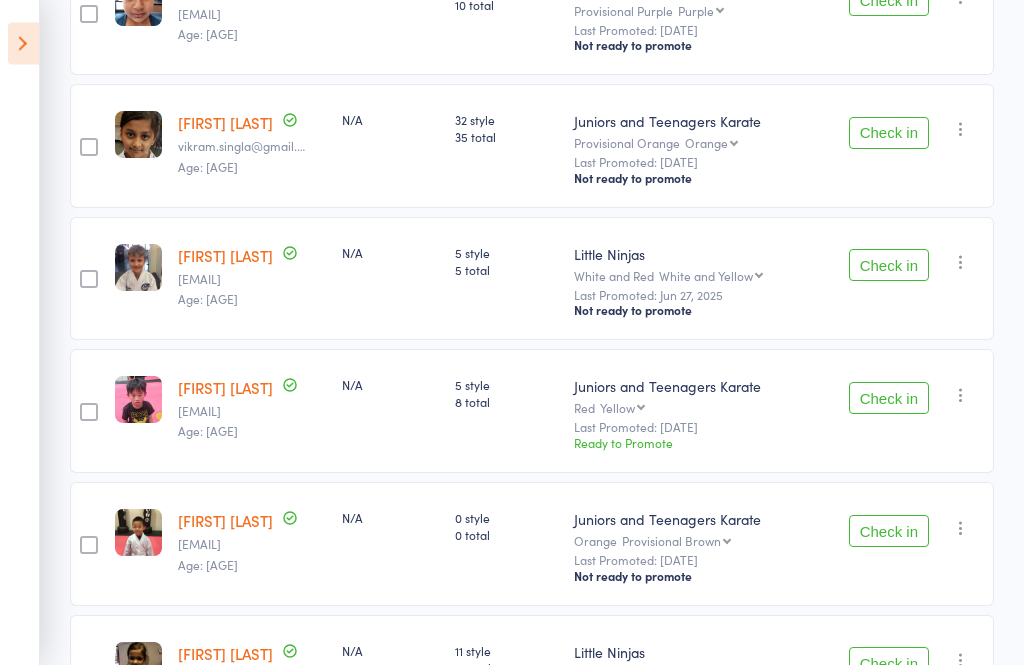 scroll, scrollTop: 6123, scrollLeft: 0, axis: vertical 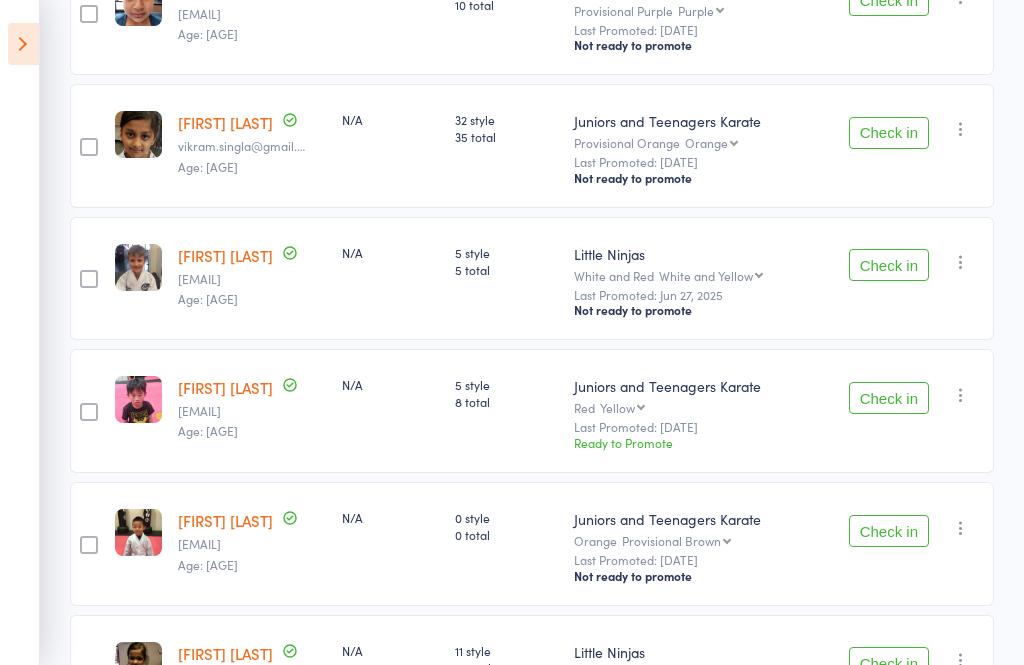 click at bounding box center (23, 44) 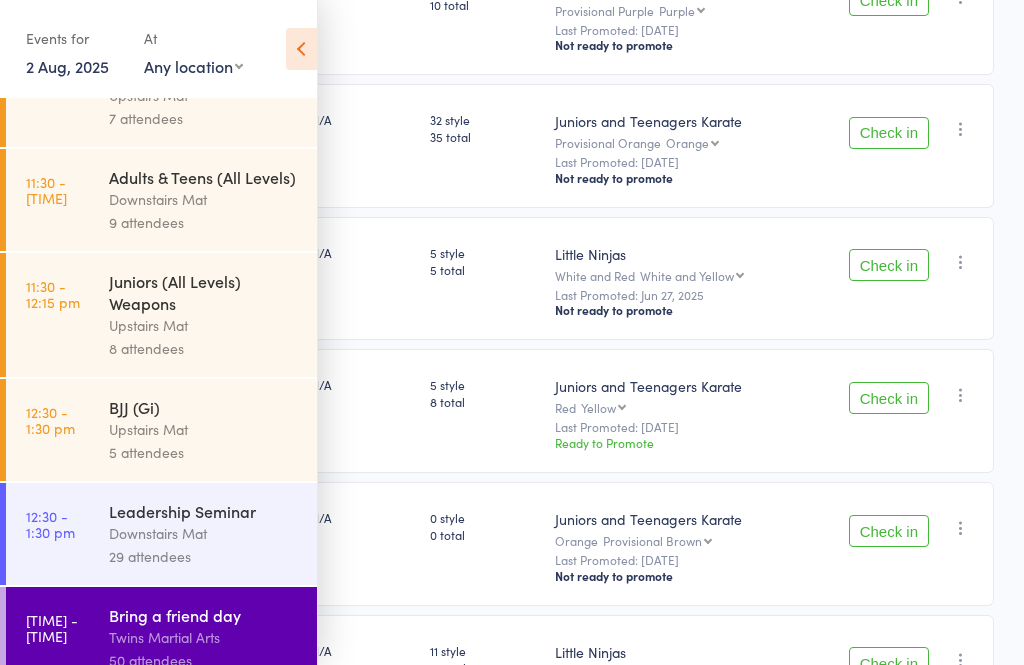 scroll, scrollTop: 867, scrollLeft: 0, axis: vertical 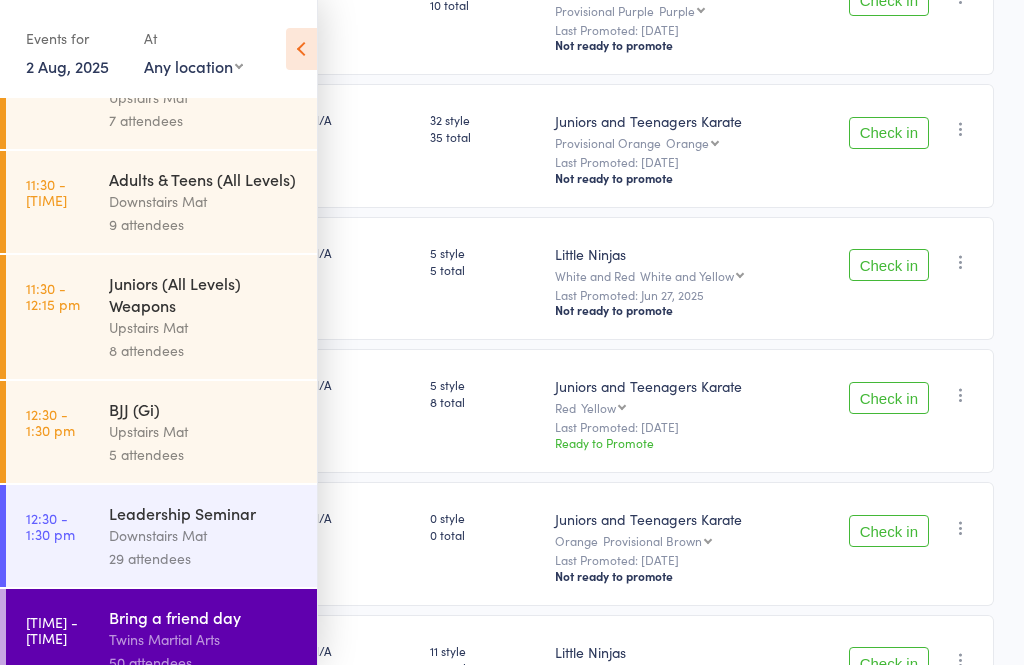 click on "Downstairs Mat" at bounding box center [204, 535] 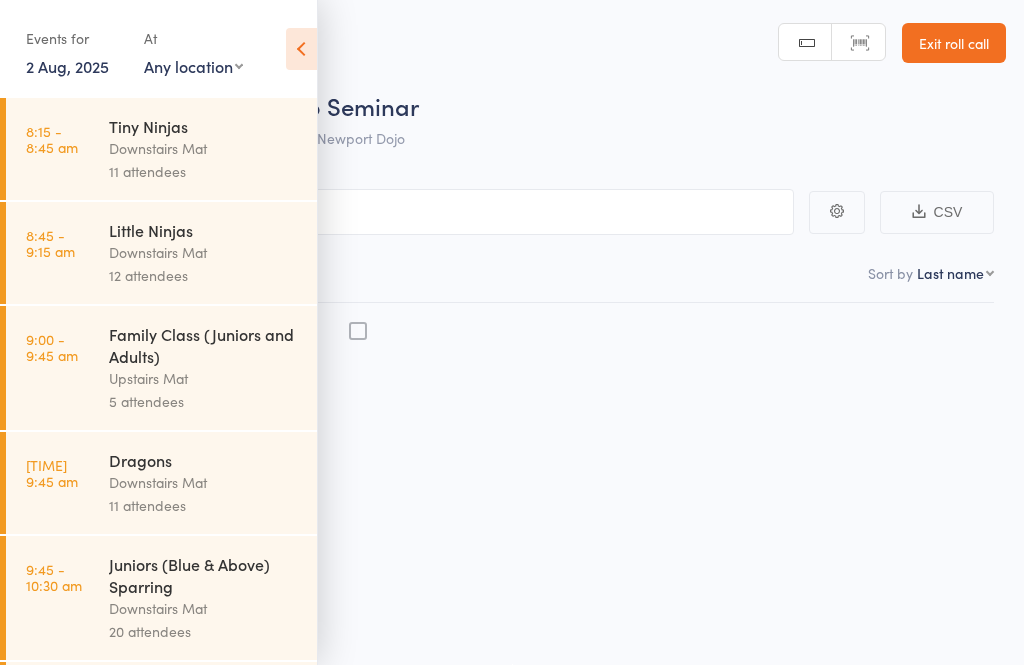 scroll, scrollTop: 14, scrollLeft: 0, axis: vertical 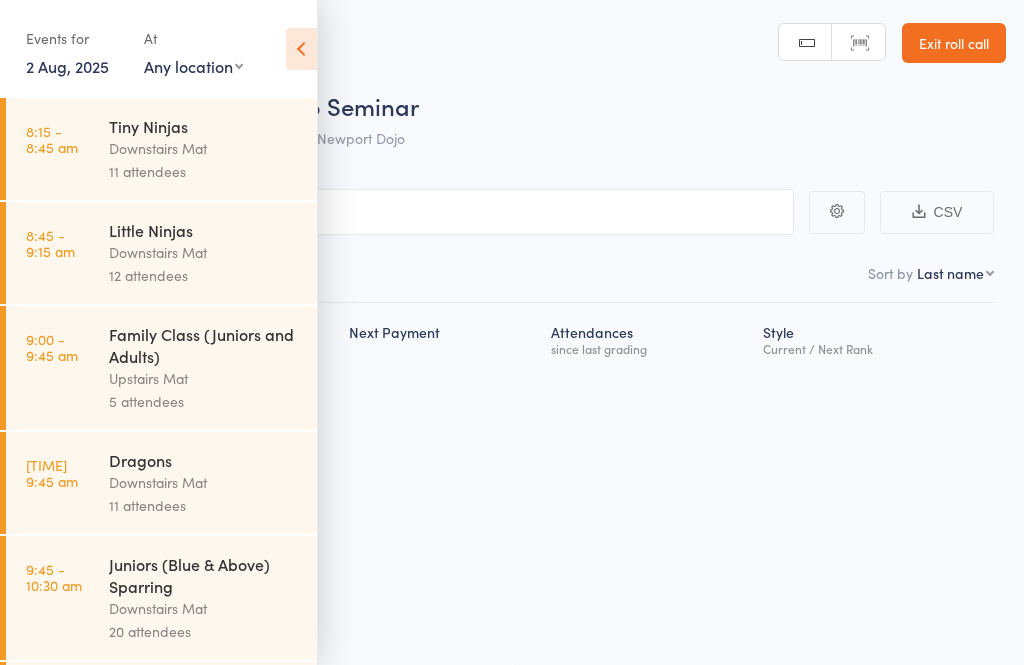 click at bounding box center (301, 49) 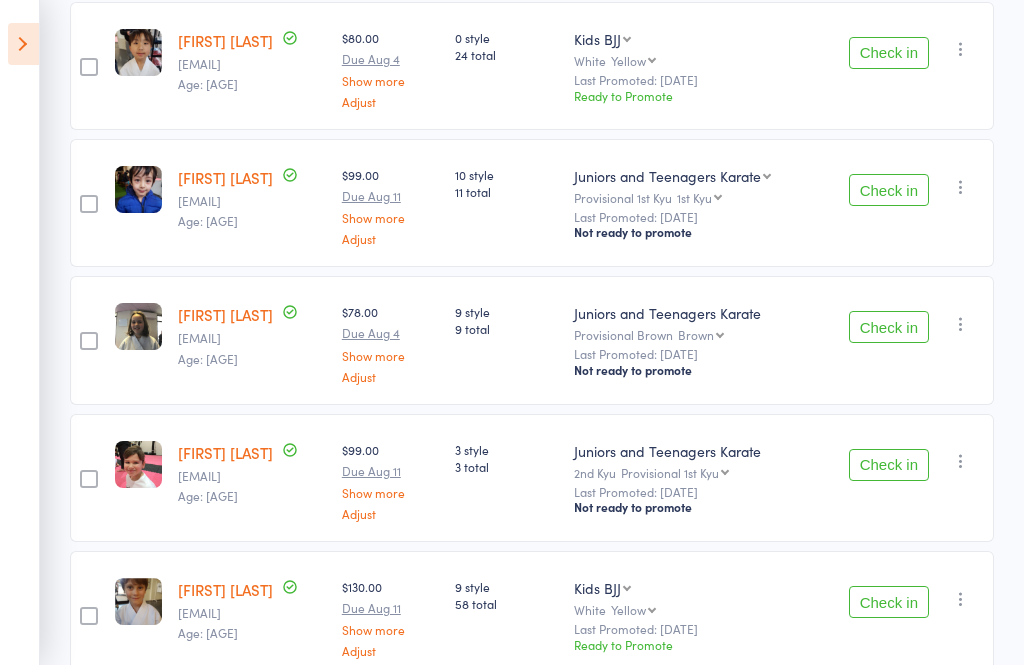 scroll, scrollTop: 1585, scrollLeft: 0, axis: vertical 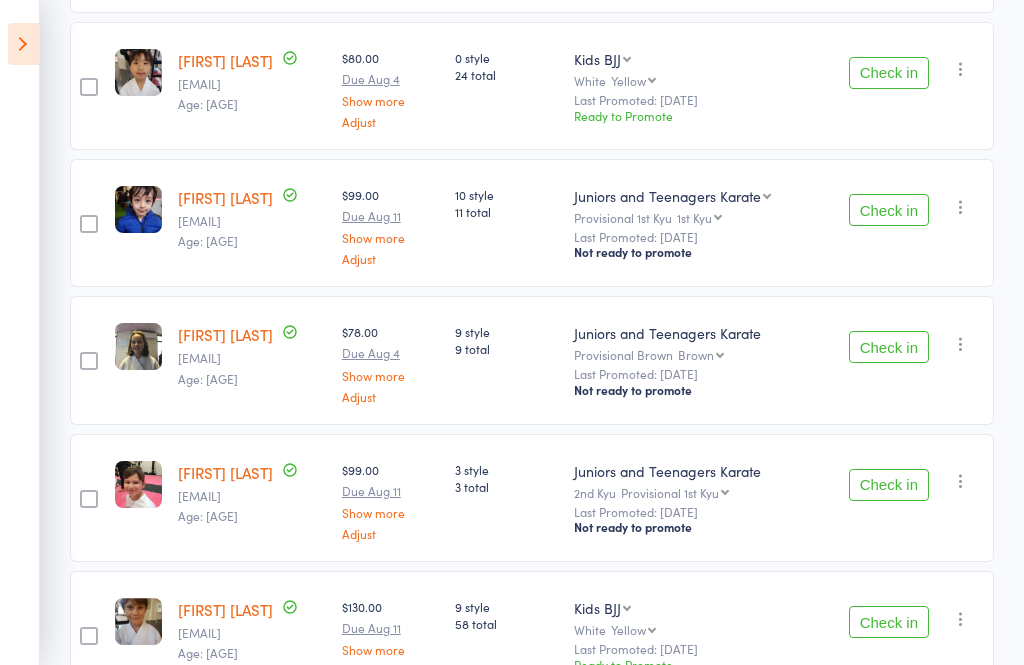 click at bounding box center [23, 44] 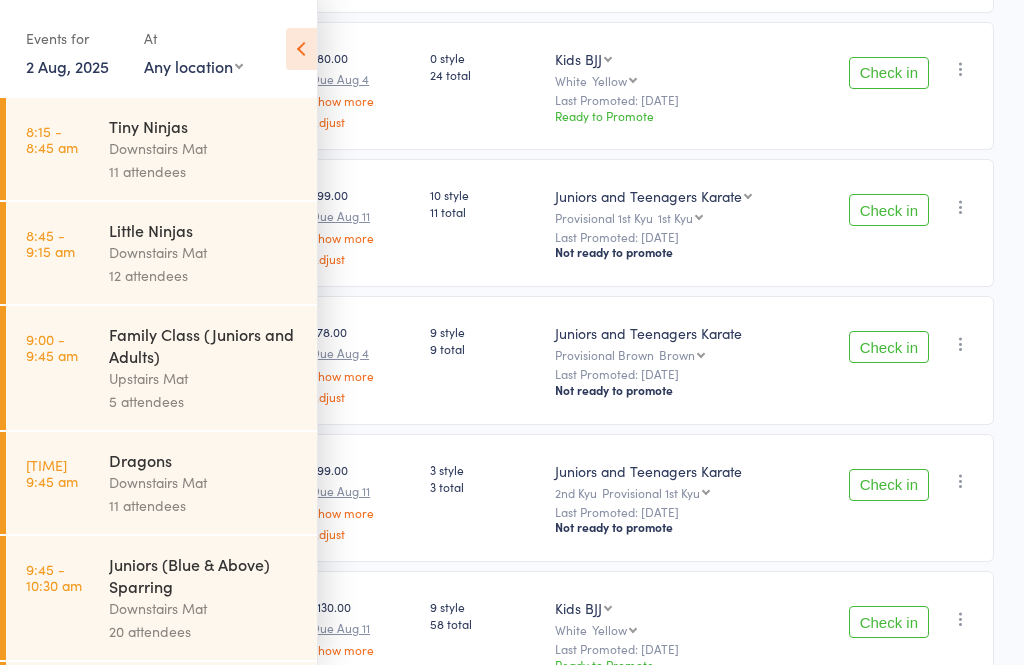 scroll, scrollTop: 0, scrollLeft: 0, axis: both 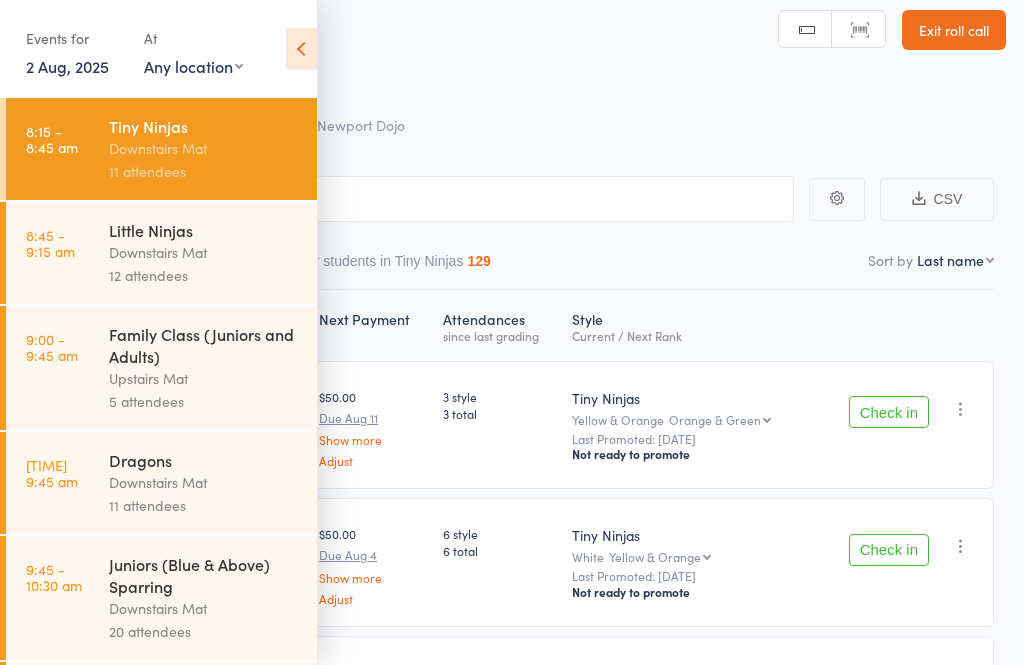 click on "Events for [DATE], [DATE] [DATE], [DATE]
August [YEAR]
Sun Mon Tue Wed Thu Fri Sat
31
27
28
29
30
31
01
02
32
03
04
05
06
07
08
09
33
10
11
12
13
14
15
16
34
17
18
19
20
21
22
23
35
24
25
26
27
28
29
30" at bounding box center (158, 50) 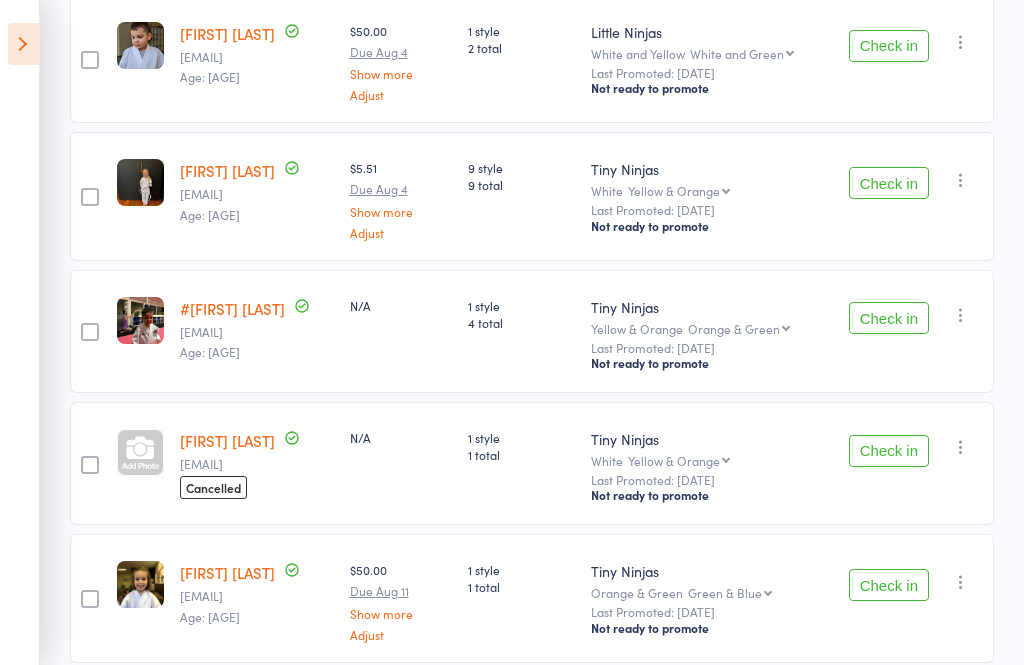 scroll, scrollTop: 1251, scrollLeft: 0, axis: vertical 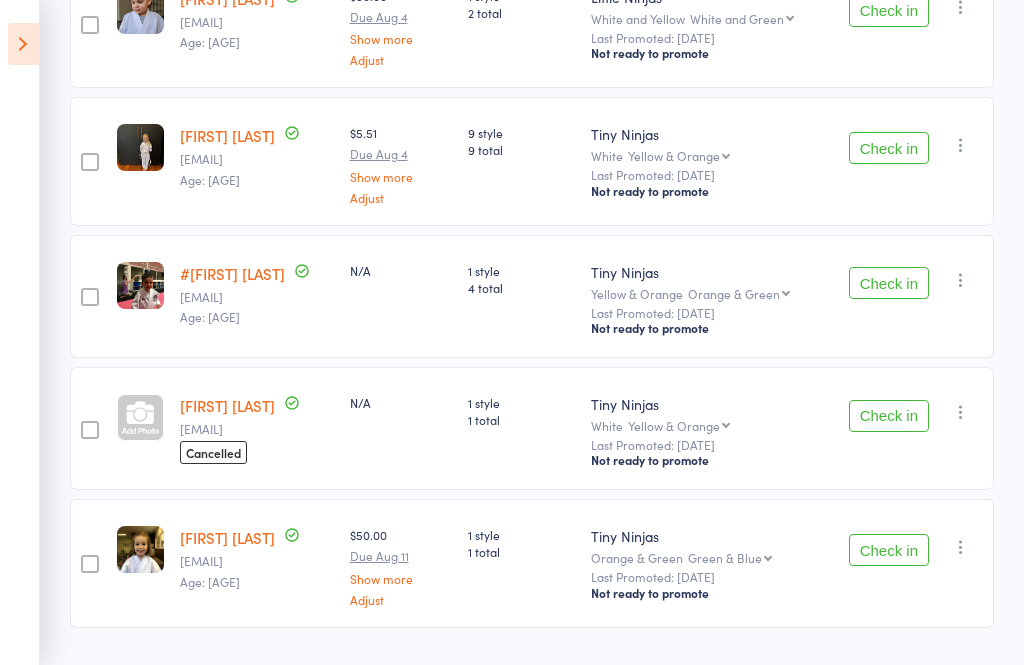 click at bounding box center [23, 44] 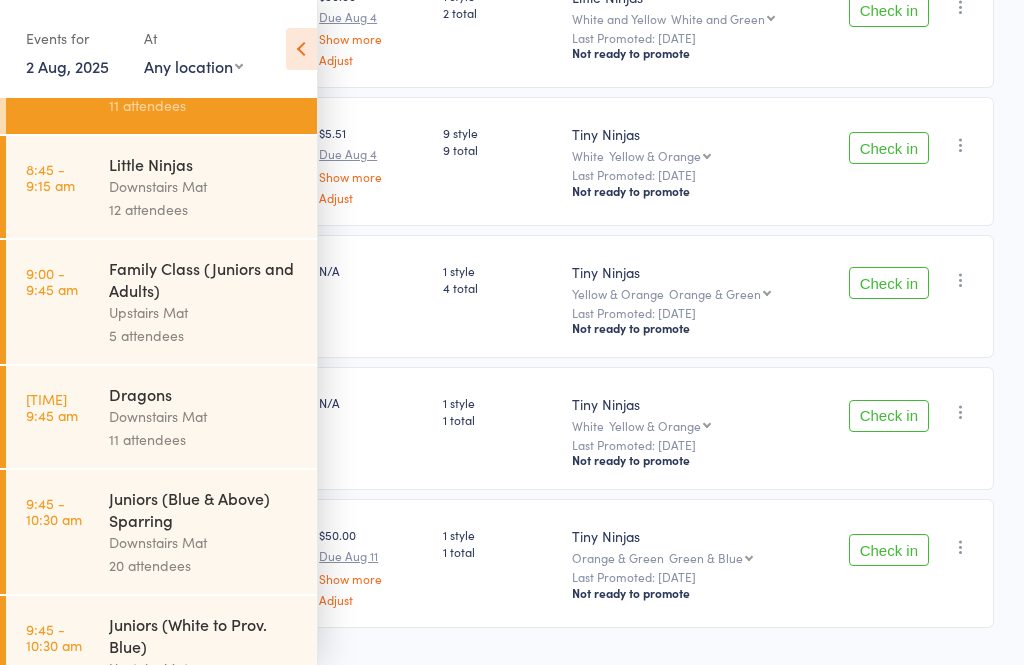 scroll, scrollTop: 66, scrollLeft: 0, axis: vertical 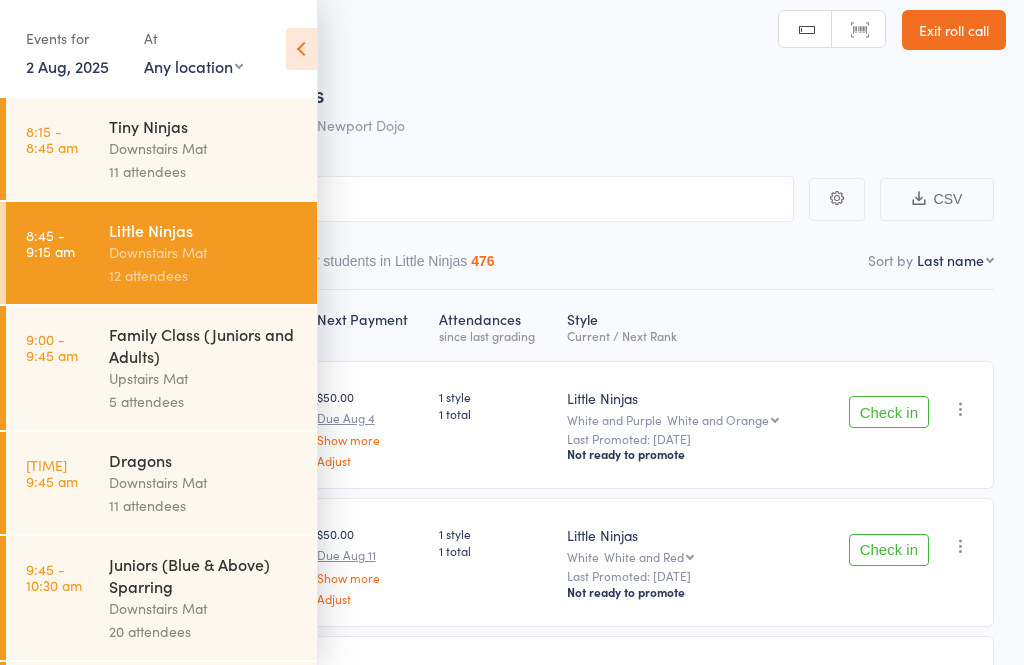 click at bounding box center (301, 49) 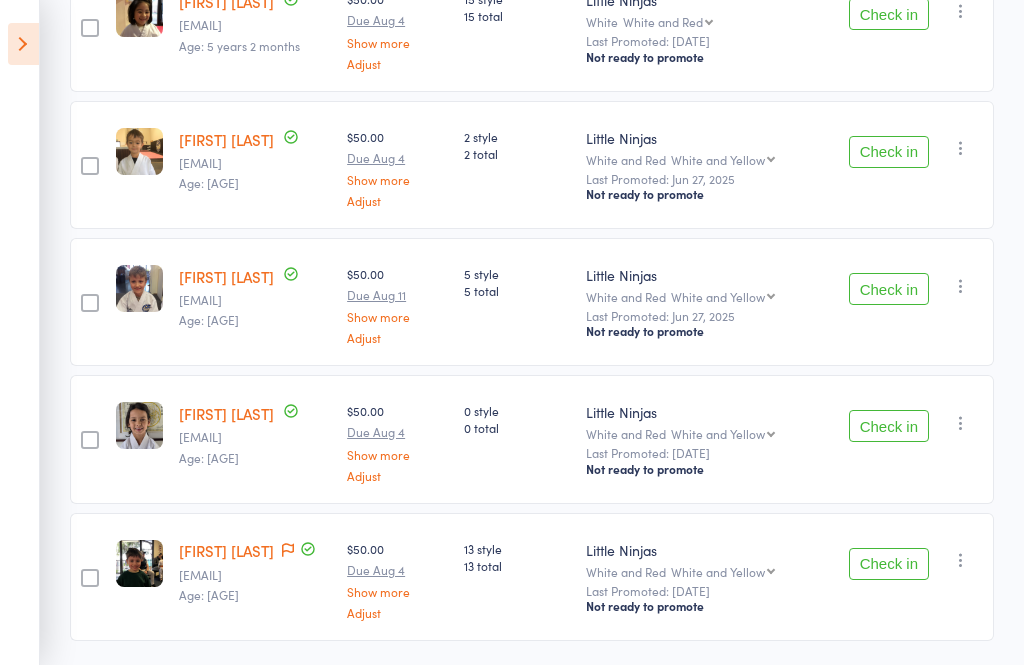 scroll, scrollTop: 1397, scrollLeft: 0, axis: vertical 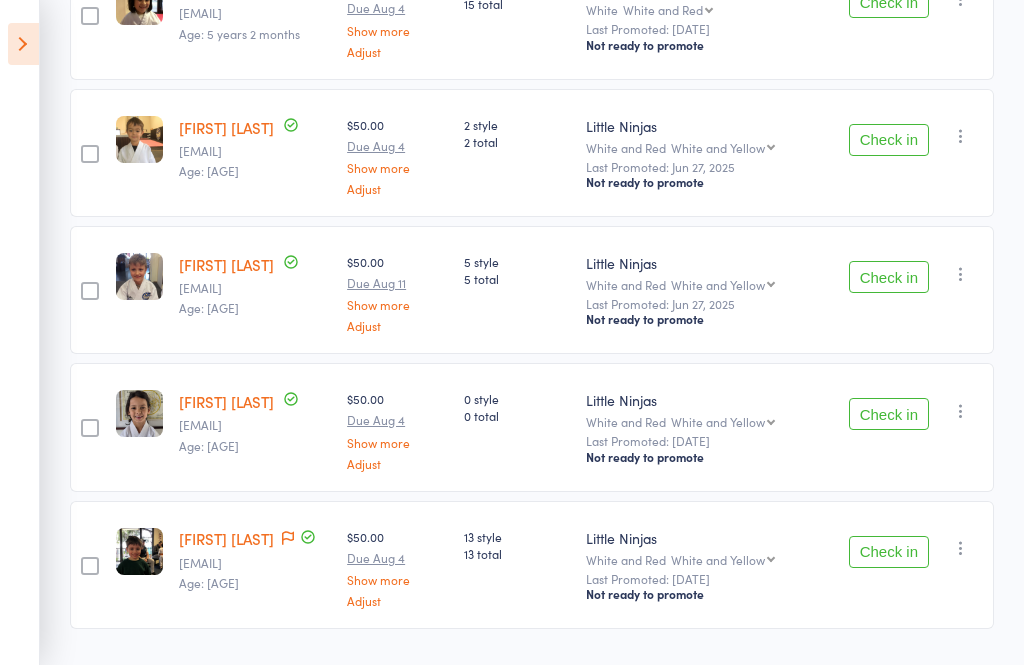 click at bounding box center [23, 44] 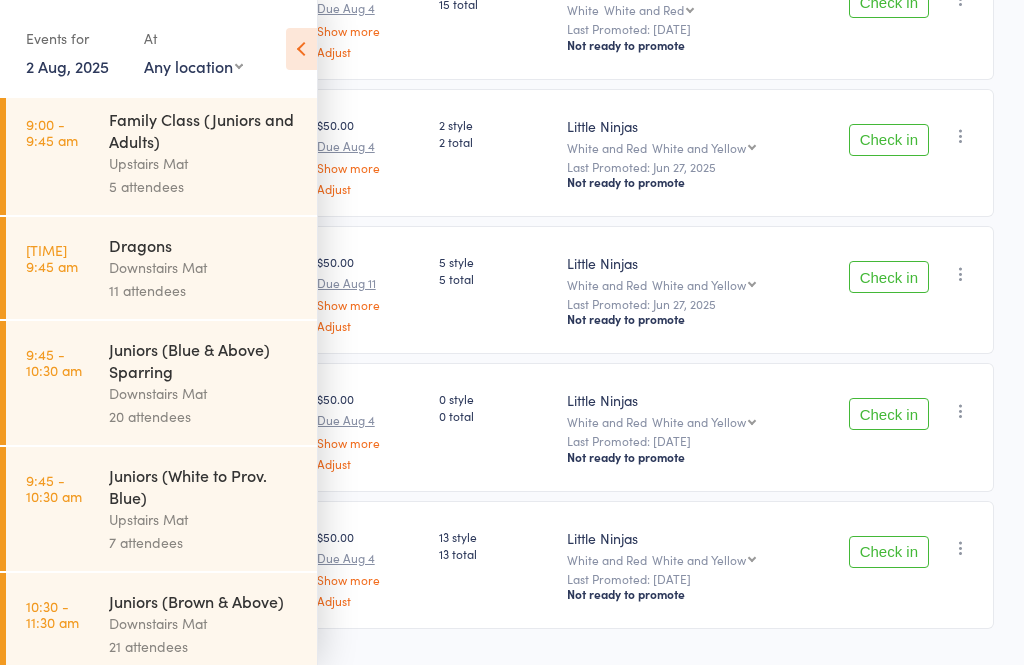 scroll, scrollTop: 217, scrollLeft: 0, axis: vertical 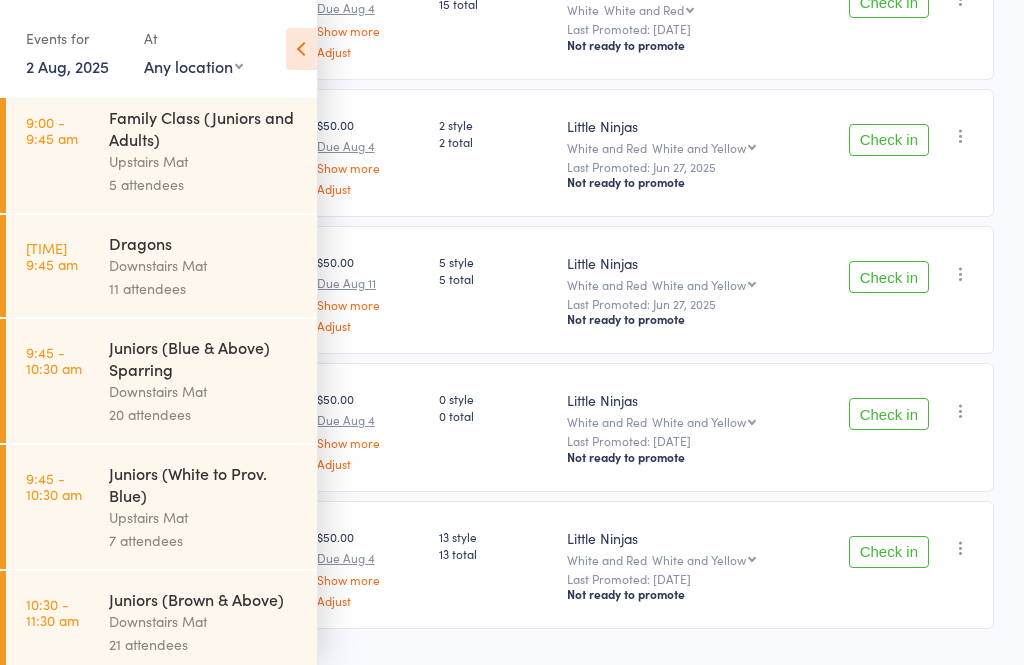 click on "Downstairs Mat" at bounding box center [204, 391] 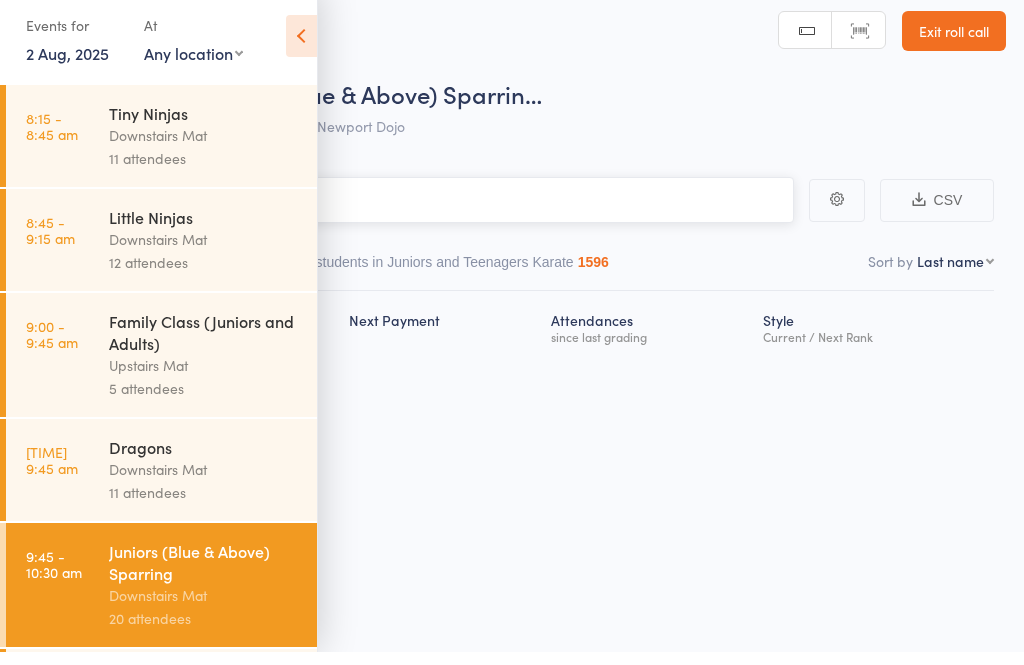 scroll, scrollTop: 14, scrollLeft: 0, axis: vertical 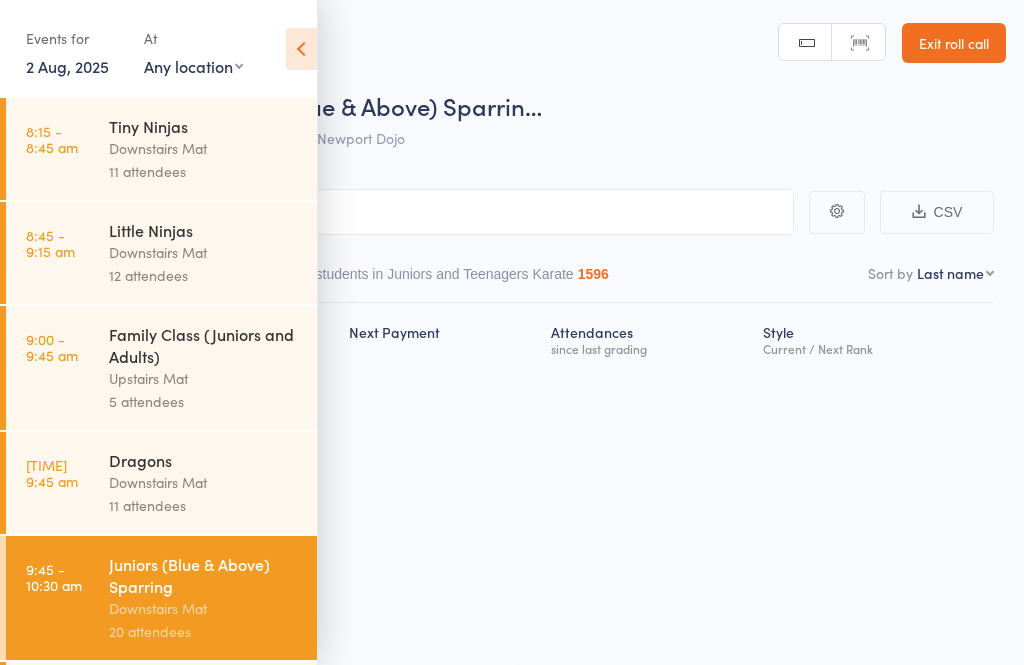click at bounding box center (301, 49) 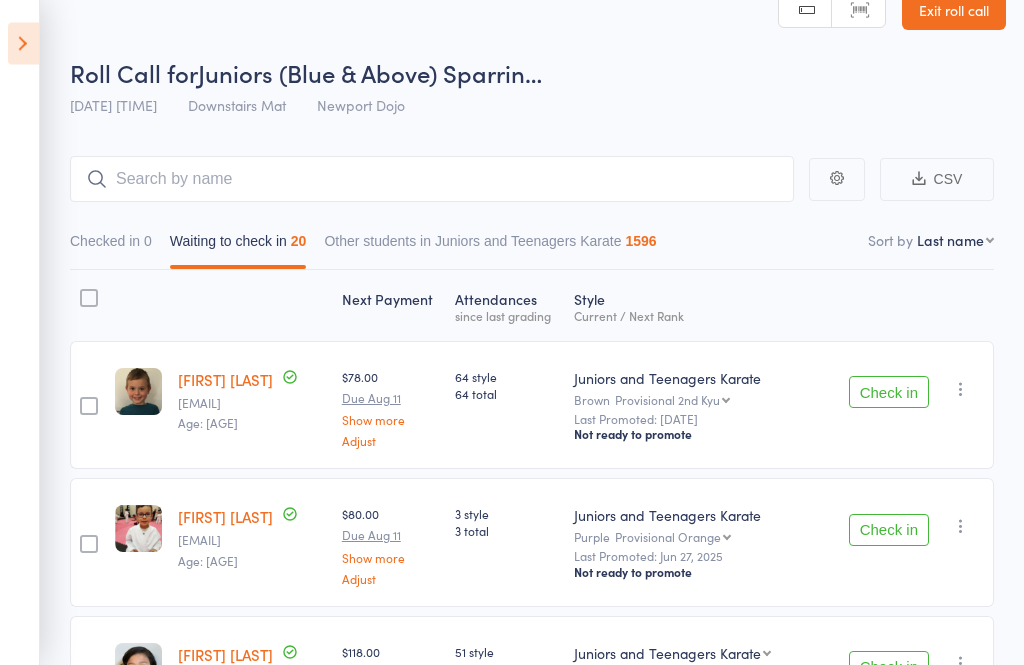 scroll, scrollTop: 0, scrollLeft: 0, axis: both 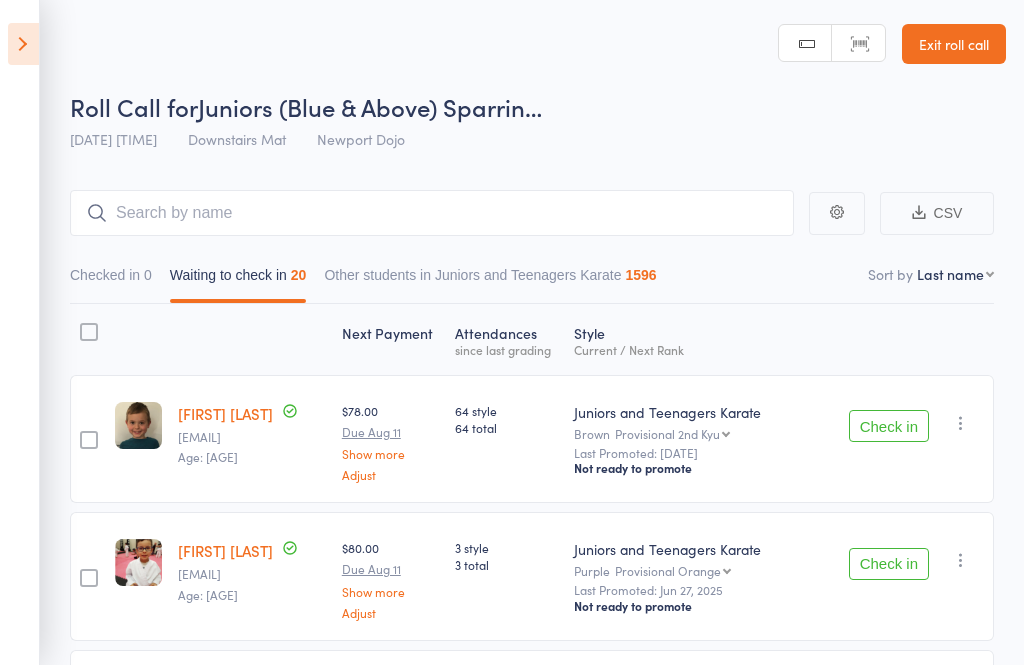 click at bounding box center [23, 44] 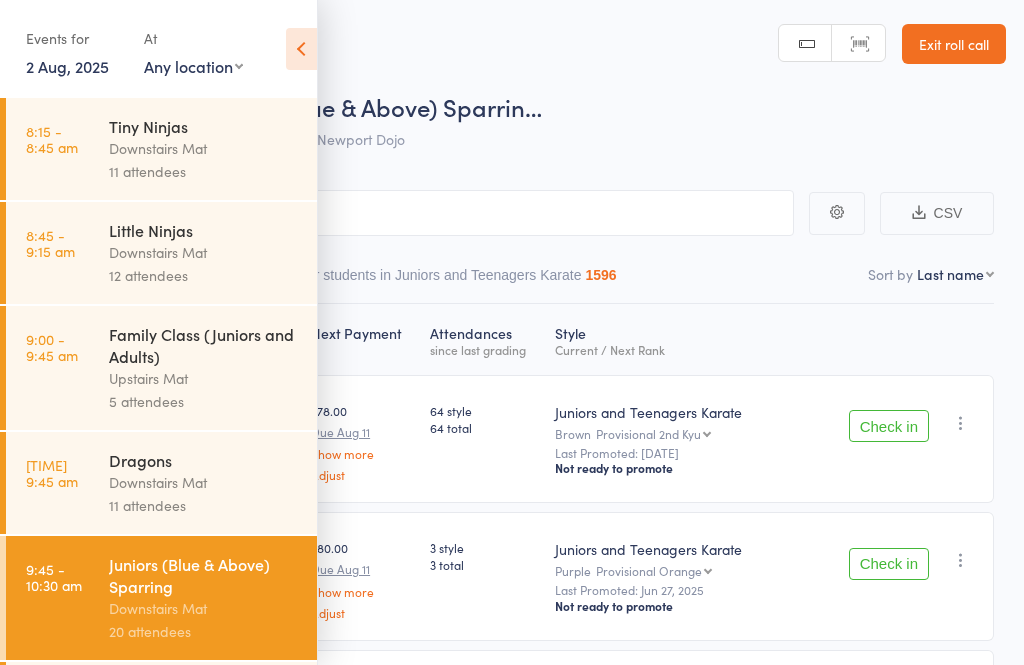 click on "[TIME]" at bounding box center [52, 473] 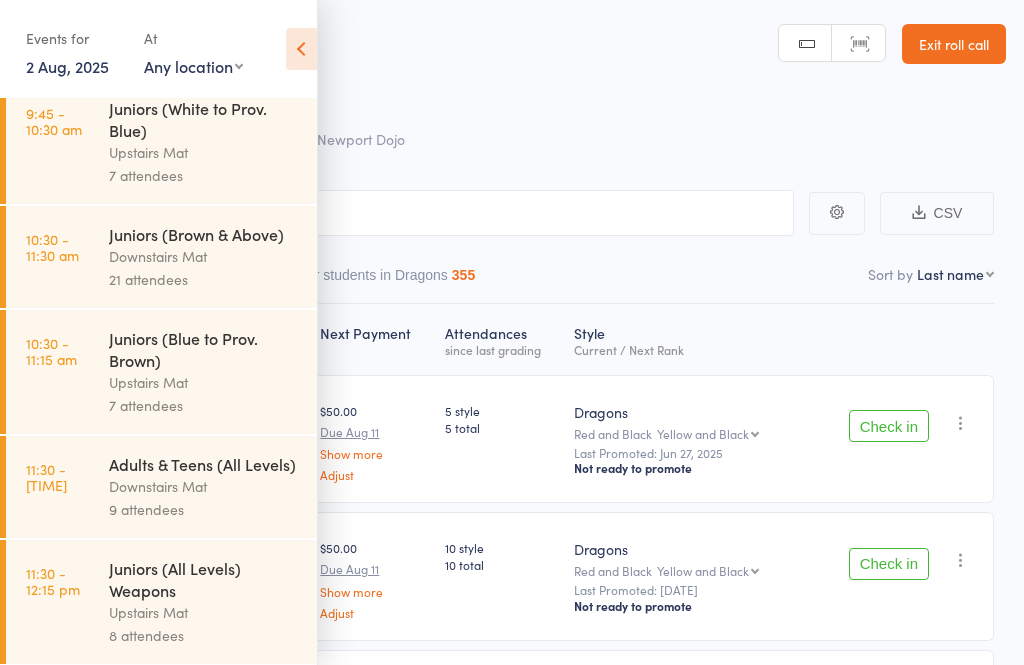 scroll, scrollTop: 573, scrollLeft: 0, axis: vertical 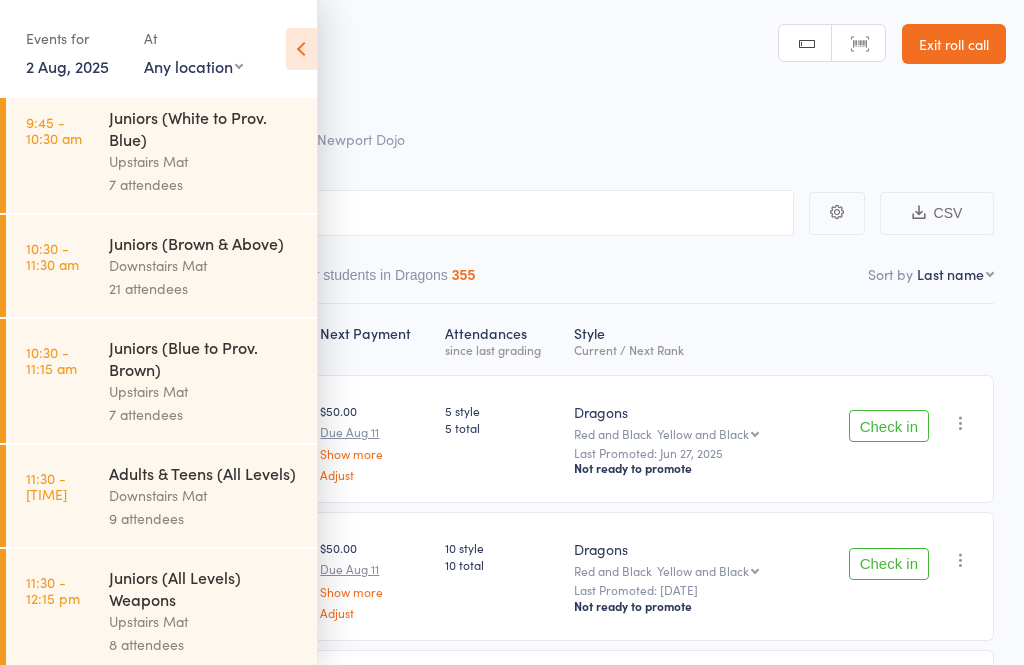 click on "Downstairs Mat" at bounding box center [204, 265] 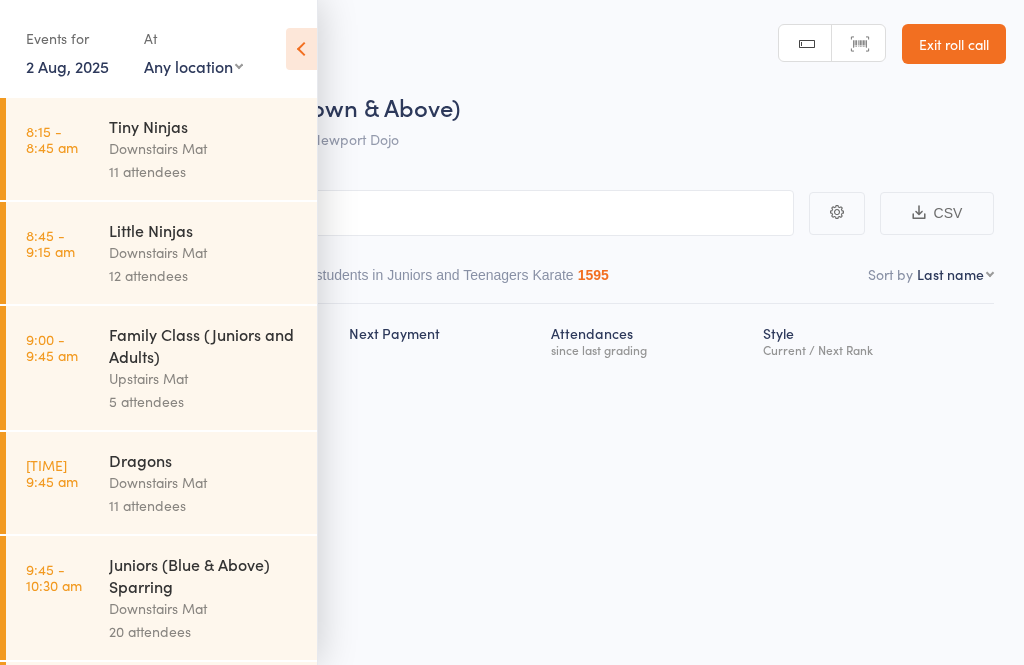 click at bounding box center [301, 49] 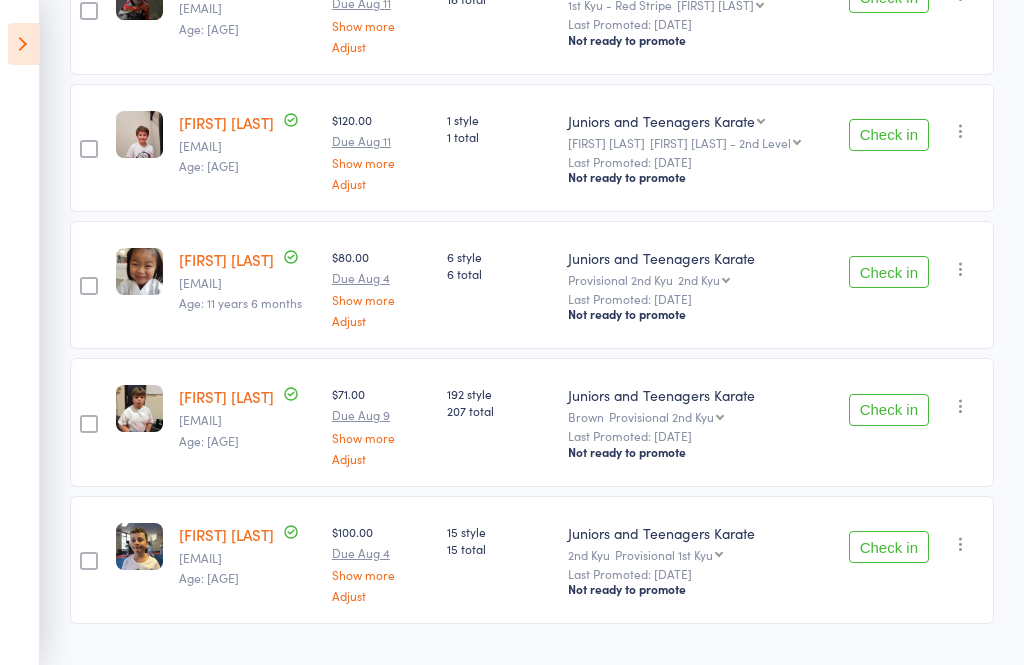 scroll, scrollTop: 2619, scrollLeft: 0, axis: vertical 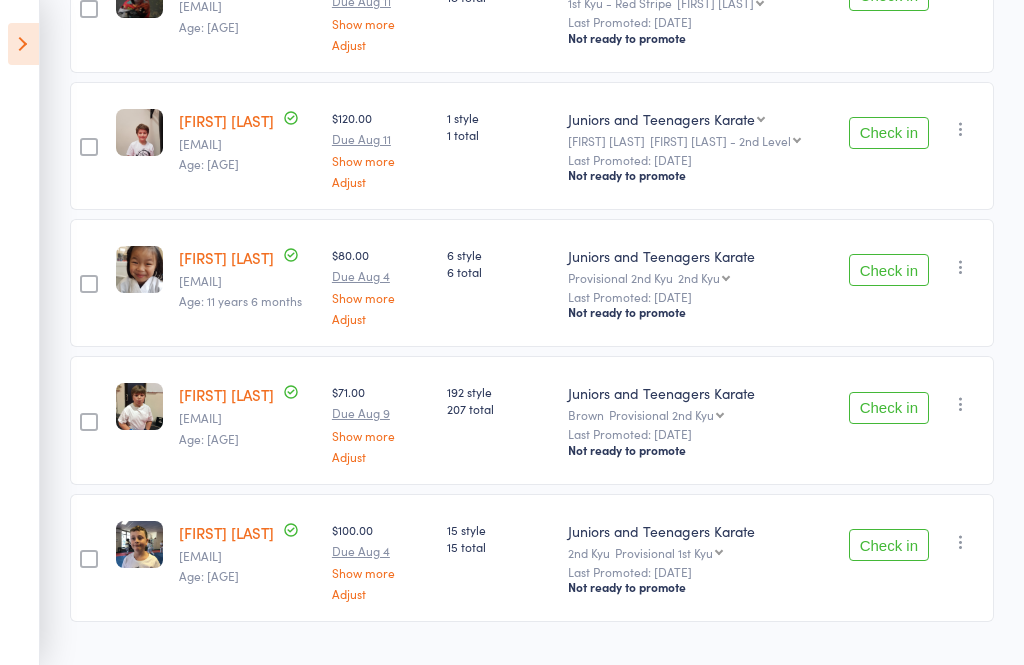 click at bounding box center [23, 44] 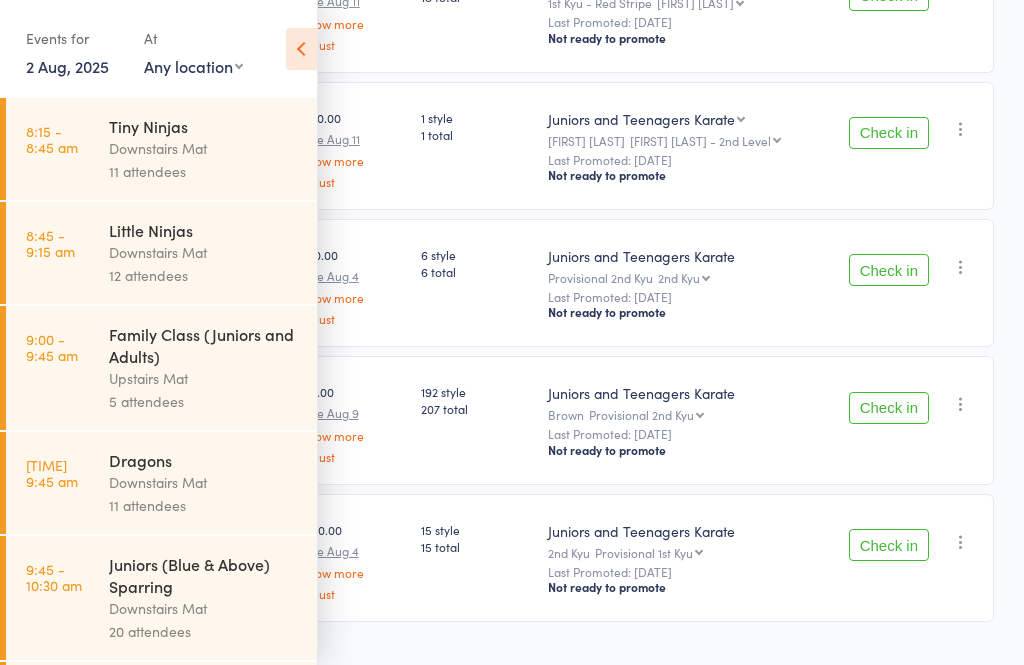 click on "Downstairs Mat" at bounding box center (204, 148) 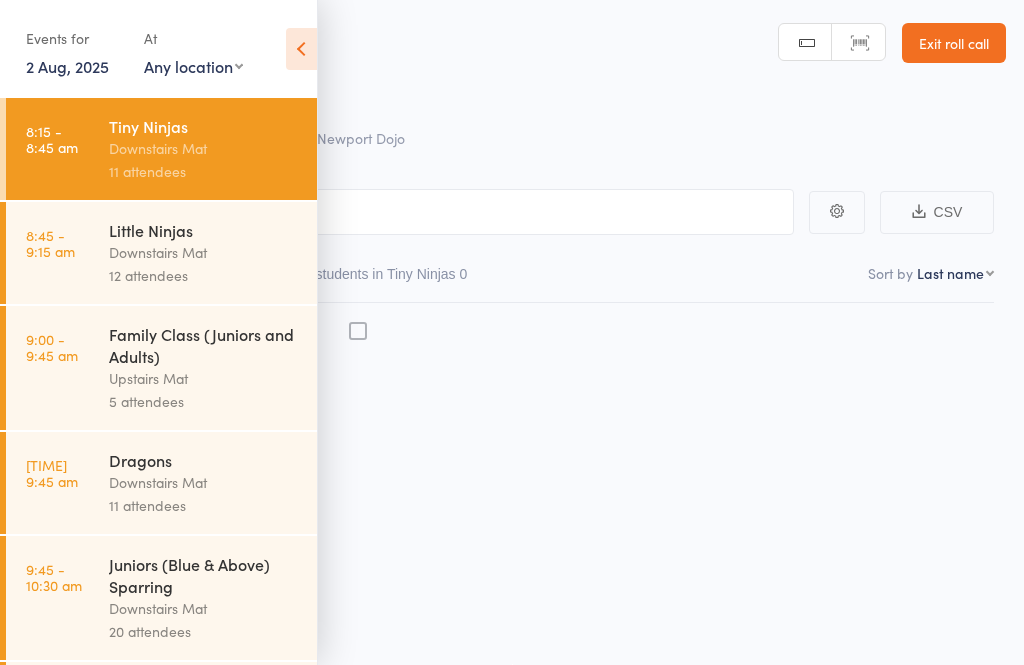 scroll, scrollTop: 14, scrollLeft: 0, axis: vertical 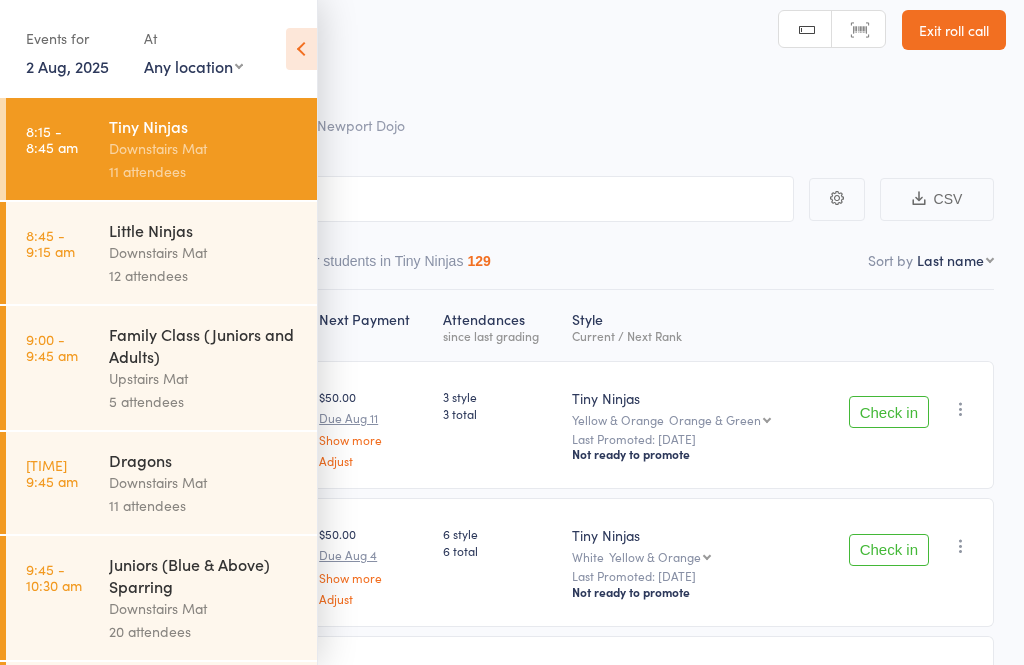 click on "Events for [DATE], [DATE] [DATE], [DATE]
August [YEAR]
Sun Mon Tue Wed Thu Fri Sat
31
27
28
29
30
31
01
02
32
03
04
05
06
07
08
09
33
10
11
12
13
14
15
16
34
17
18
19
20
21
22
23
35
24
25
26
27
28
29
30" at bounding box center [158, 50] 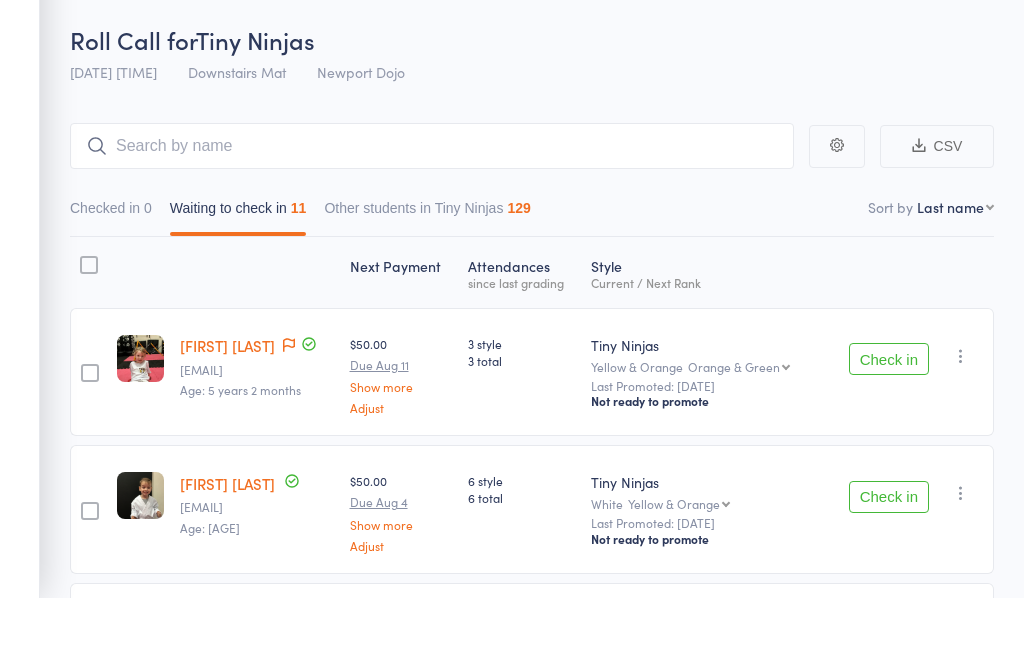 scroll, scrollTop: 81, scrollLeft: 0, axis: vertical 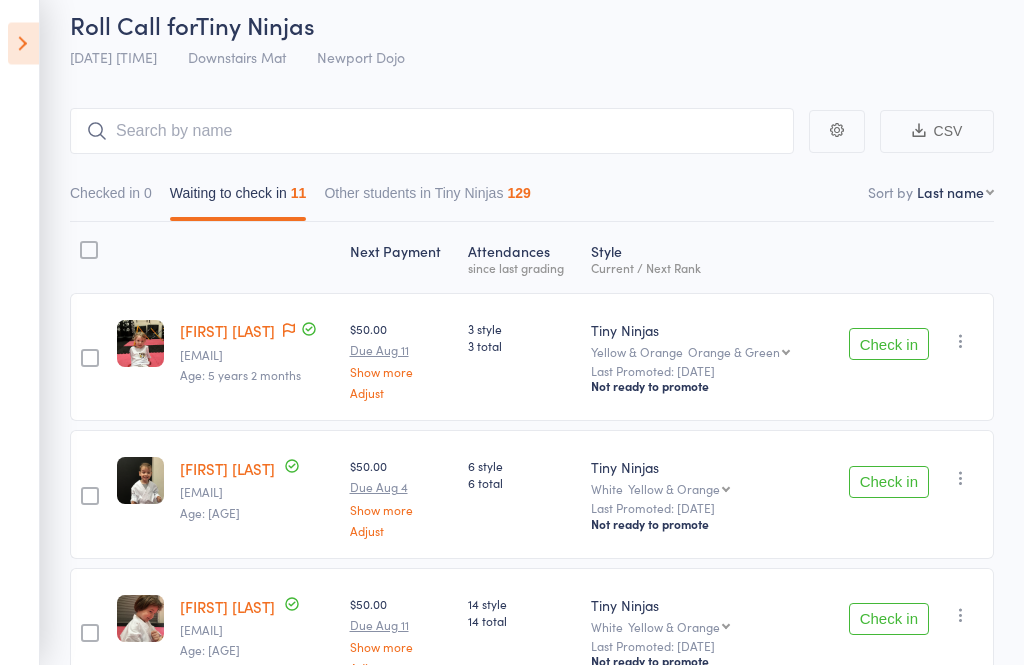 click on "Check in" at bounding box center (889, 345) 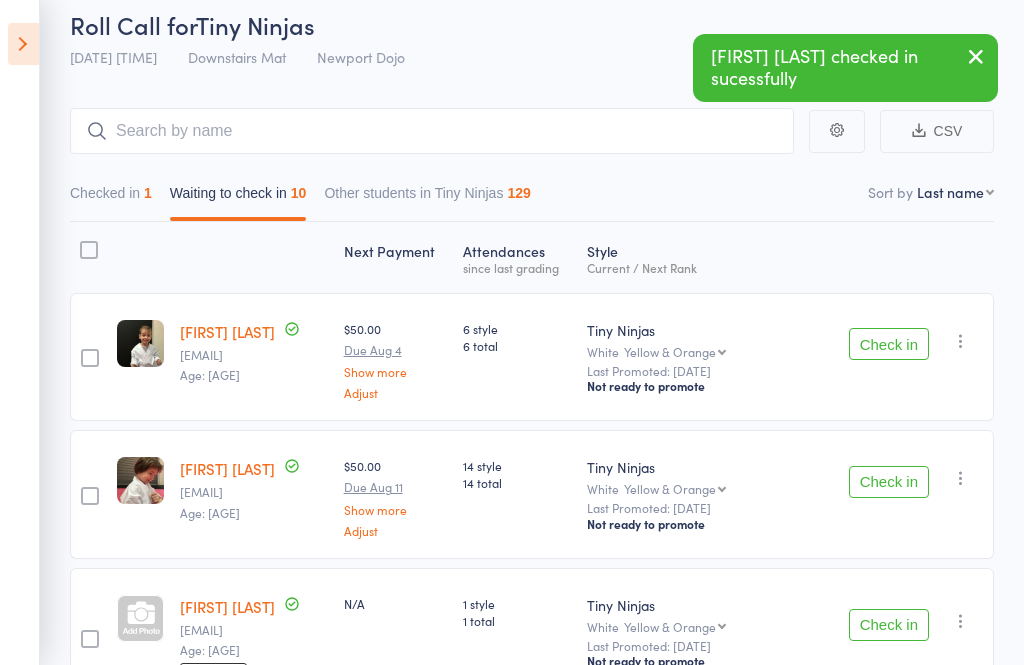 click on "Check in" at bounding box center [889, 344] 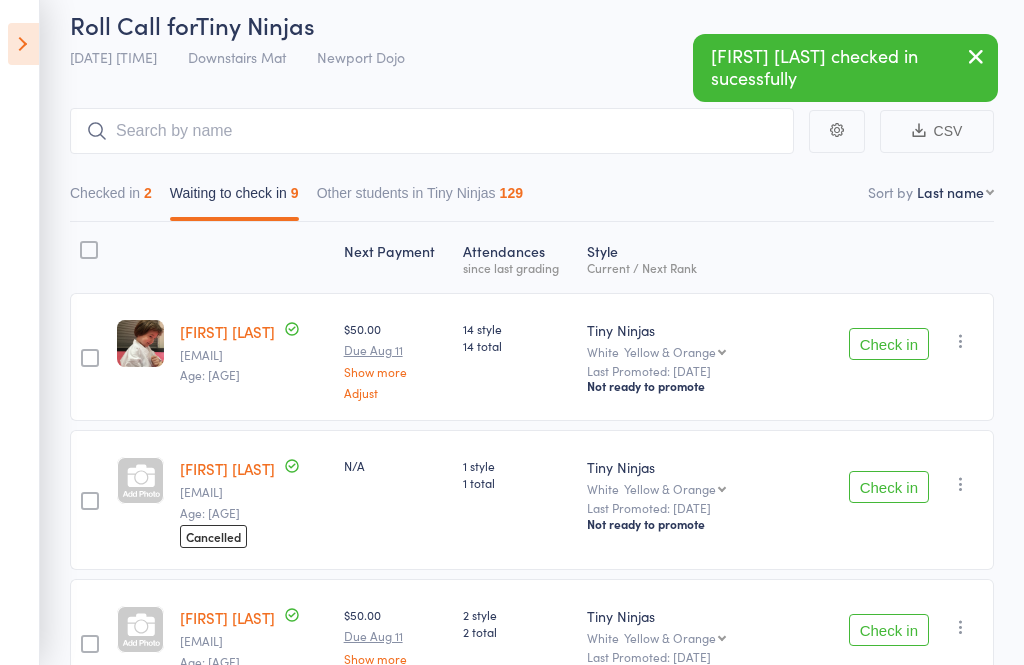 click on "Check in" at bounding box center (889, 344) 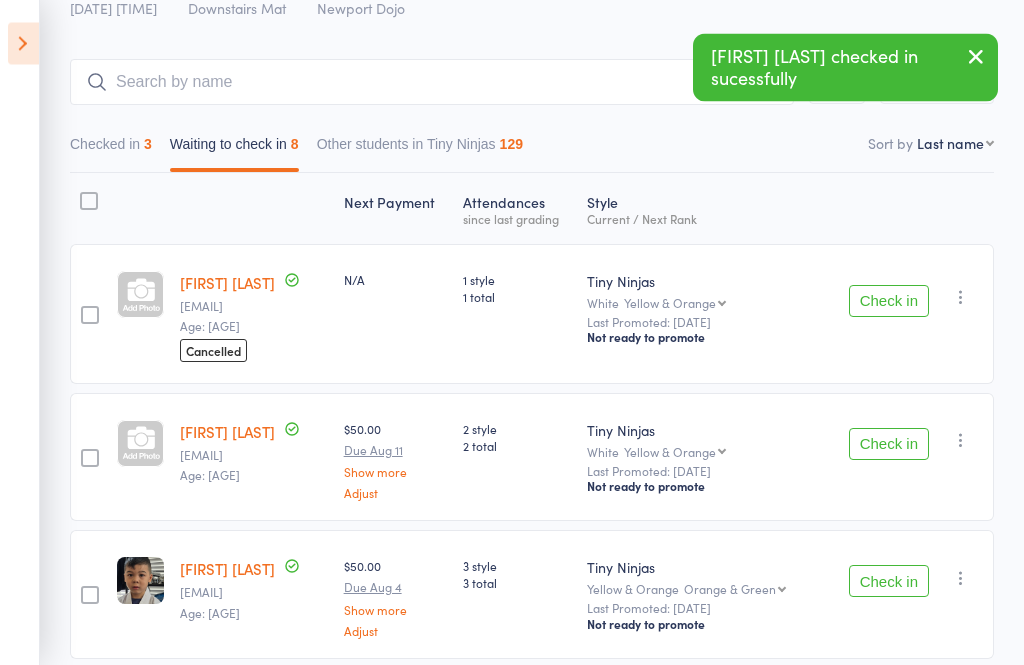 scroll, scrollTop: 171, scrollLeft: 0, axis: vertical 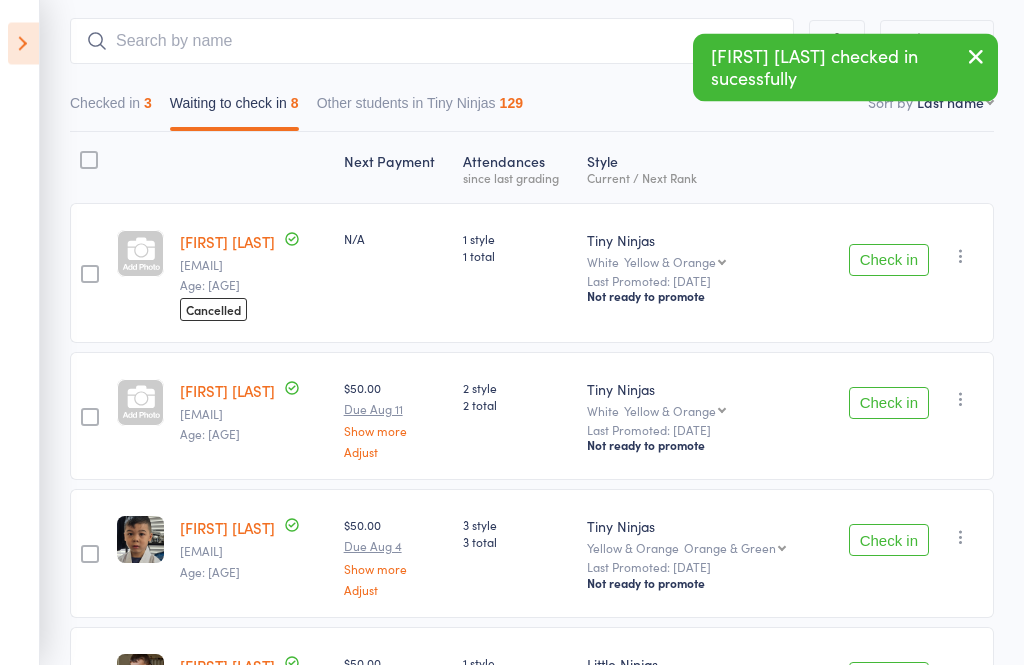 click on "Check in" at bounding box center (889, 404) 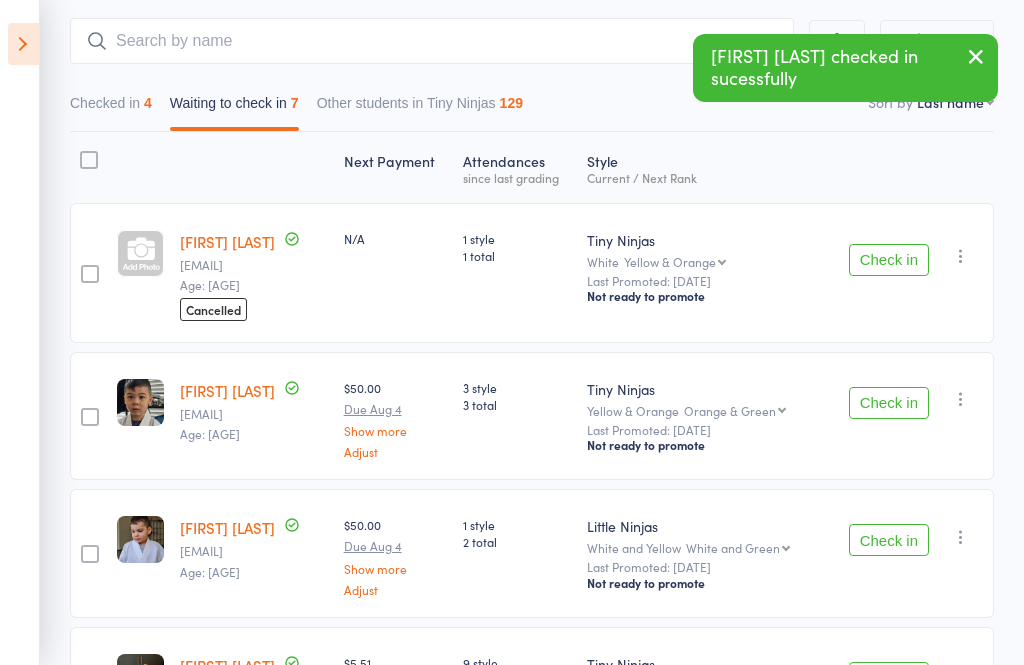 click on "Check in" at bounding box center (889, 403) 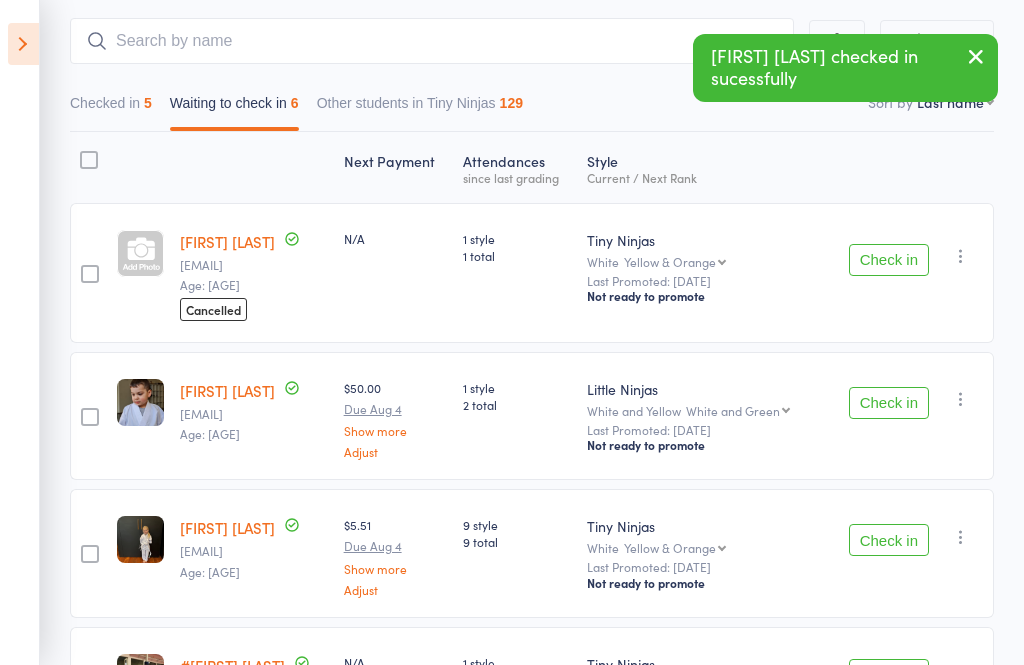click on "Check in" at bounding box center (889, 403) 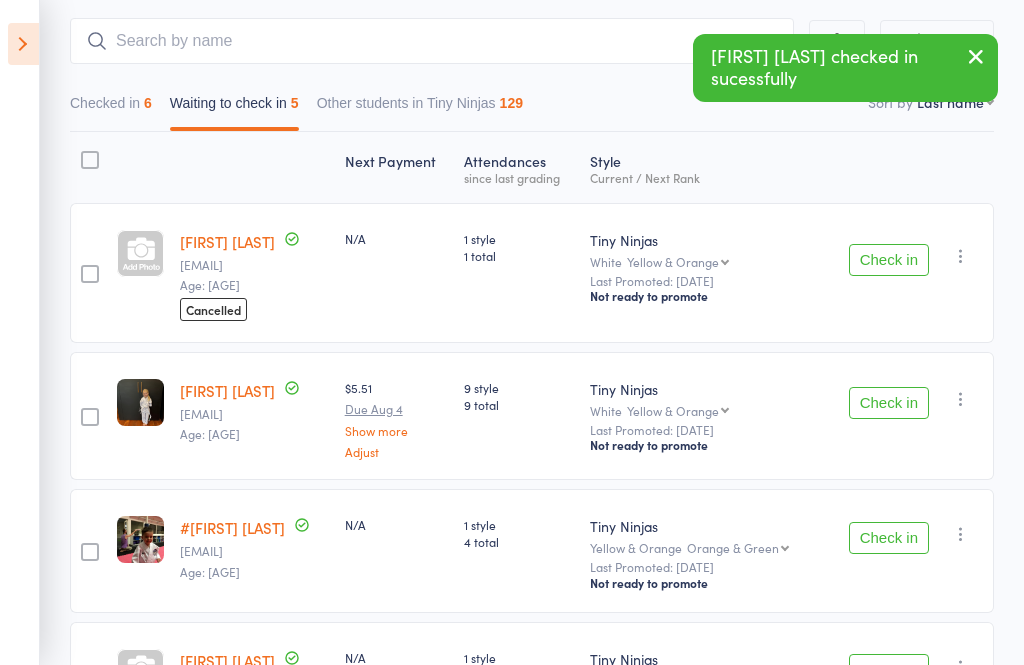 click on "Check in" at bounding box center (889, 403) 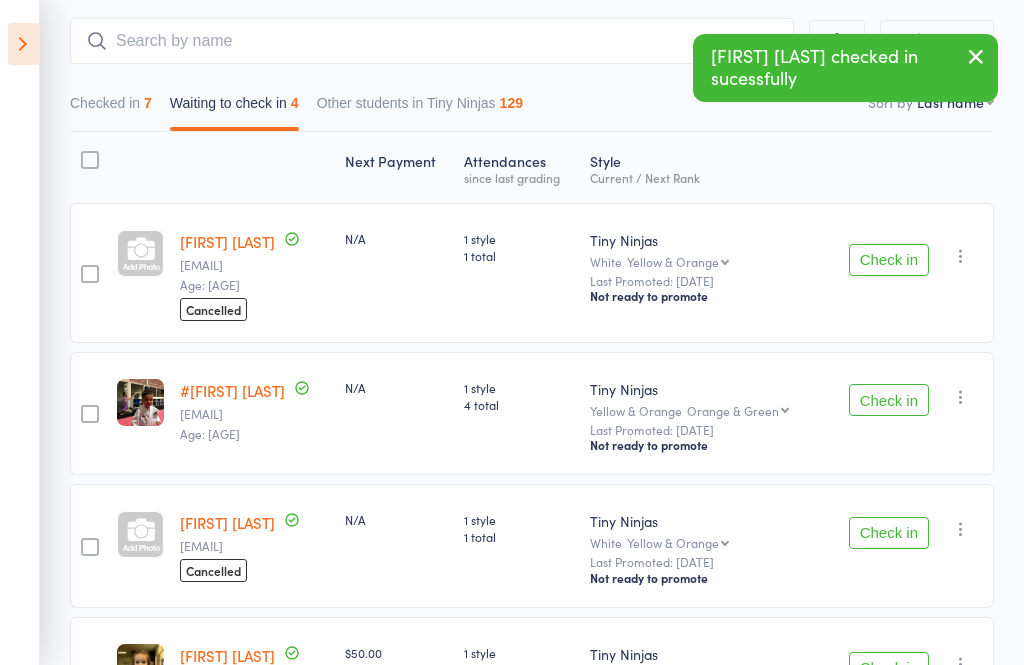click on "Check in" at bounding box center (889, 400) 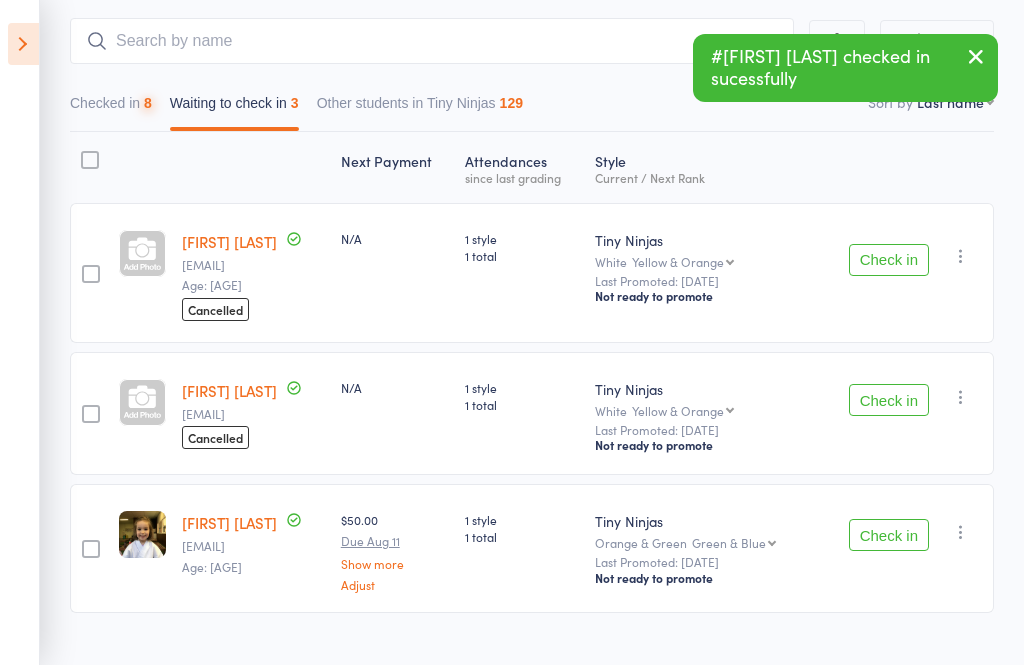 scroll, scrollTop: 151, scrollLeft: 0, axis: vertical 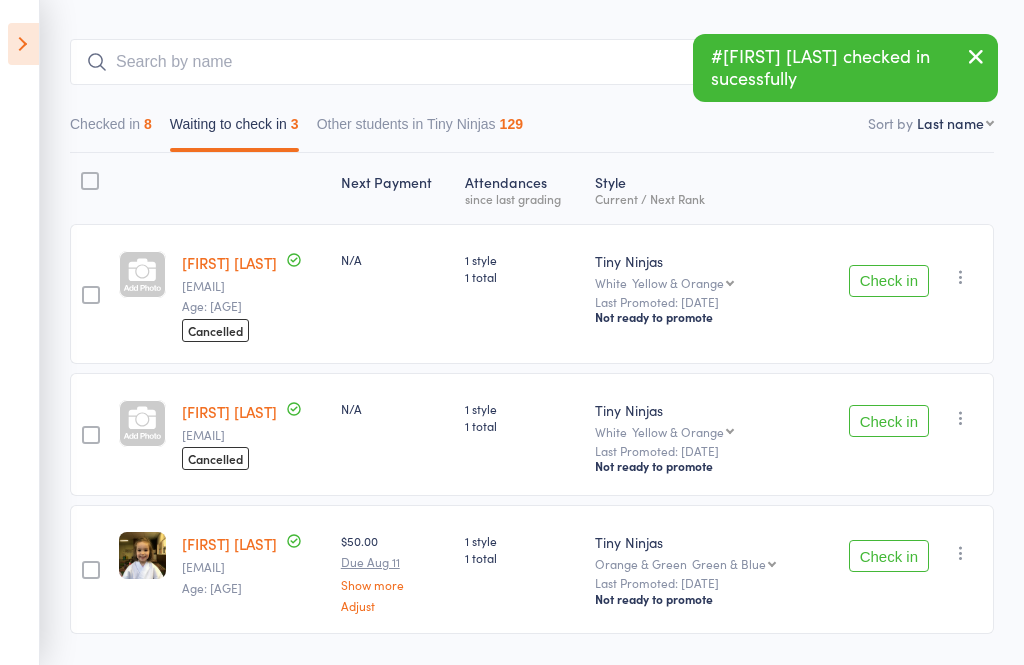 click on "Check in" at bounding box center (889, 421) 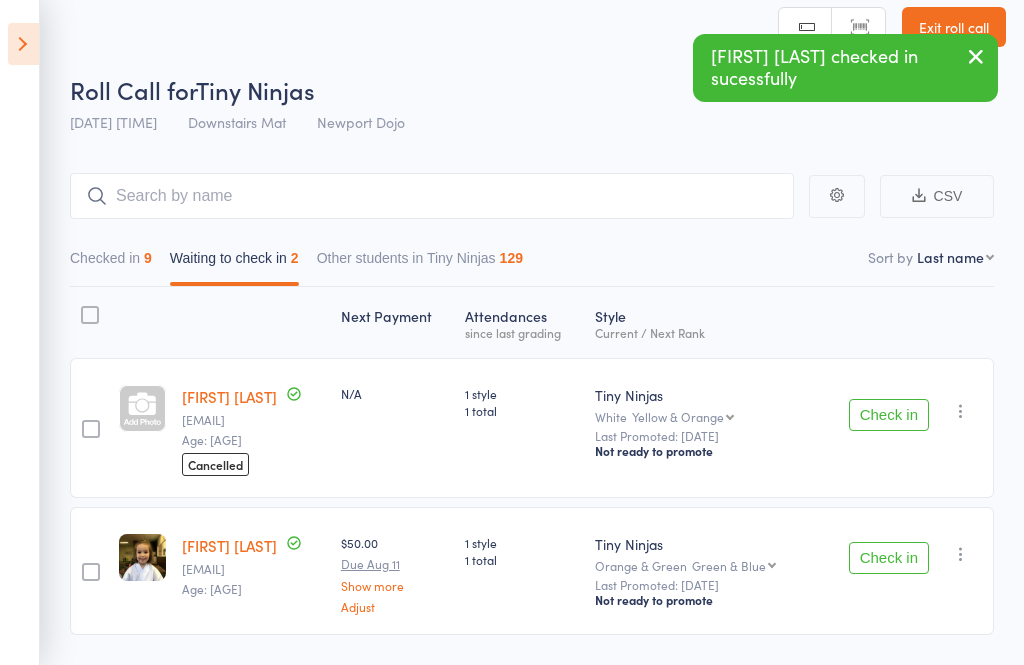 click on "Check in" at bounding box center [889, 558] 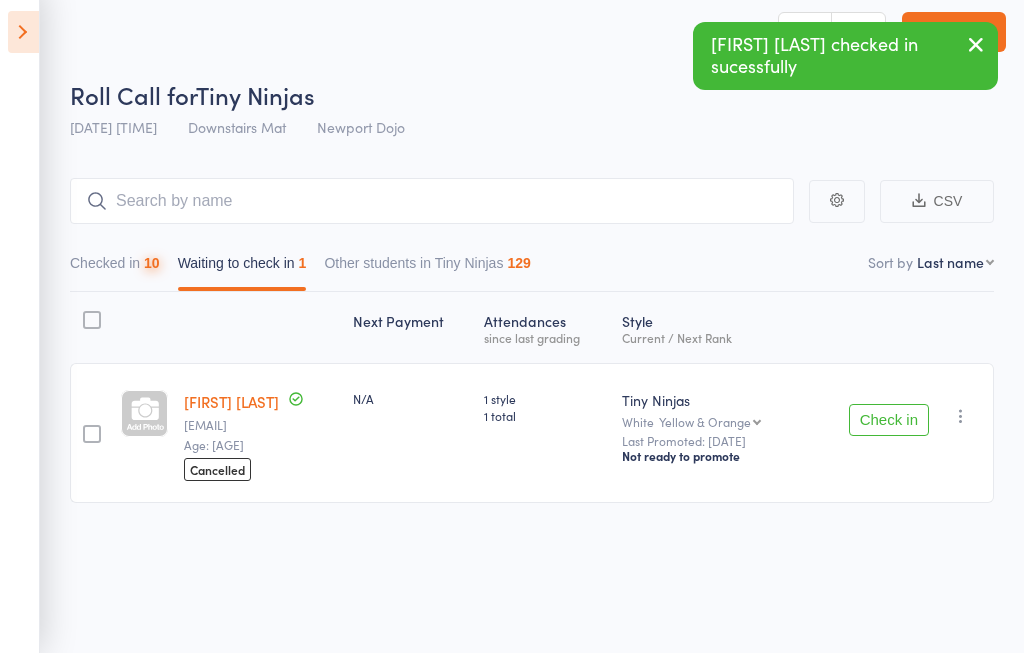 scroll, scrollTop: 14, scrollLeft: 0, axis: vertical 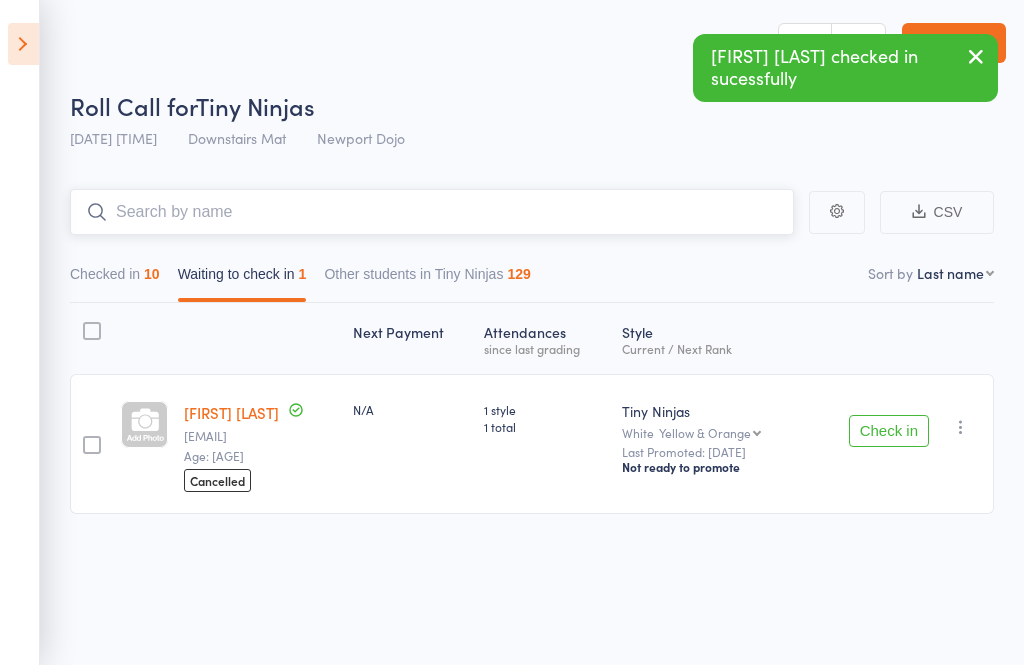 click at bounding box center [432, 212] 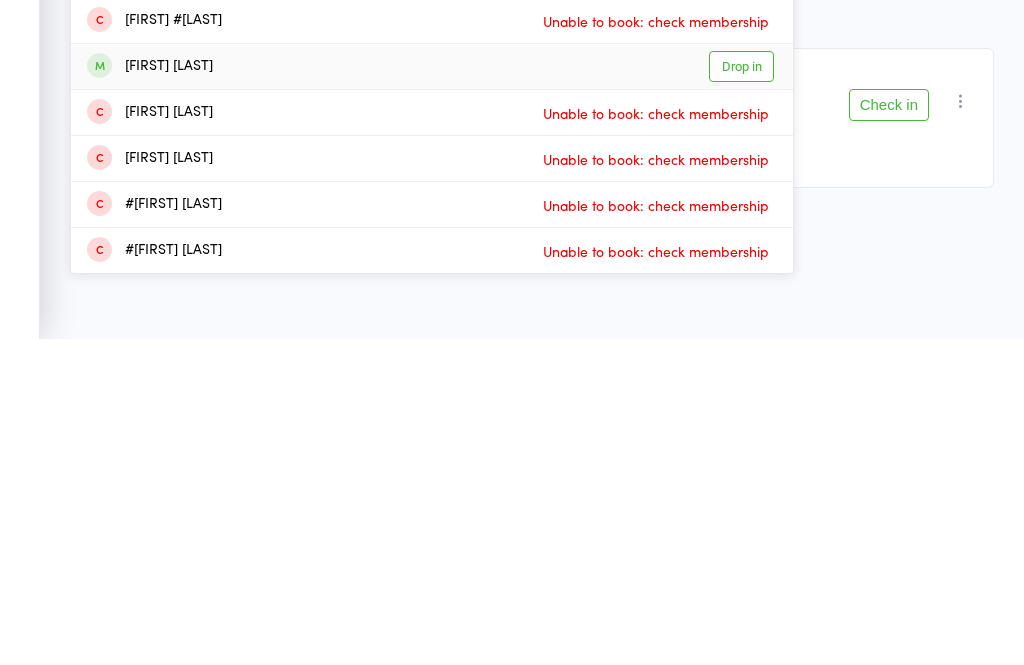 type on "Audrey" 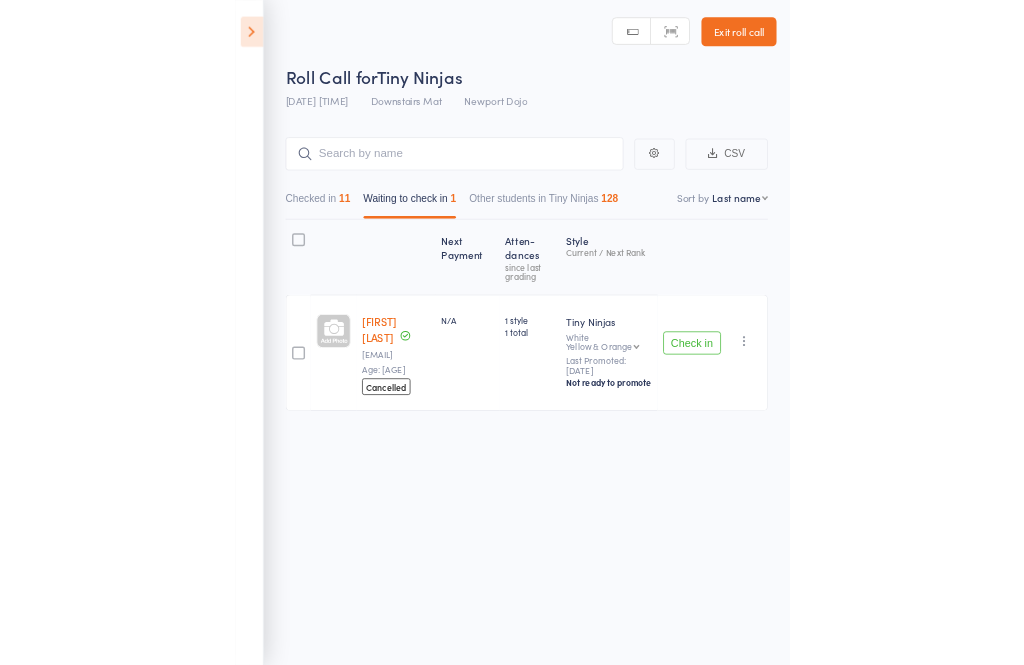 scroll, scrollTop: 14, scrollLeft: 0, axis: vertical 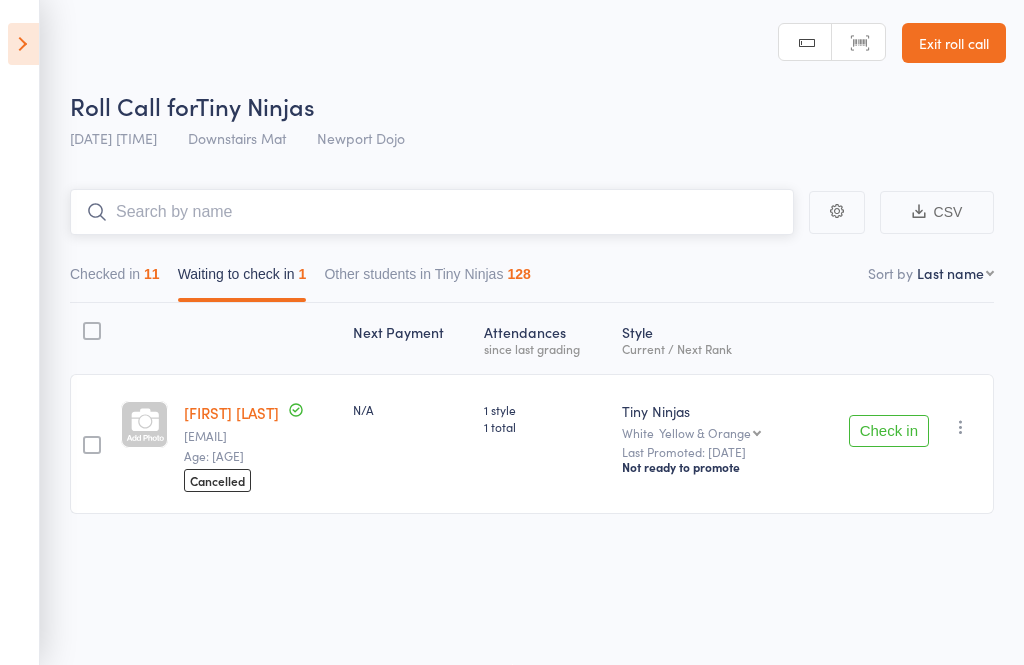 click on "Checked in  11" at bounding box center [115, 279] 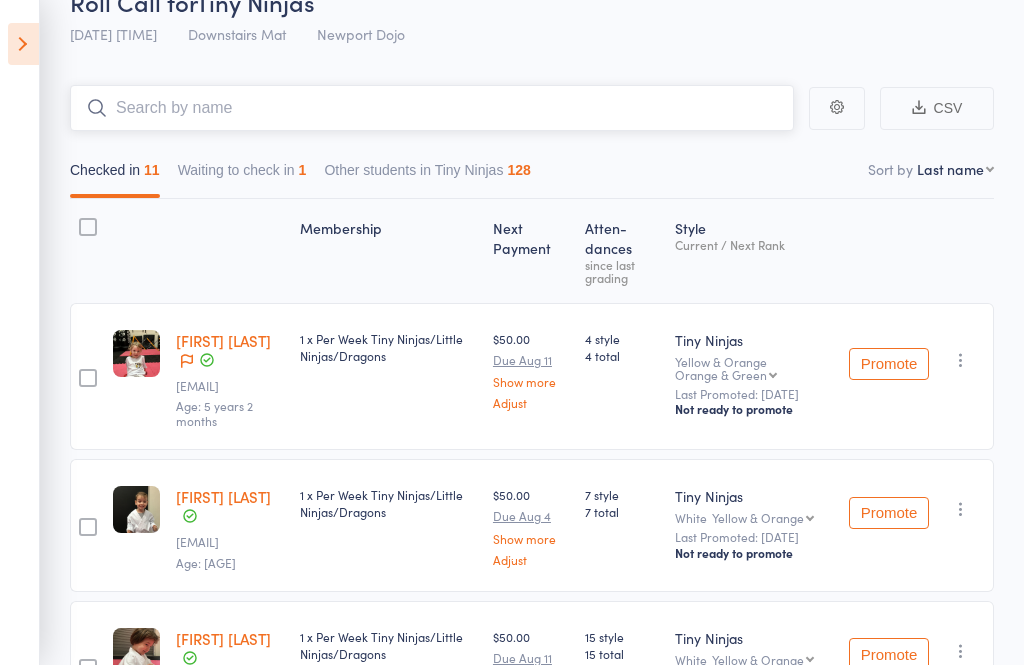 scroll, scrollTop: 0, scrollLeft: 0, axis: both 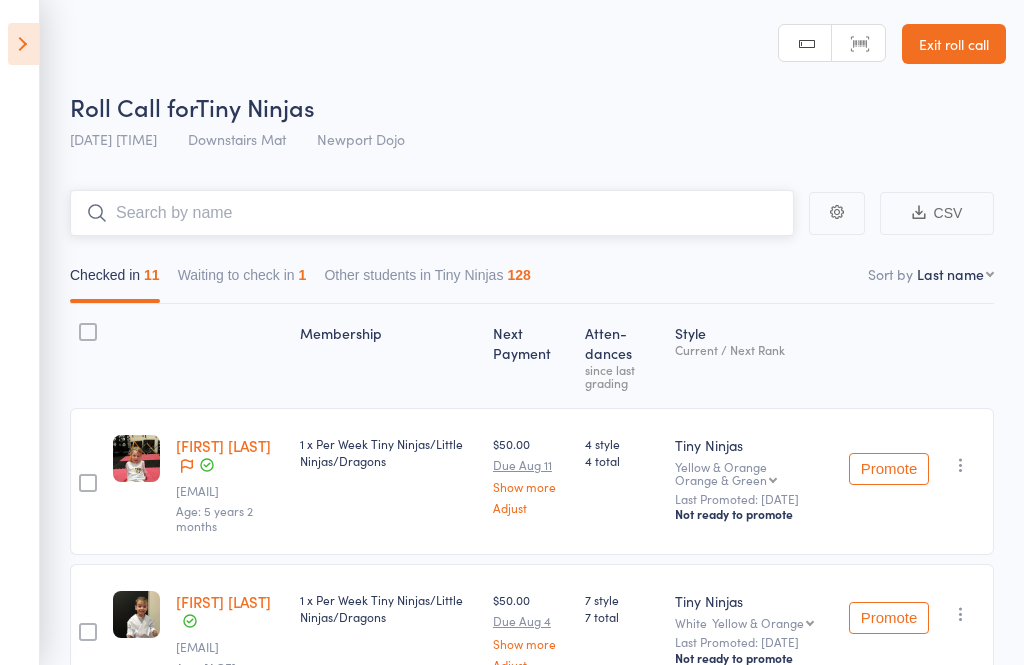 click at bounding box center [432, 213] 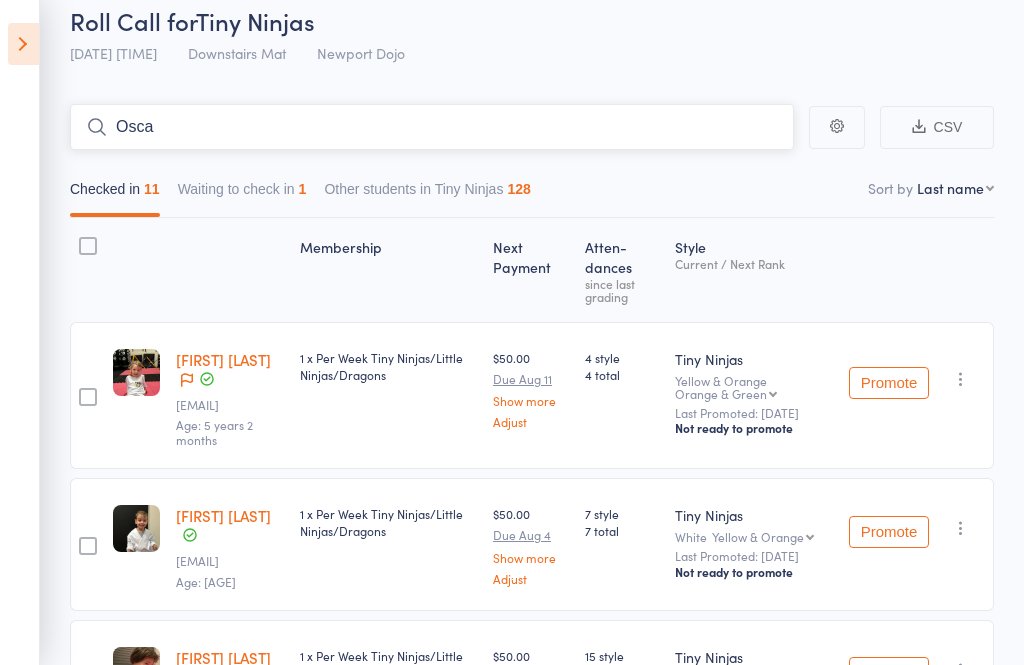 click on "Osca" at bounding box center [432, 127] 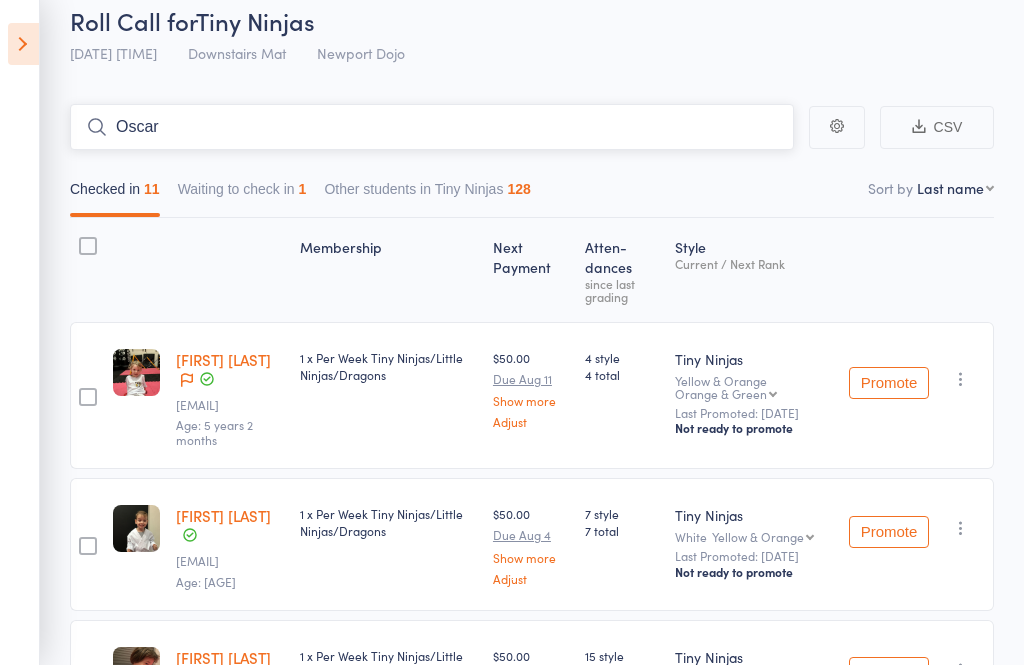 click on "Waiting to check in  1" at bounding box center (242, 194) 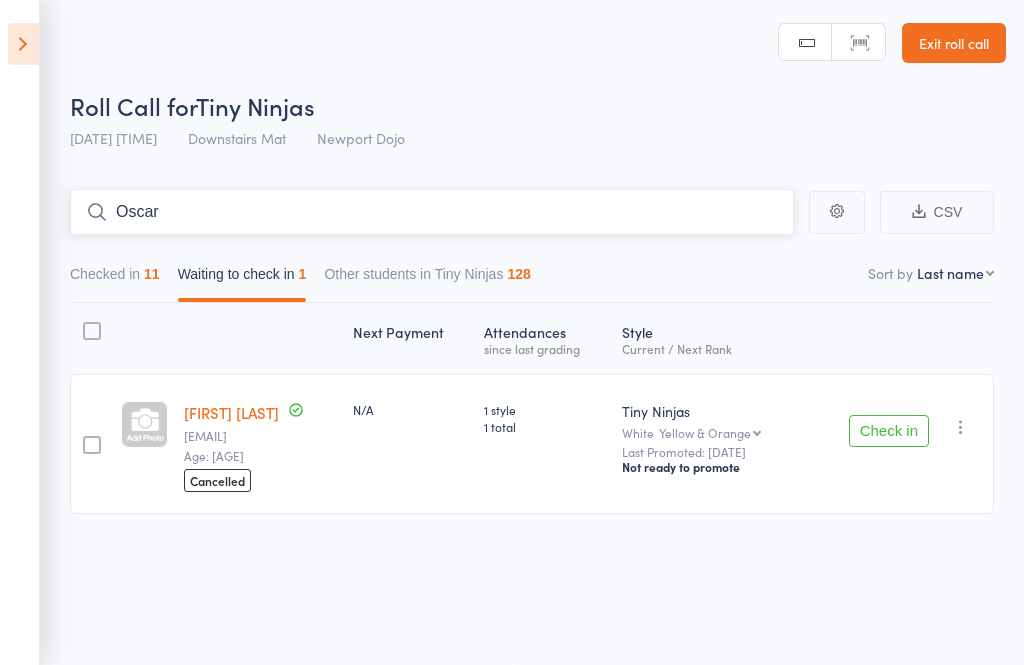 click on "Checked in  11" at bounding box center [115, 279] 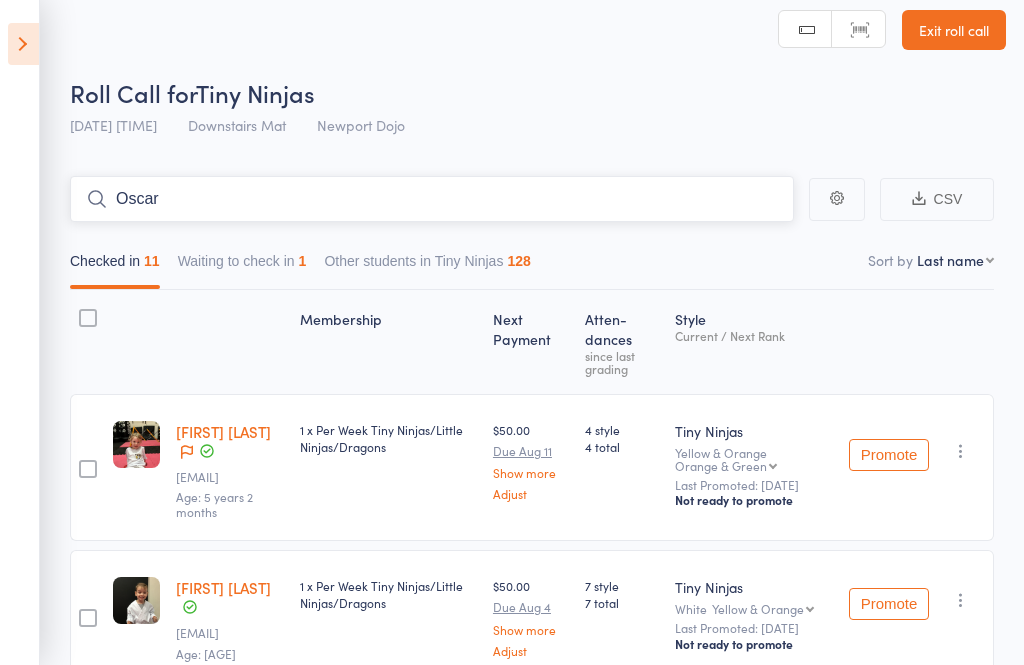 click on "Oscar" at bounding box center [432, 199] 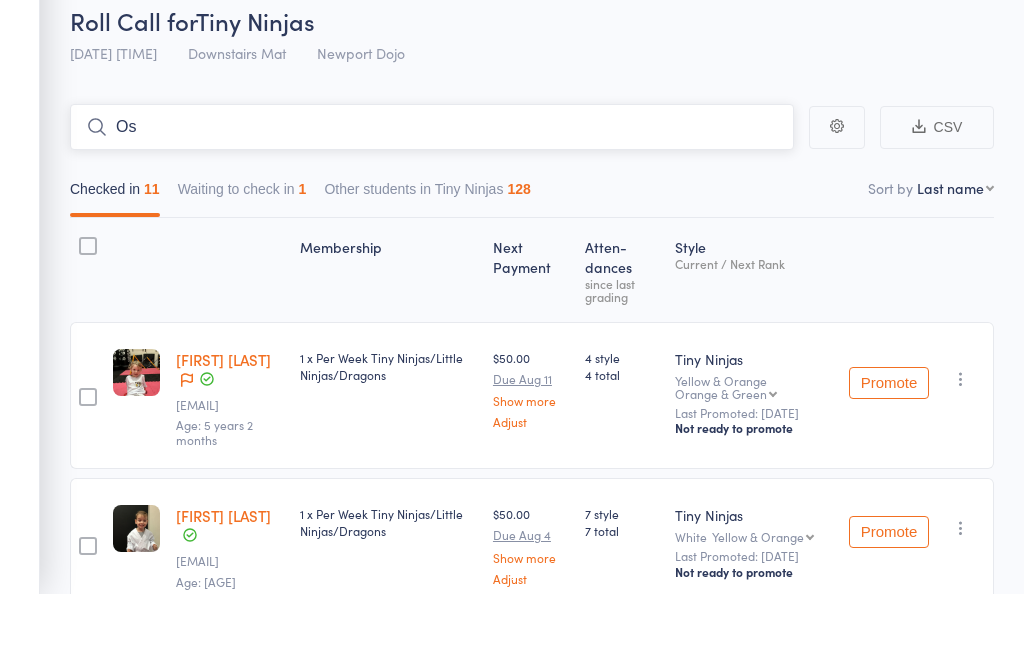type on "O" 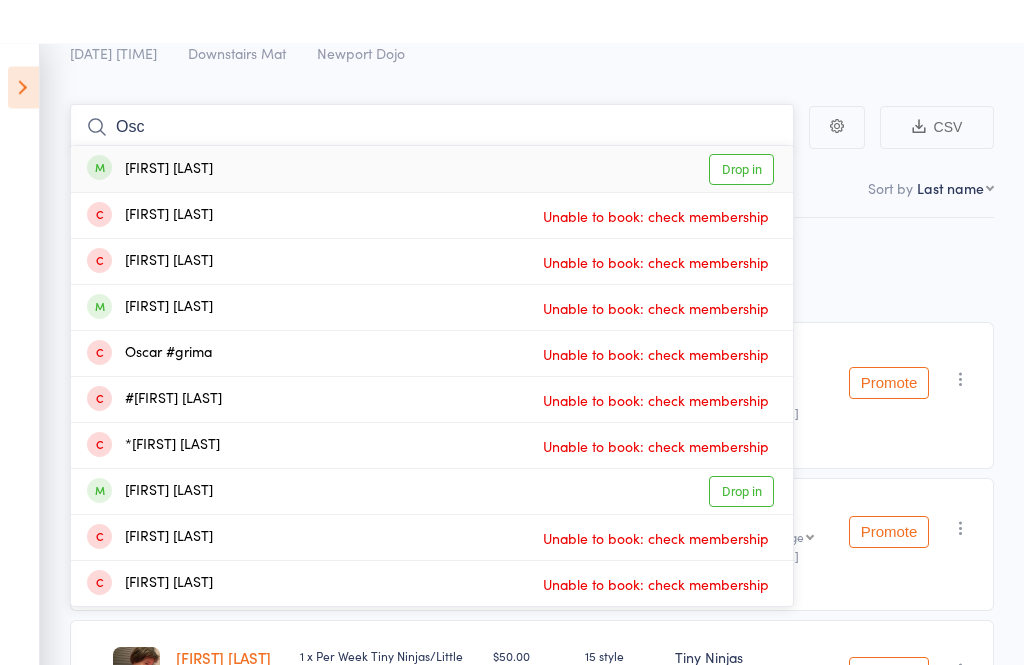scroll, scrollTop: 0, scrollLeft: 0, axis: both 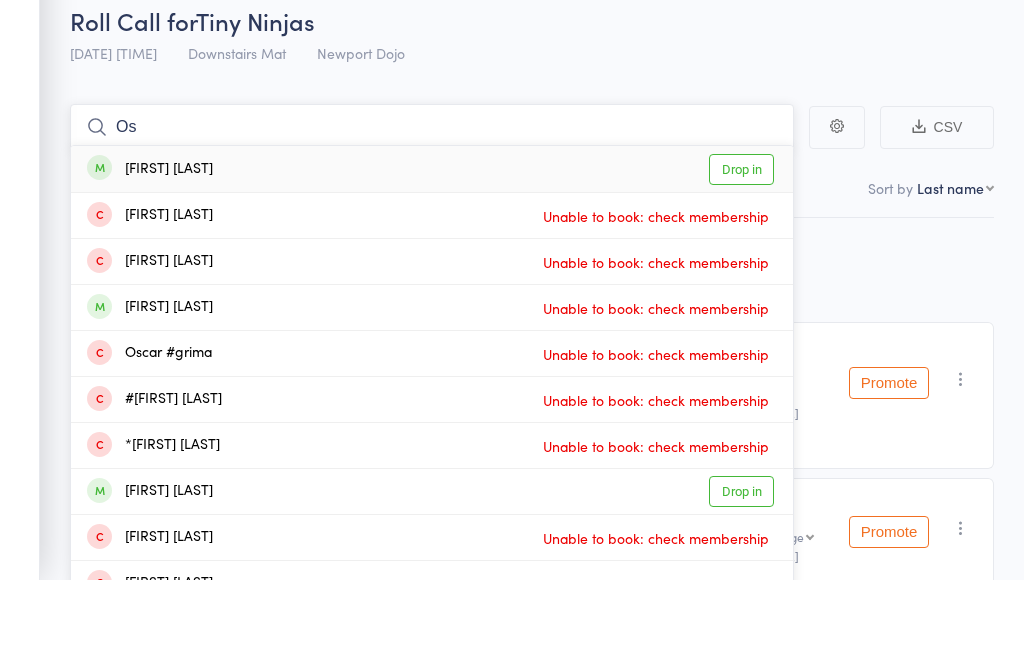 type on "O" 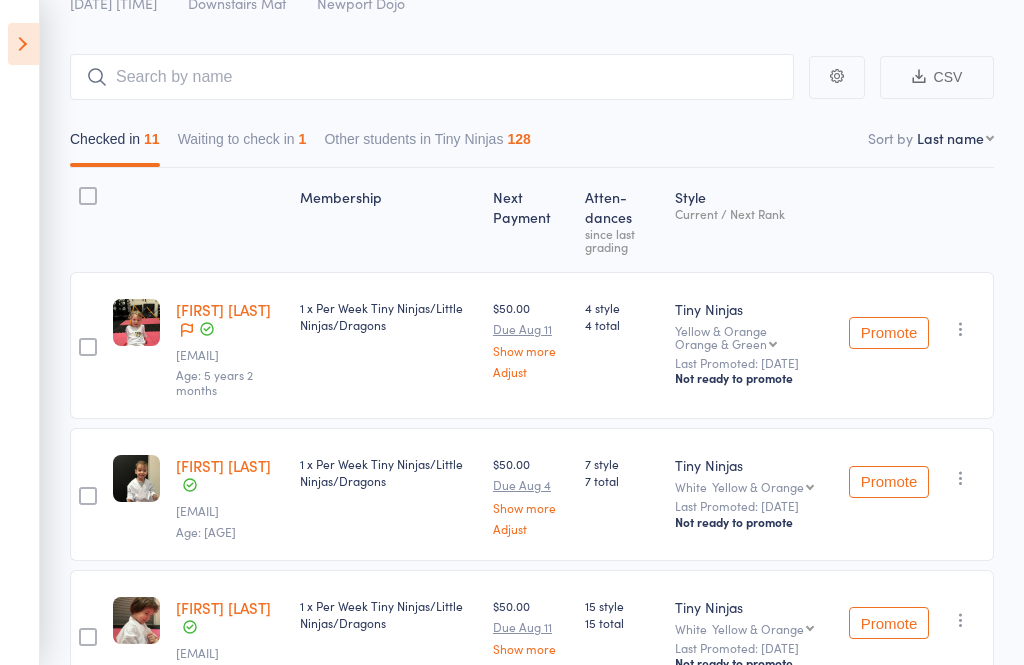scroll, scrollTop: 0, scrollLeft: 0, axis: both 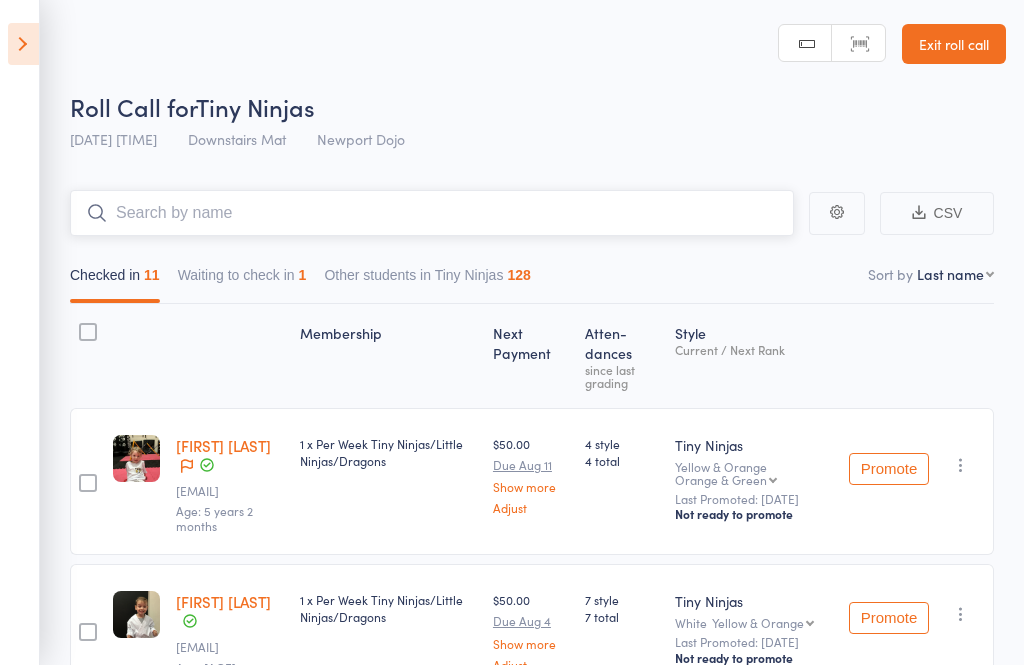click at bounding box center (432, 213) 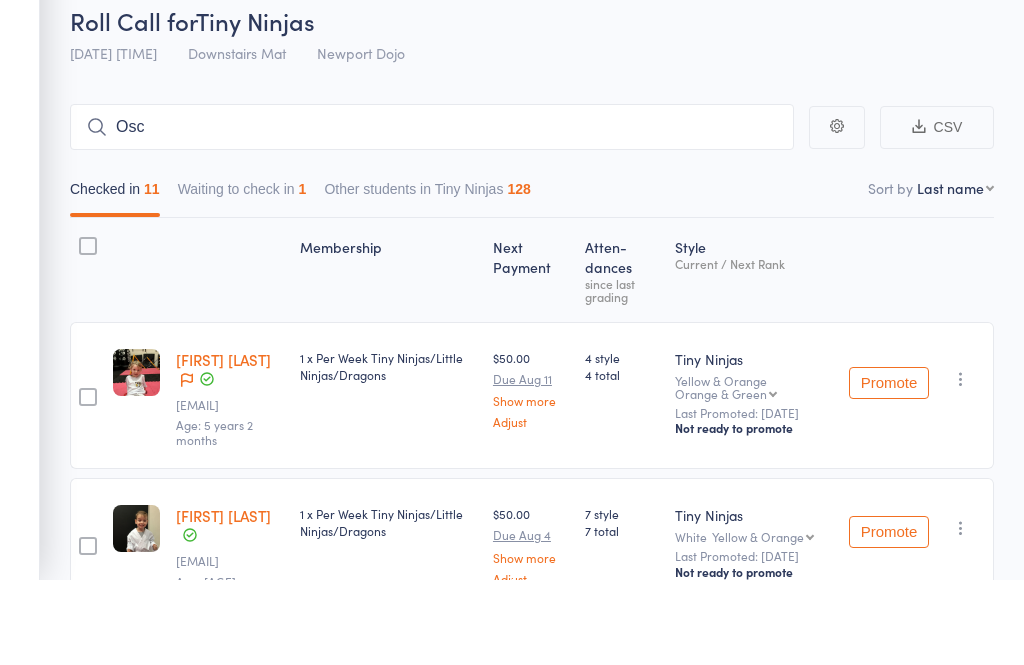 scroll, scrollTop: 86, scrollLeft: 0, axis: vertical 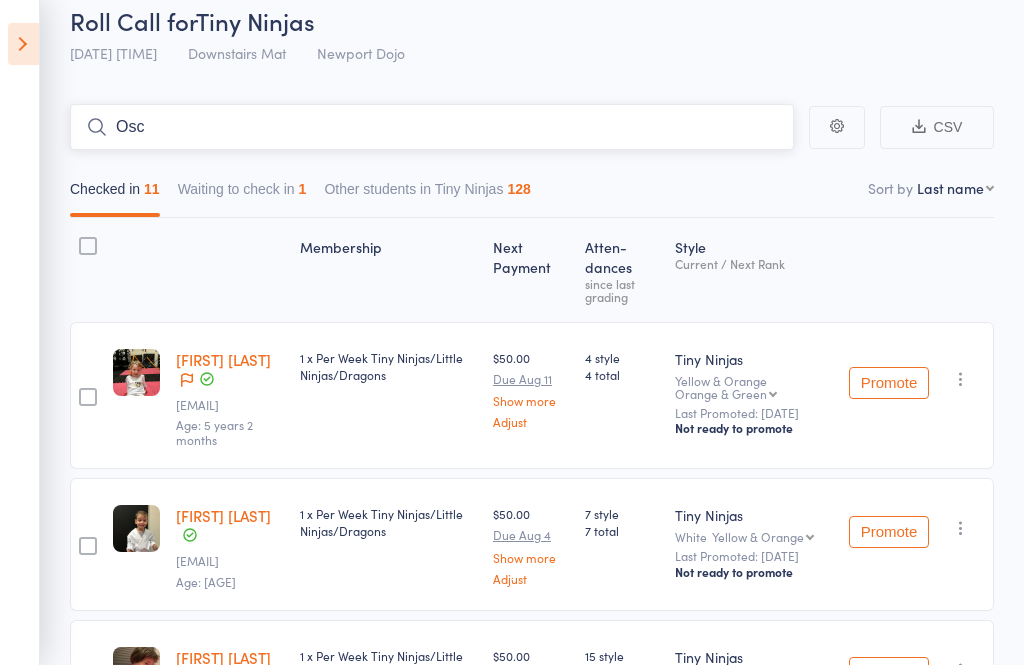 click on "Osc" at bounding box center (432, 127) 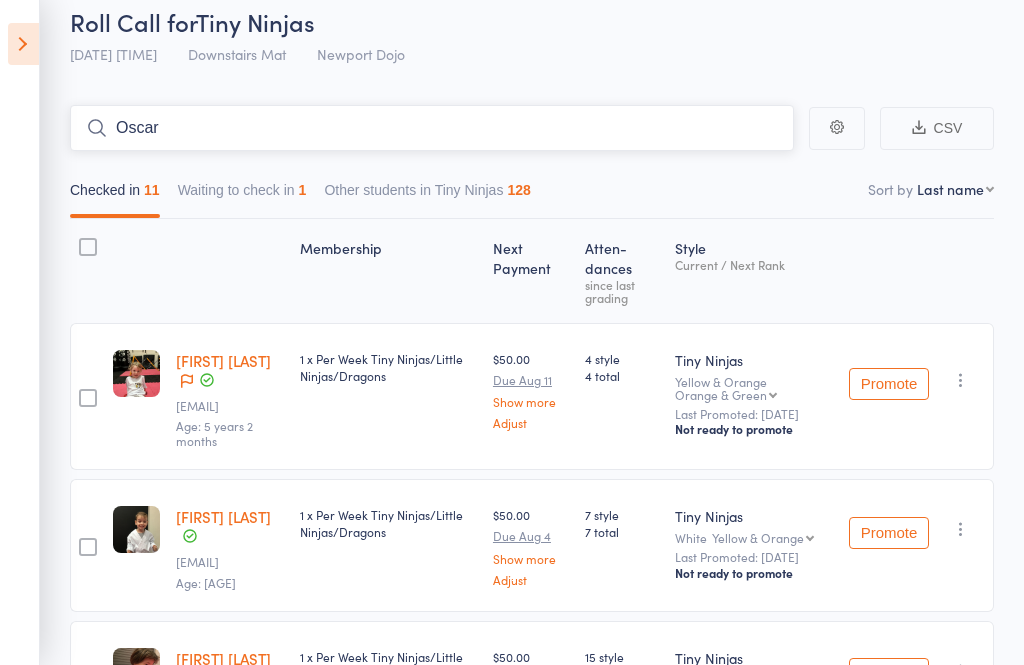 type on "Oscar" 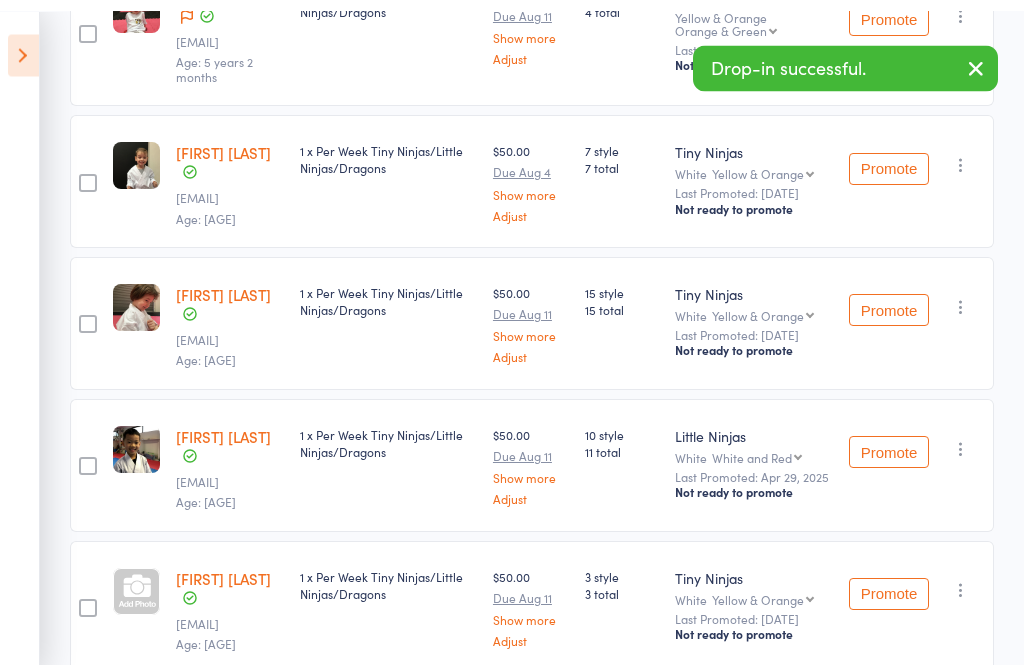 scroll, scrollTop: 448, scrollLeft: 0, axis: vertical 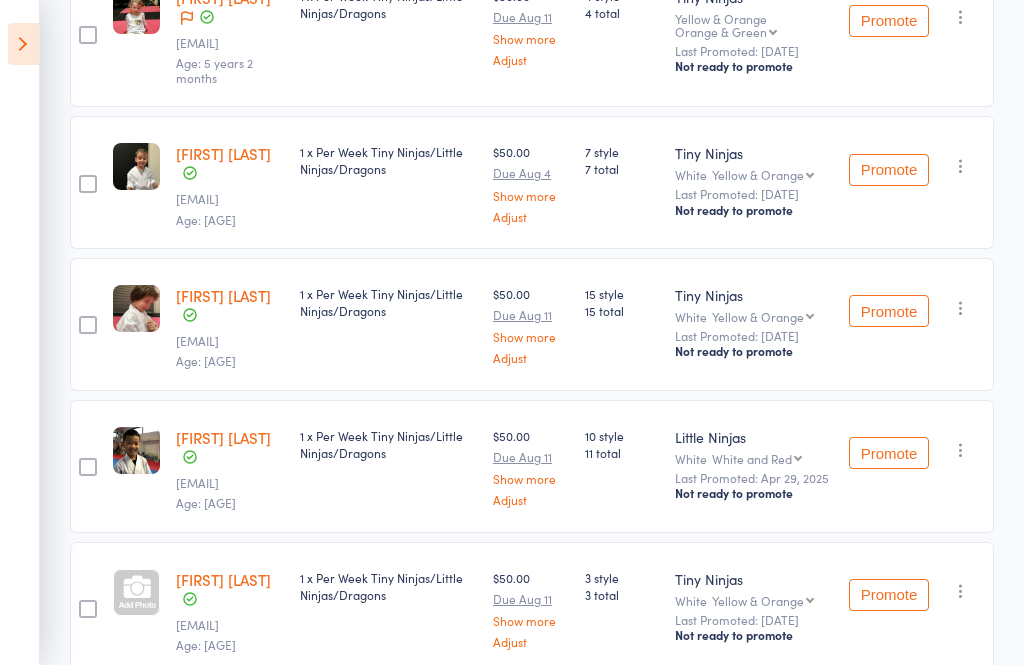 click at bounding box center [961, 450] 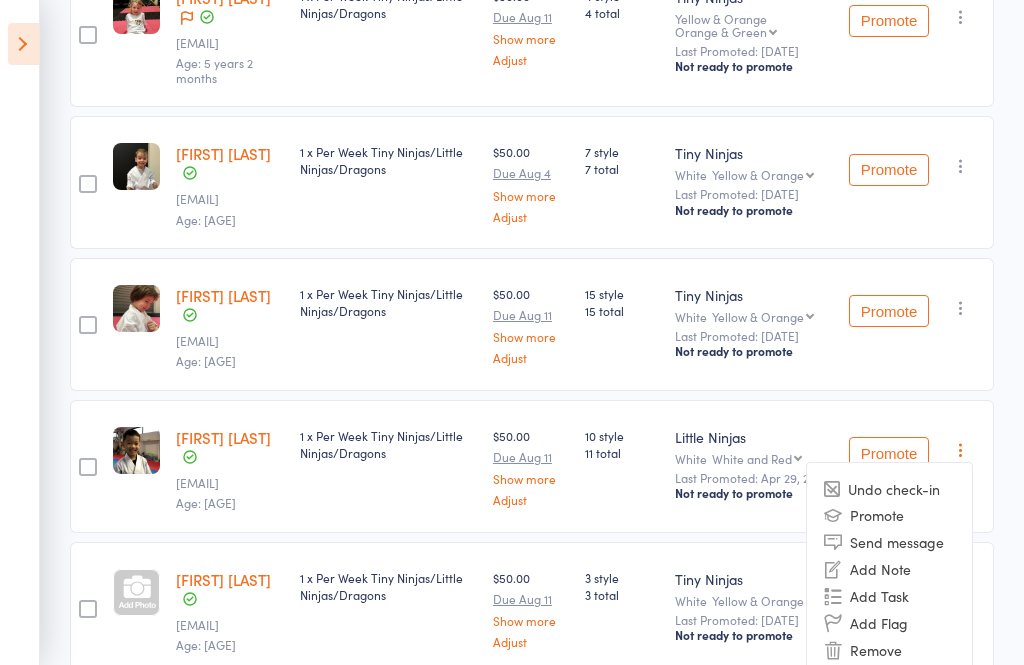 click on "Remove" at bounding box center (889, 650) 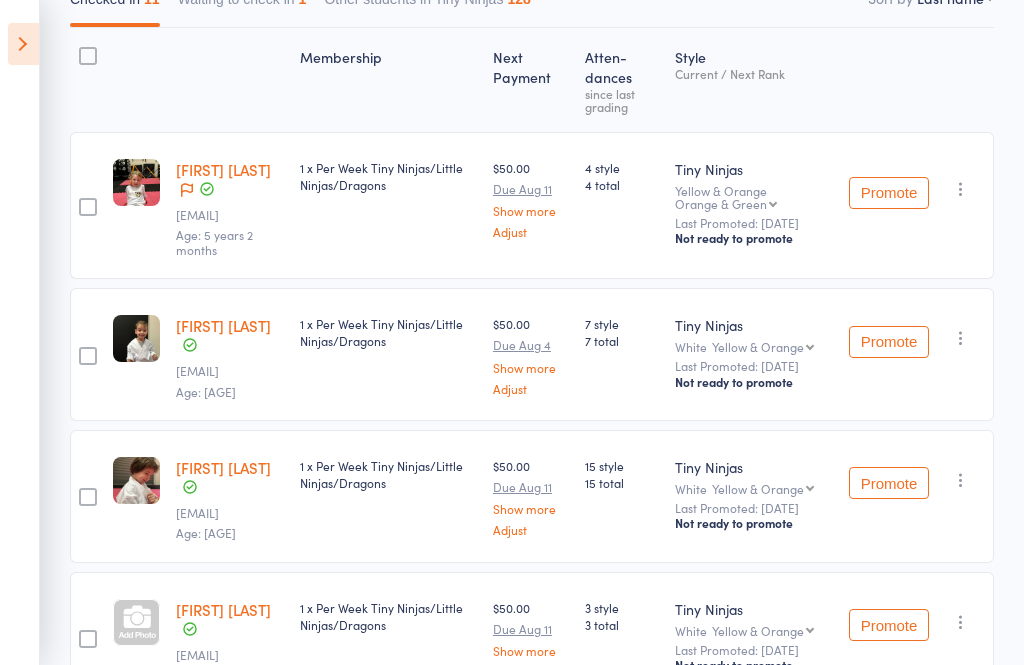 scroll, scrollTop: 0, scrollLeft: 0, axis: both 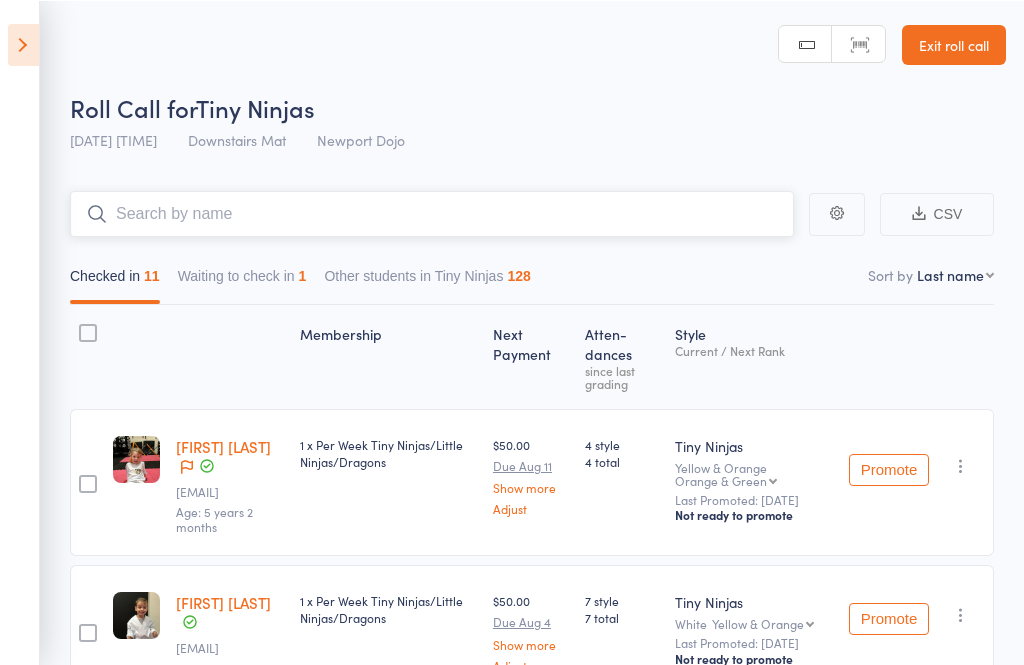 click at bounding box center (432, 213) 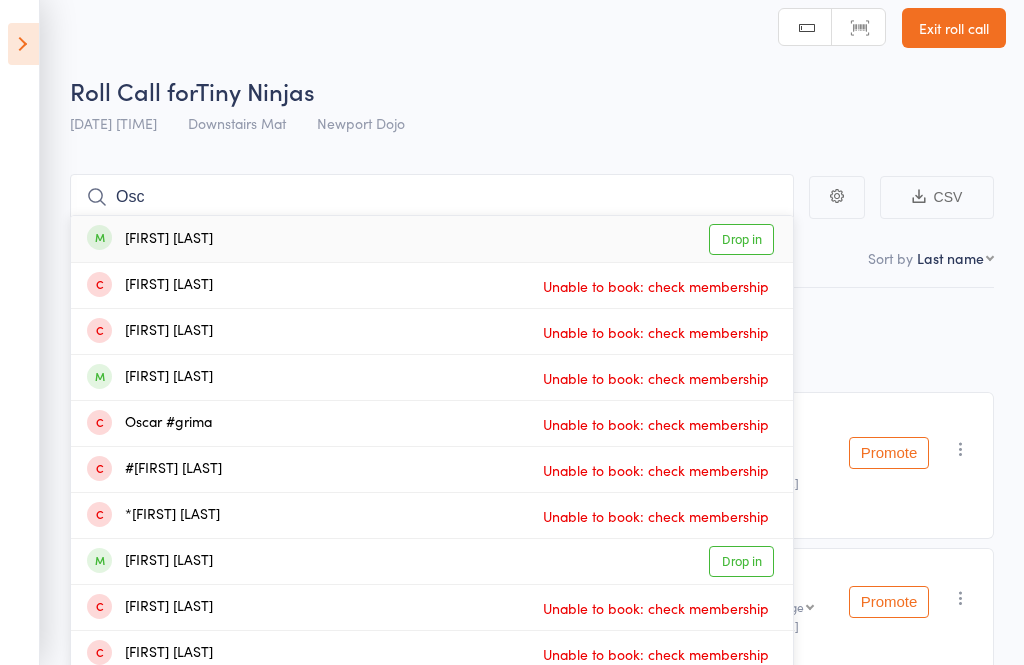 scroll, scrollTop: 0, scrollLeft: 0, axis: both 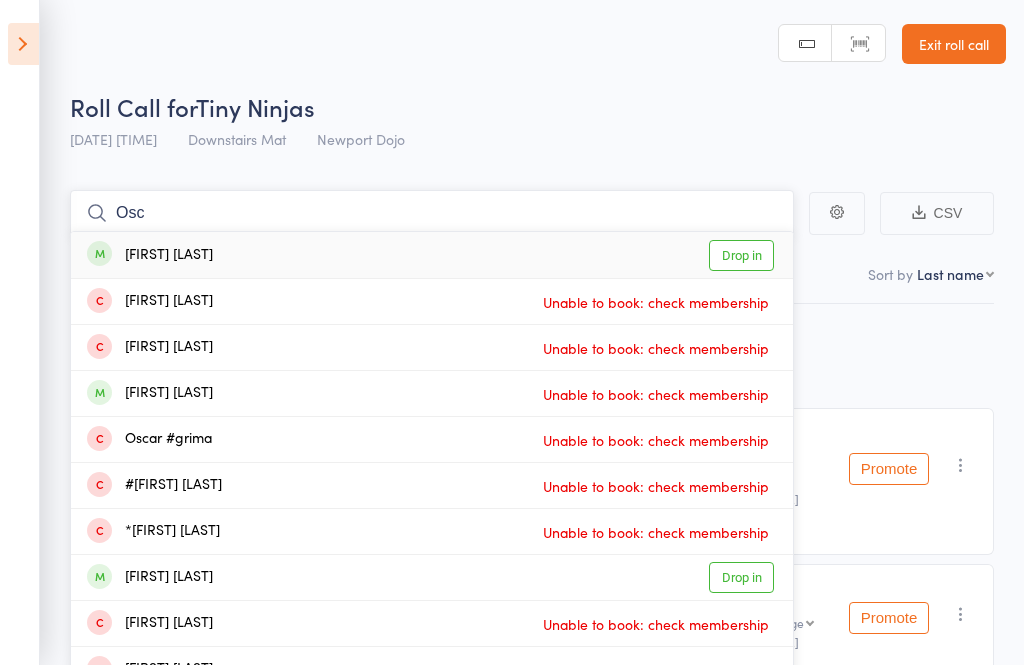 type on "Osc" 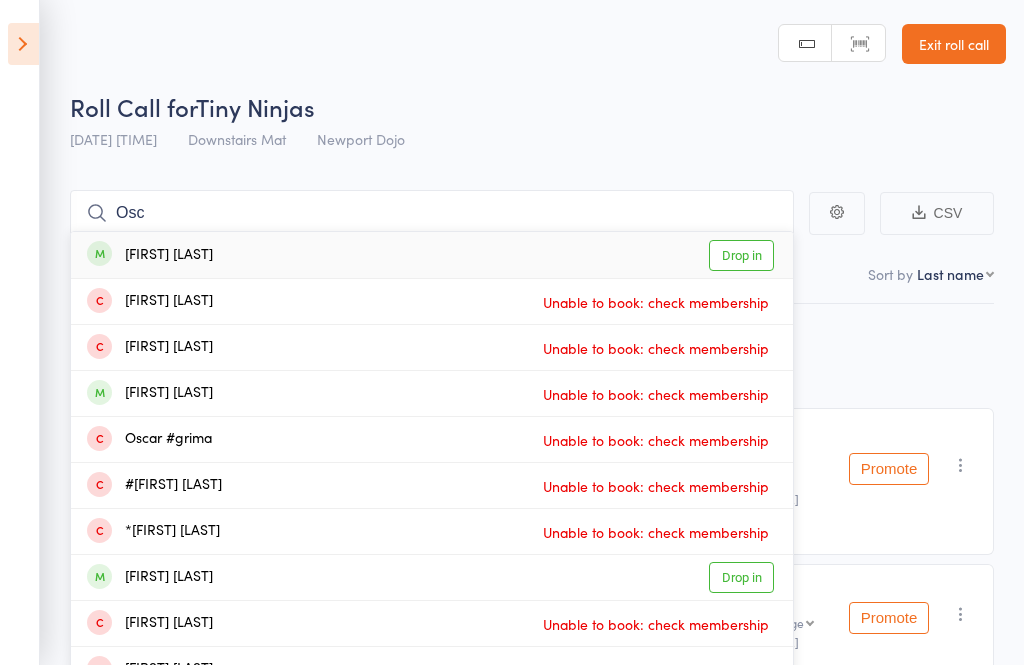 click at bounding box center (23, 44) 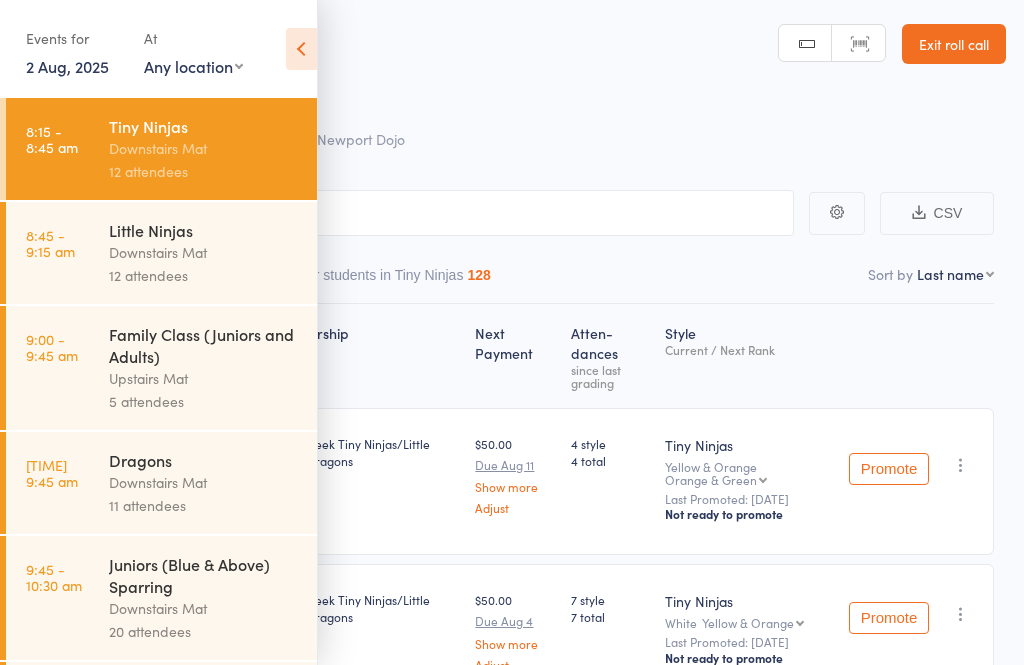 click on "[TIME] [FIRST] [LAST] [LOCATION] [ATTENDEES]" at bounding box center (161, 253) 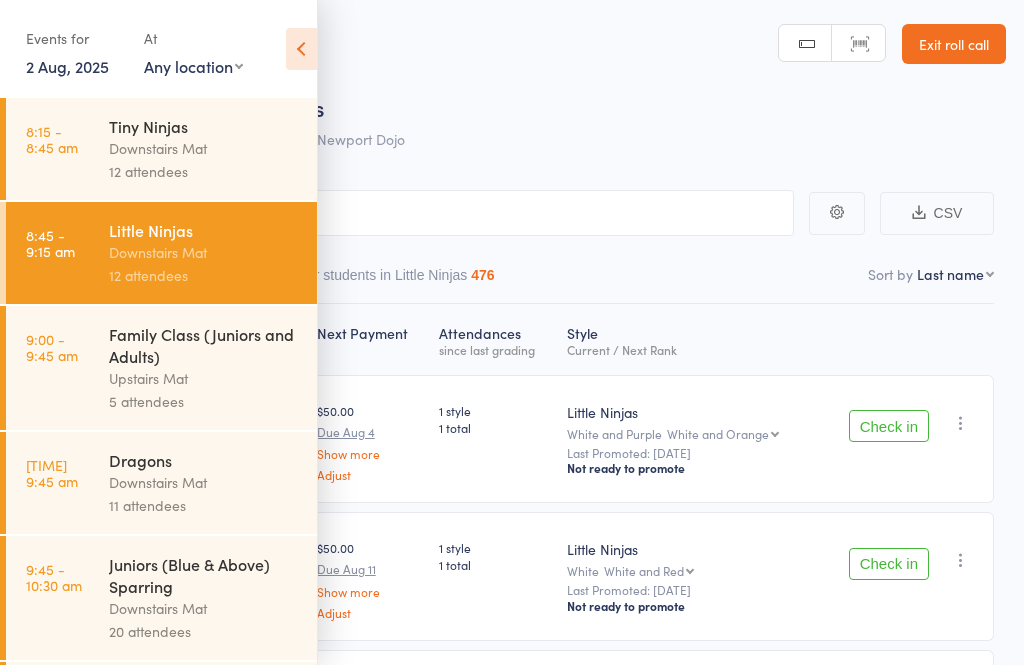 click at bounding box center [301, 49] 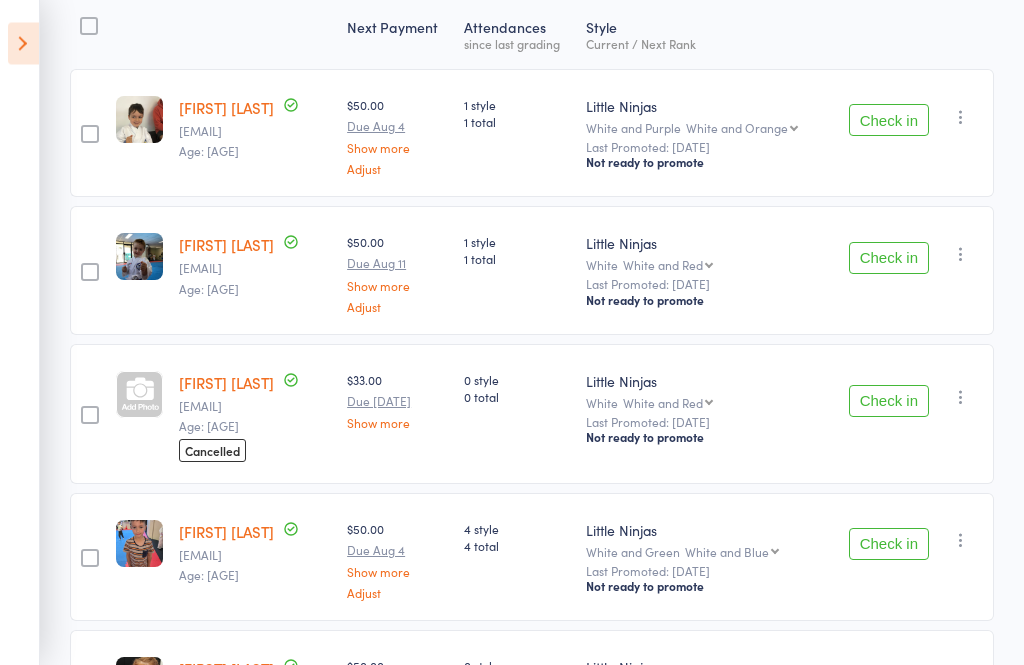 click on "Check in" at bounding box center (889, 121) 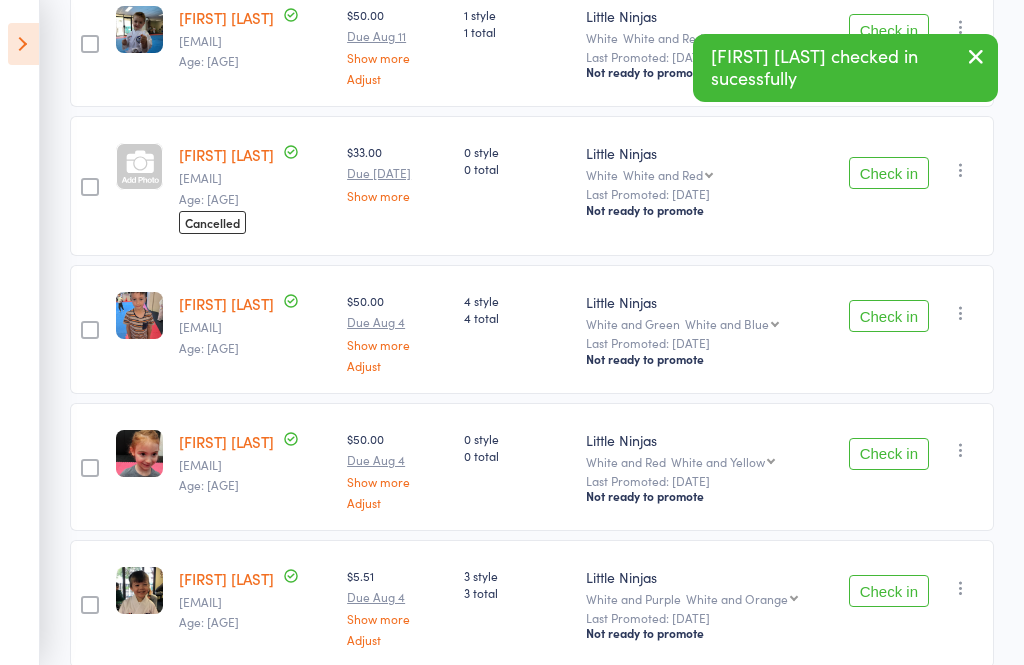 scroll, scrollTop: 395, scrollLeft: 0, axis: vertical 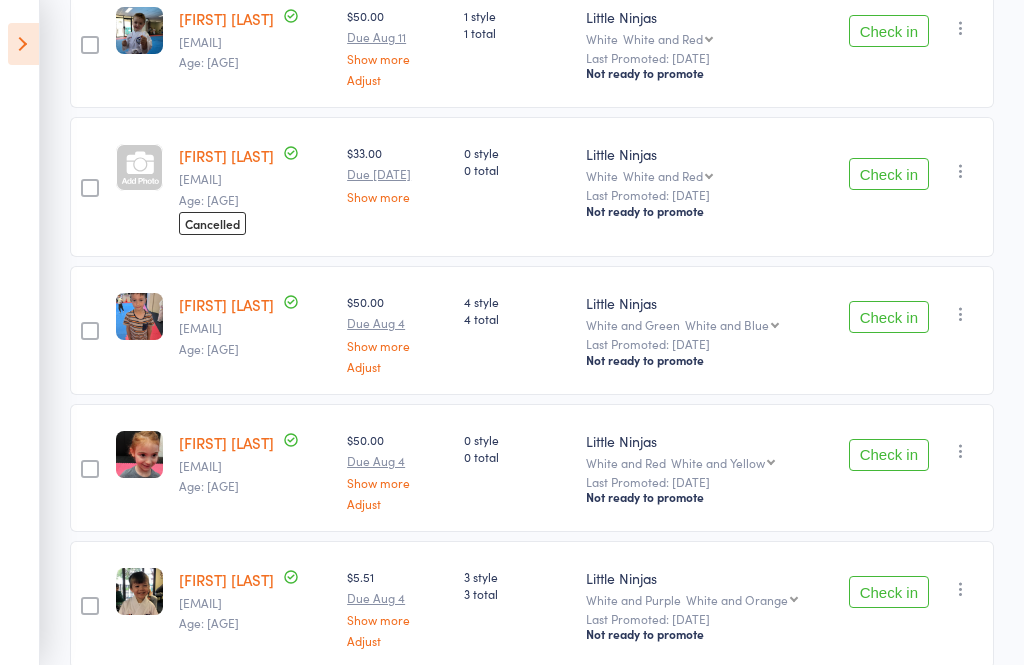 click on "Check in" at bounding box center [889, 174] 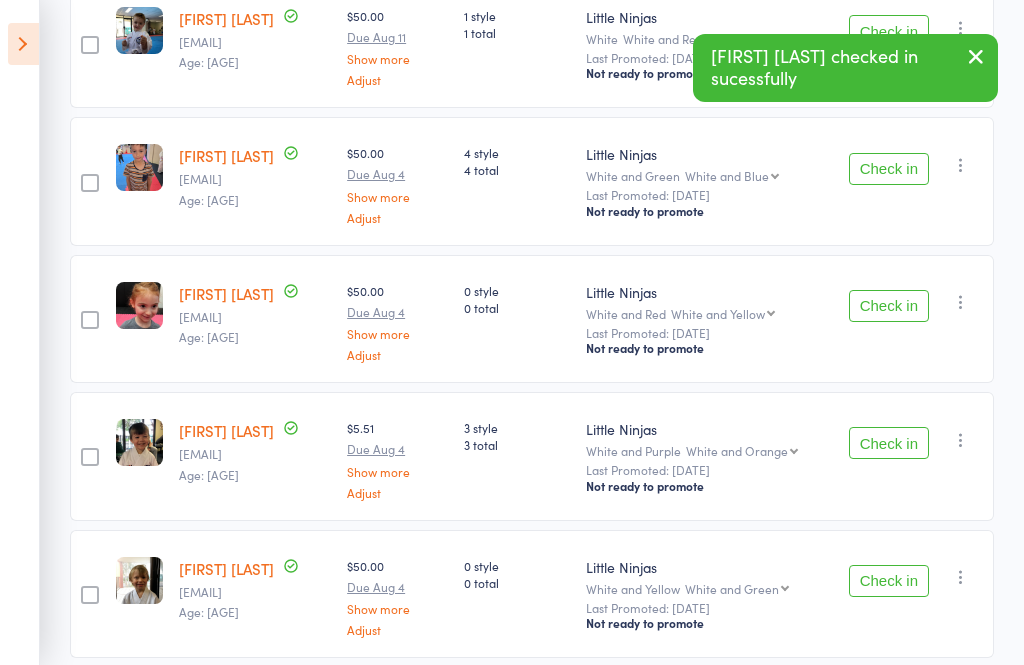 click on "Check in" at bounding box center [889, 169] 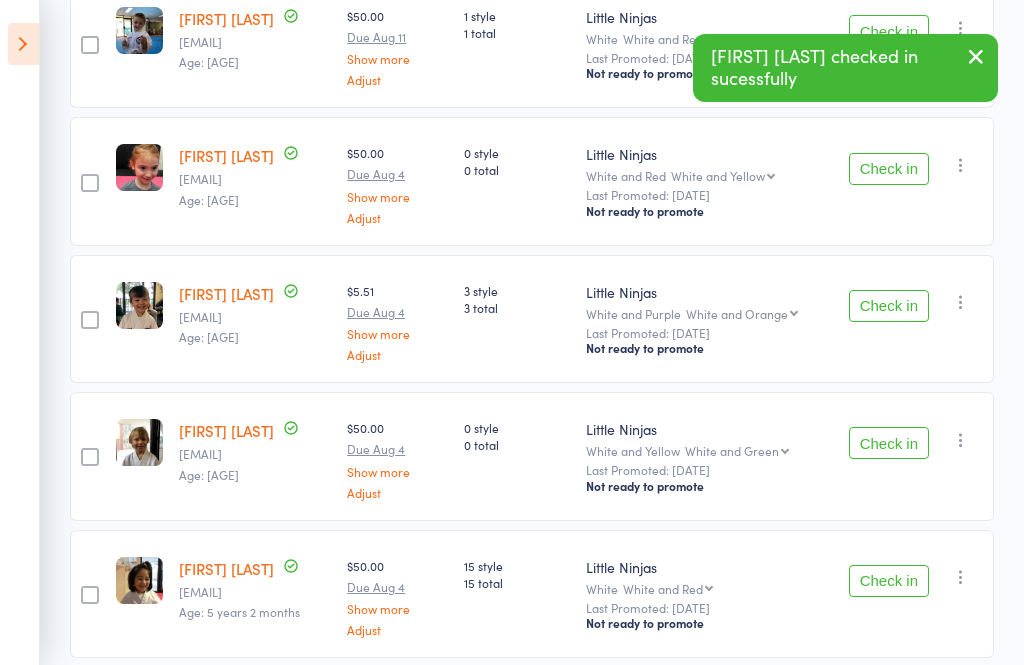 click on "Check in" at bounding box center [889, 169] 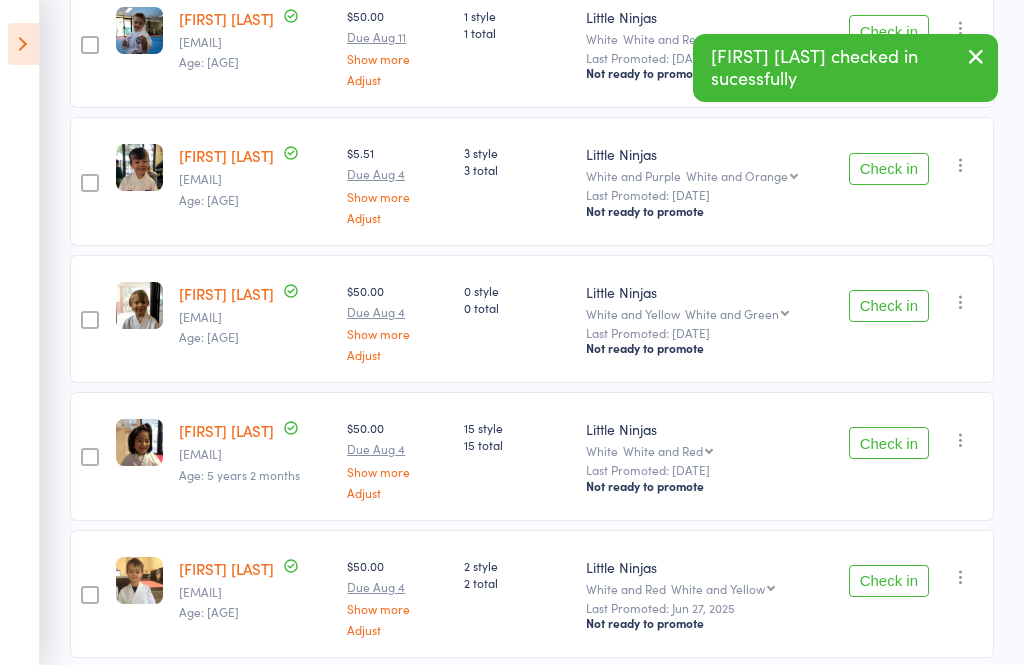 click on "Check in" at bounding box center [889, 169] 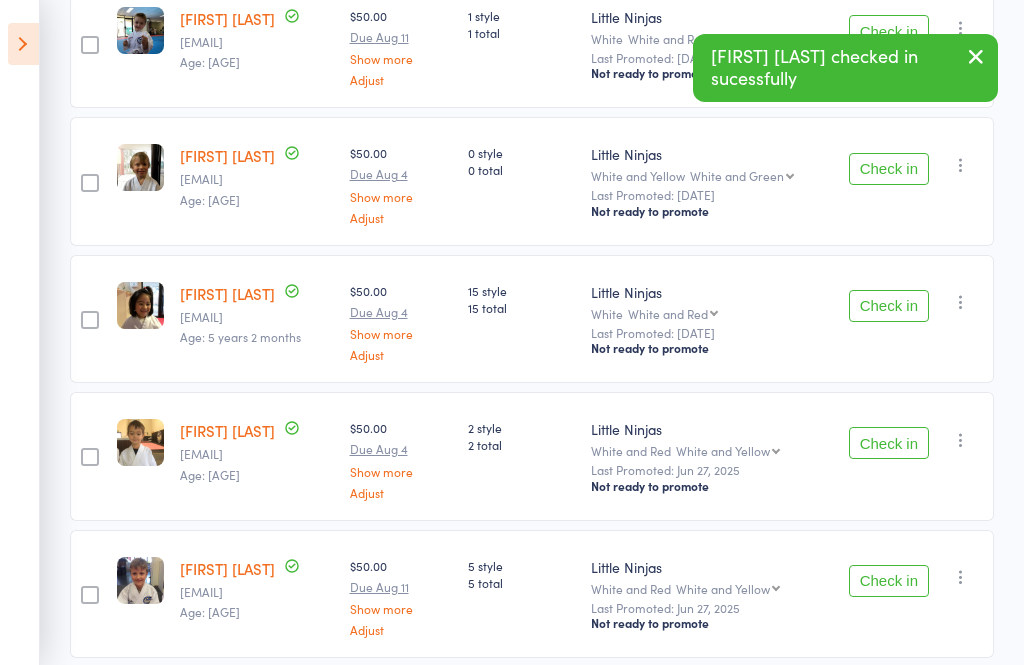 click on "Check in" at bounding box center (889, 169) 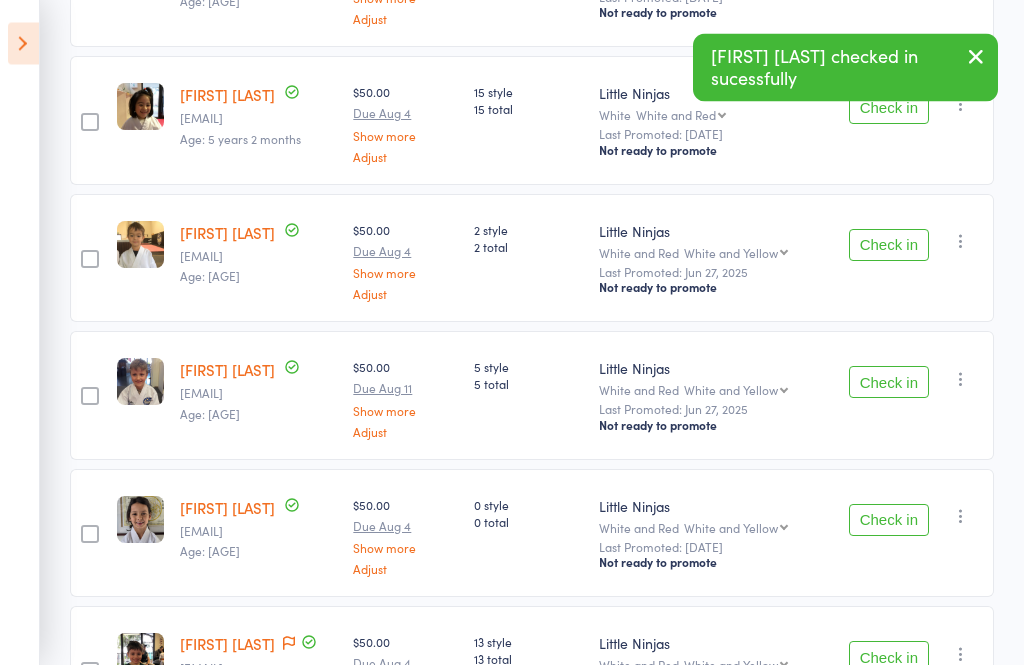 scroll, scrollTop: 456, scrollLeft: 0, axis: vertical 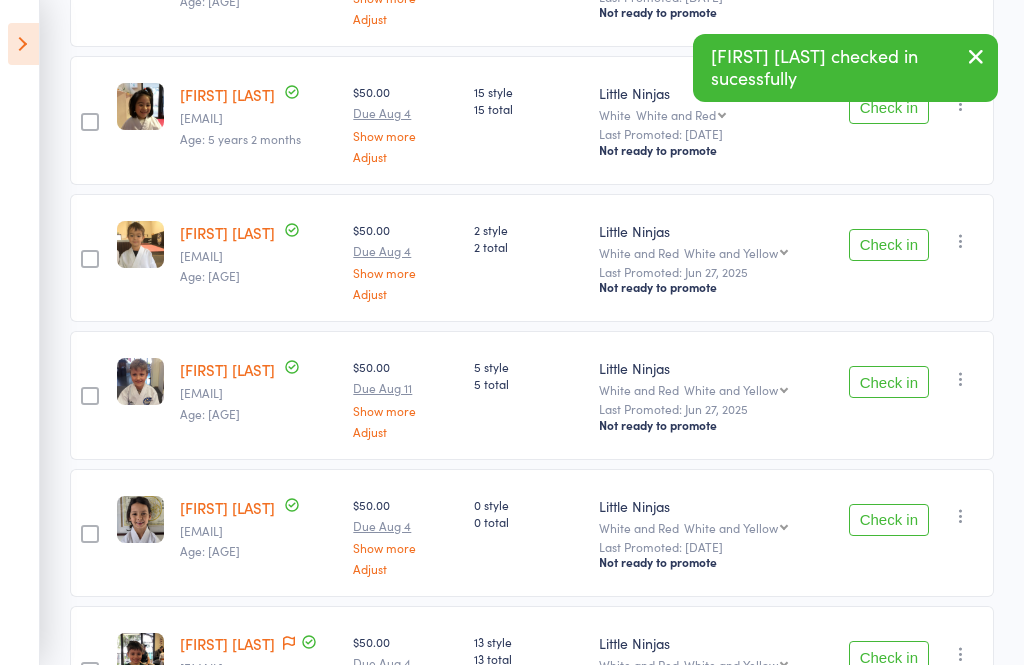 click on "Check in" at bounding box center [889, 245] 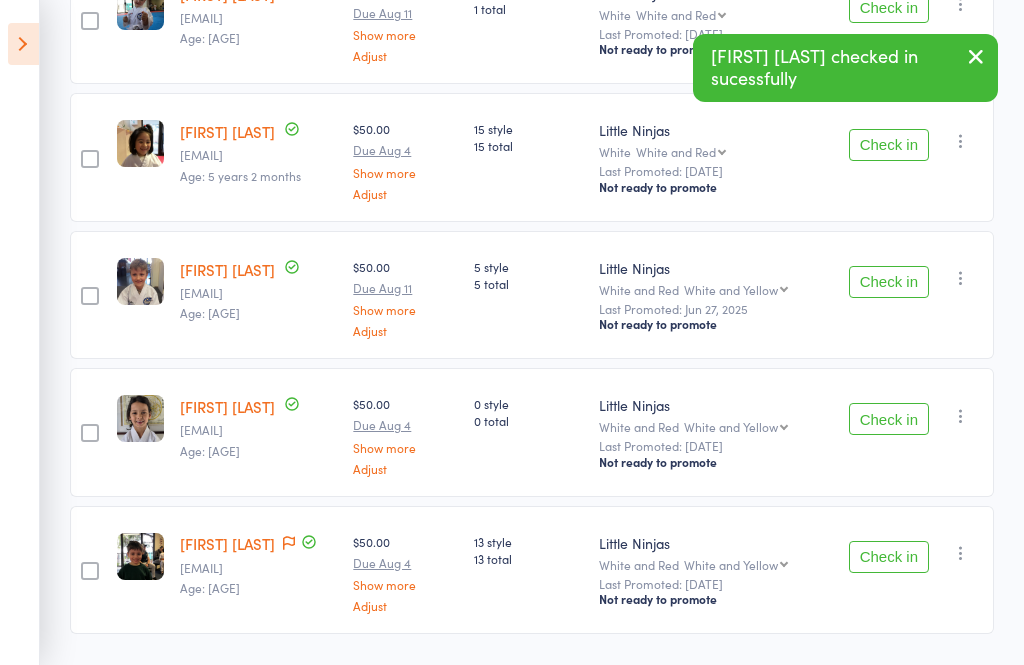 click on "Check in" at bounding box center (889, 282) 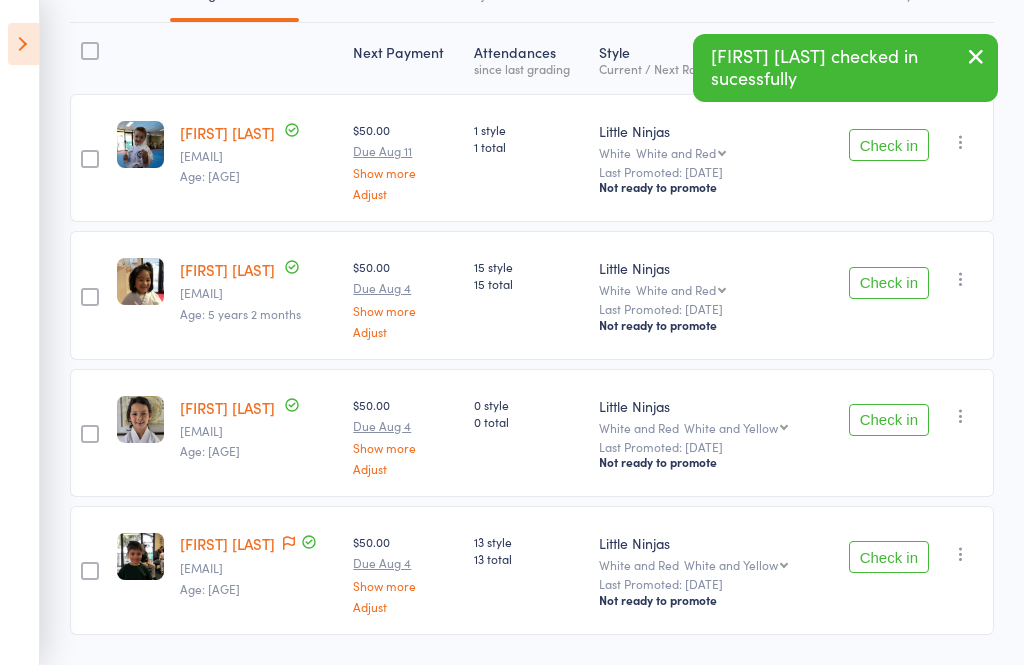 click on "Check in" at bounding box center [889, 420] 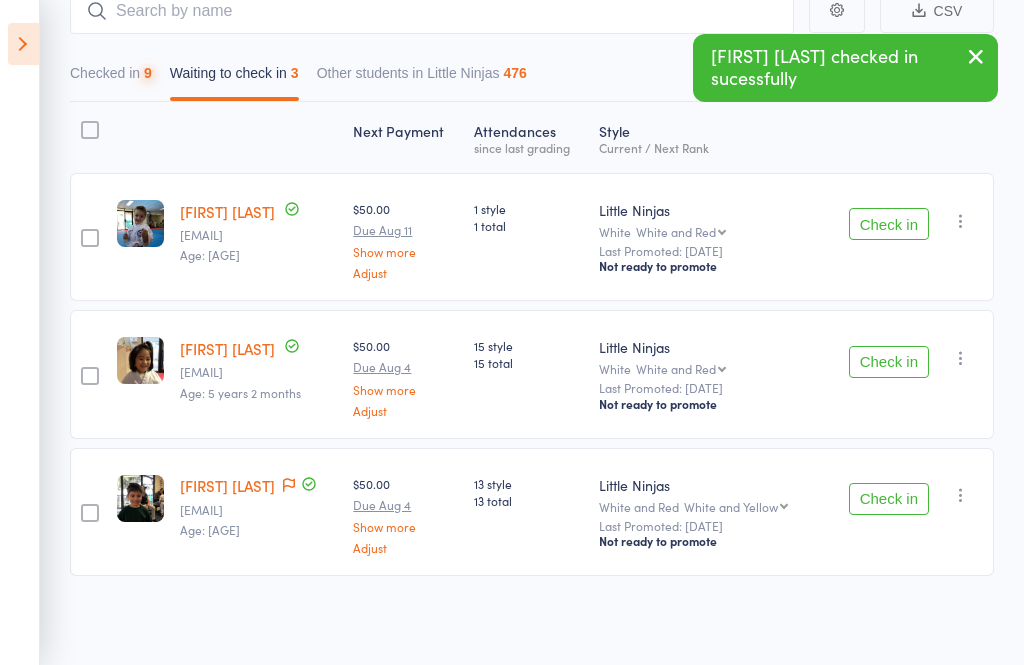scroll, scrollTop: 143, scrollLeft: 0, axis: vertical 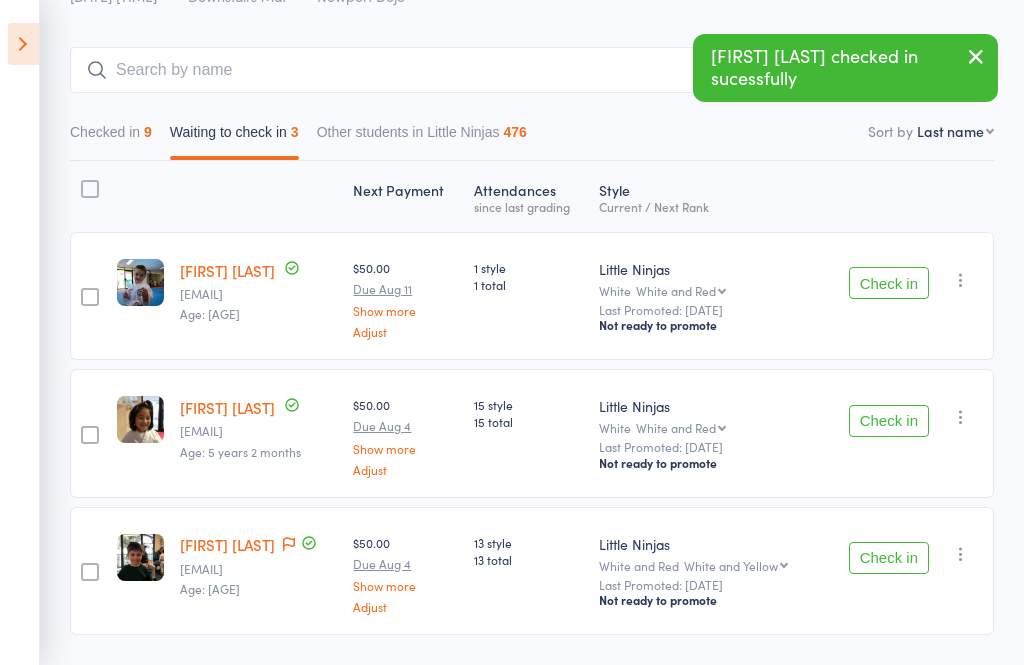 click on "Check in" at bounding box center [889, 558] 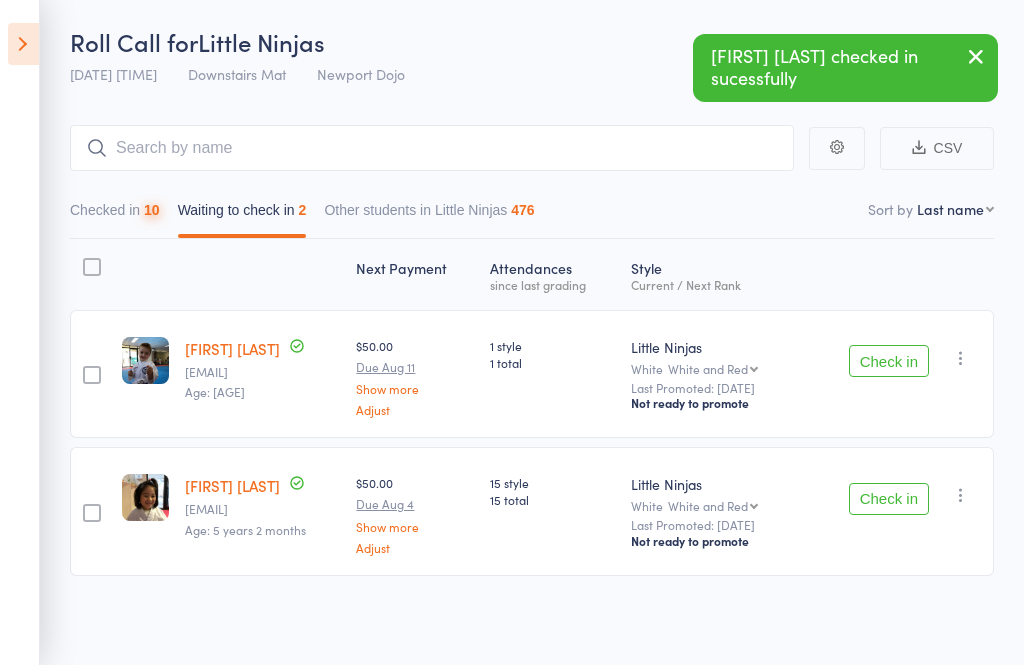 scroll, scrollTop: 5, scrollLeft: 0, axis: vertical 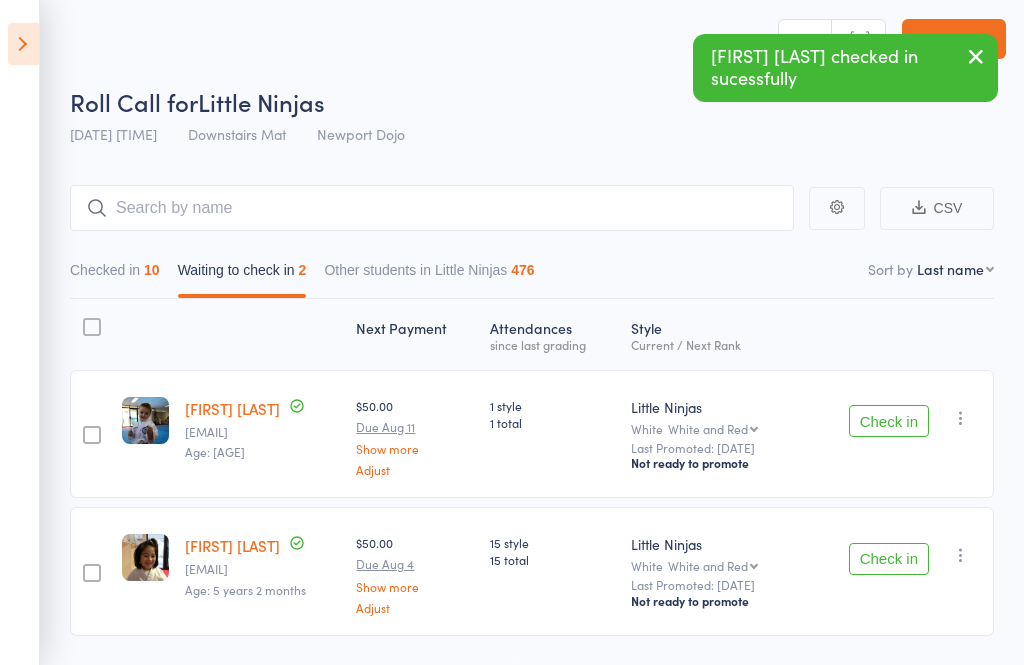 click on "Check in" at bounding box center (889, 559) 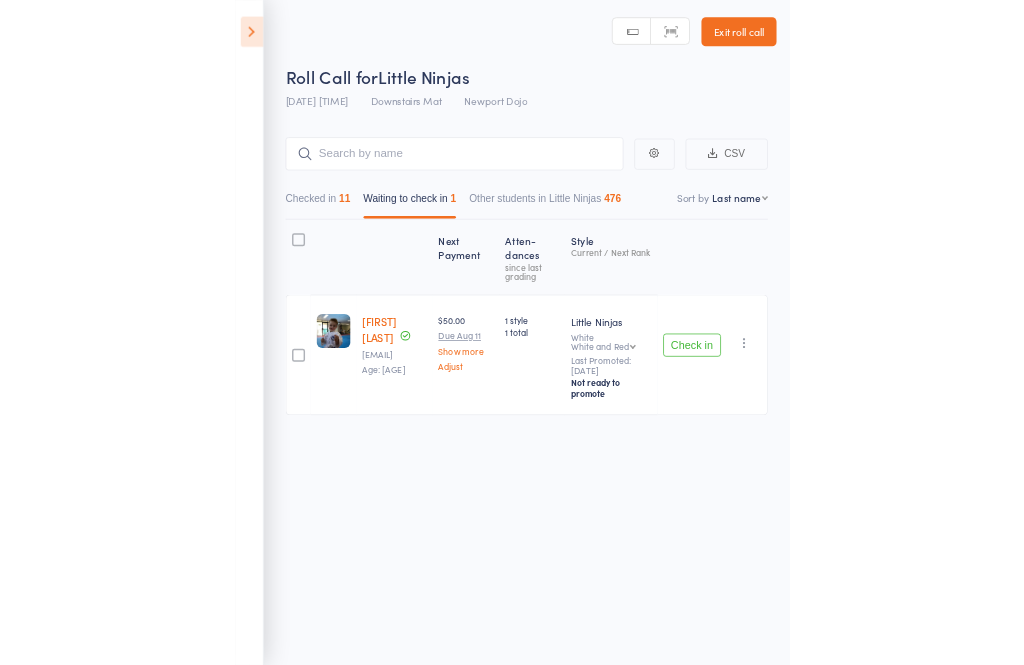 scroll, scrollTop: 14, scrollLeft: 0, axis: vertical 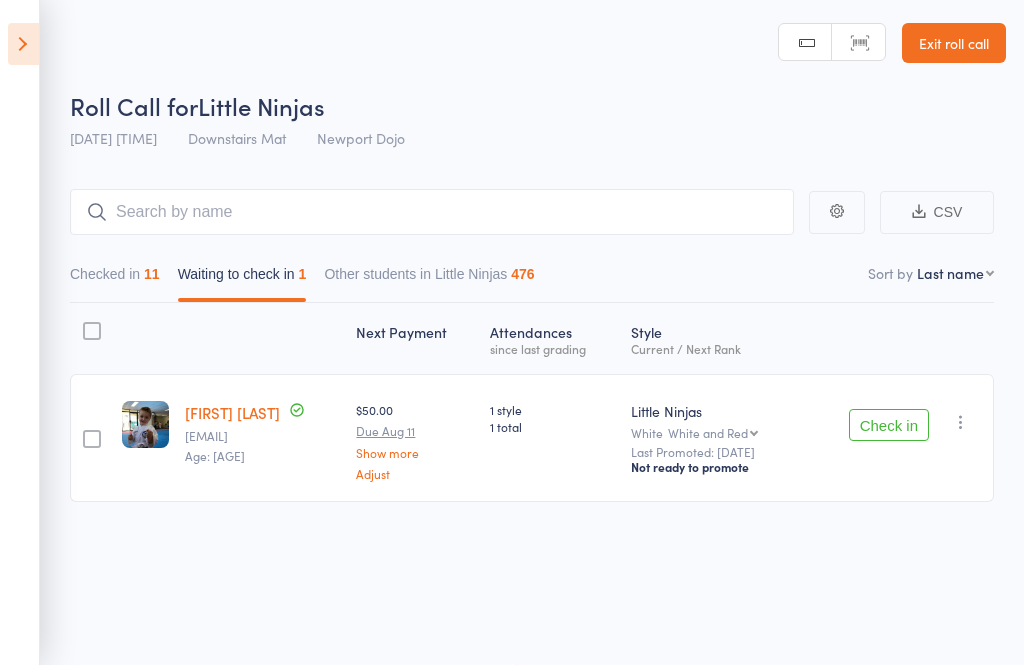 click at bounding box center (961, 422) 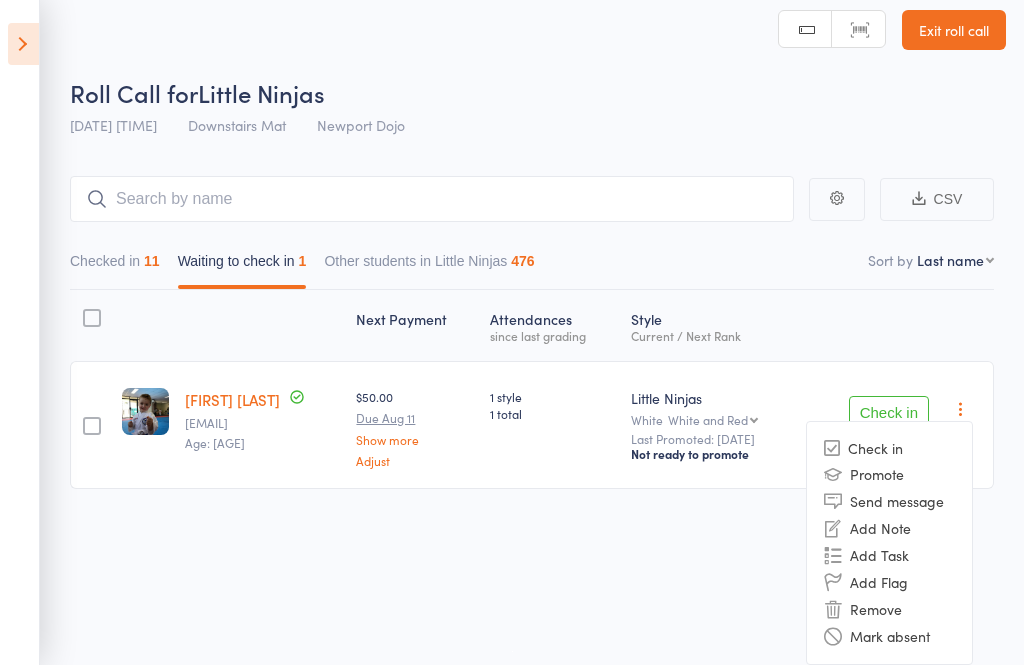 click on "Remove" at bounding box center (889, 609) 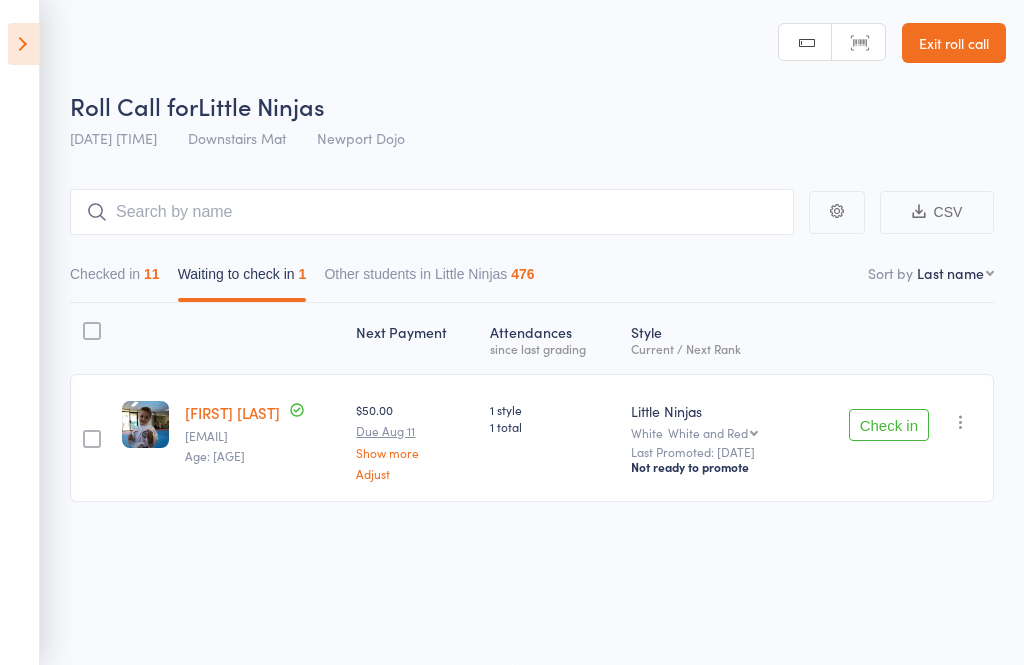 click at bounding box center [23, 44] 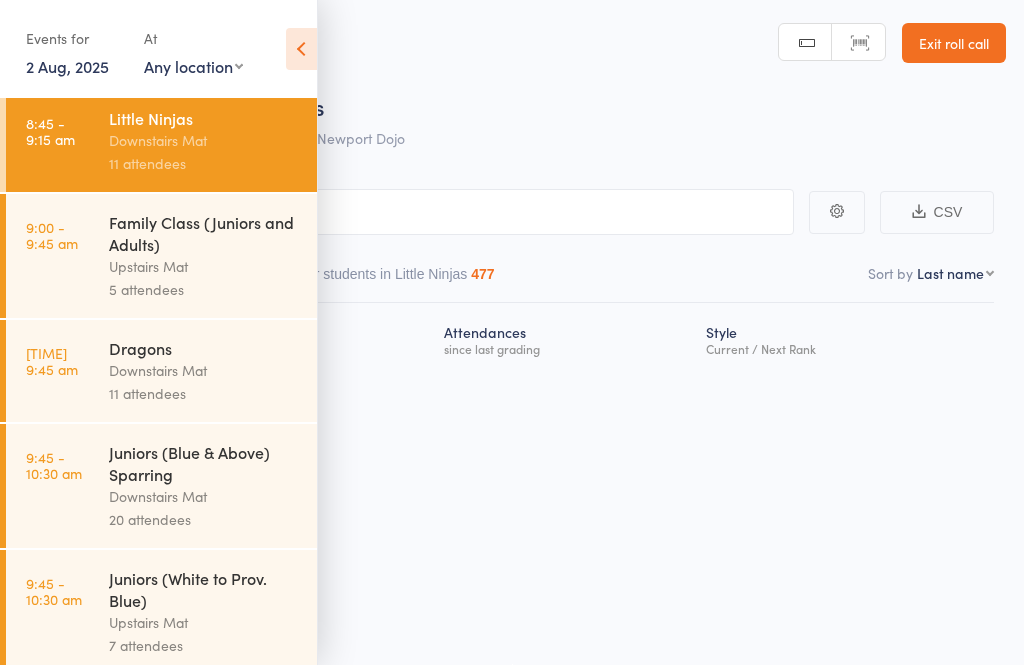 scroll, scrollTop: 117, scrollLeft: 0, axis: vertical 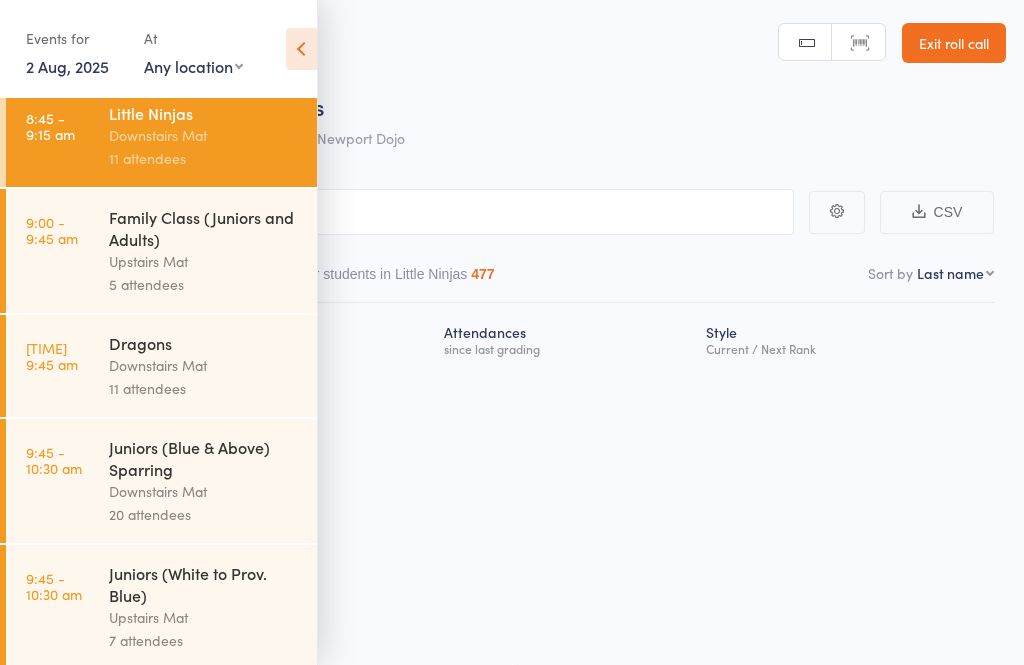 click on "[TIME] [FIRST] [LAST] [LOCATION] [ATTENDEES]" at bounding box center (161, 366) 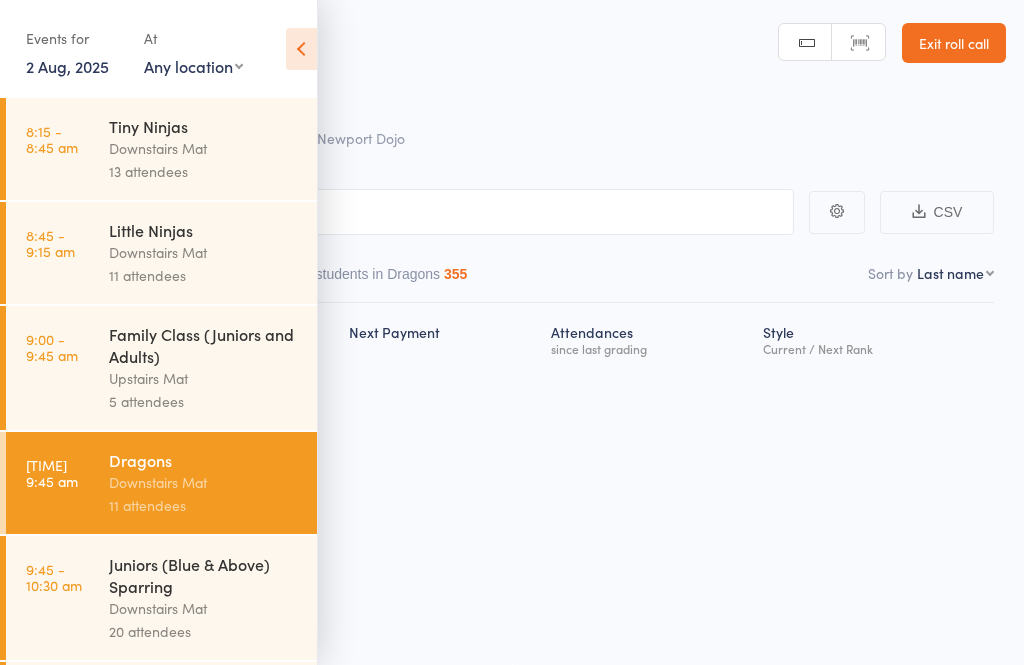 click at bounding box center (301, 49) 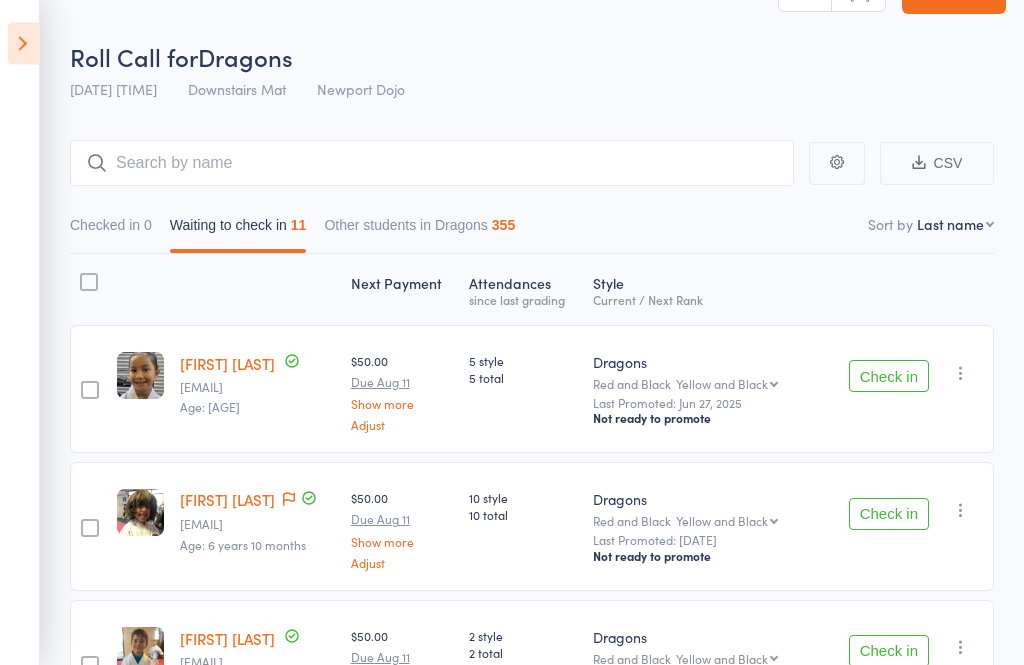 scroll, scrollTop: 56, scrollLeft: 0, axis: vertical 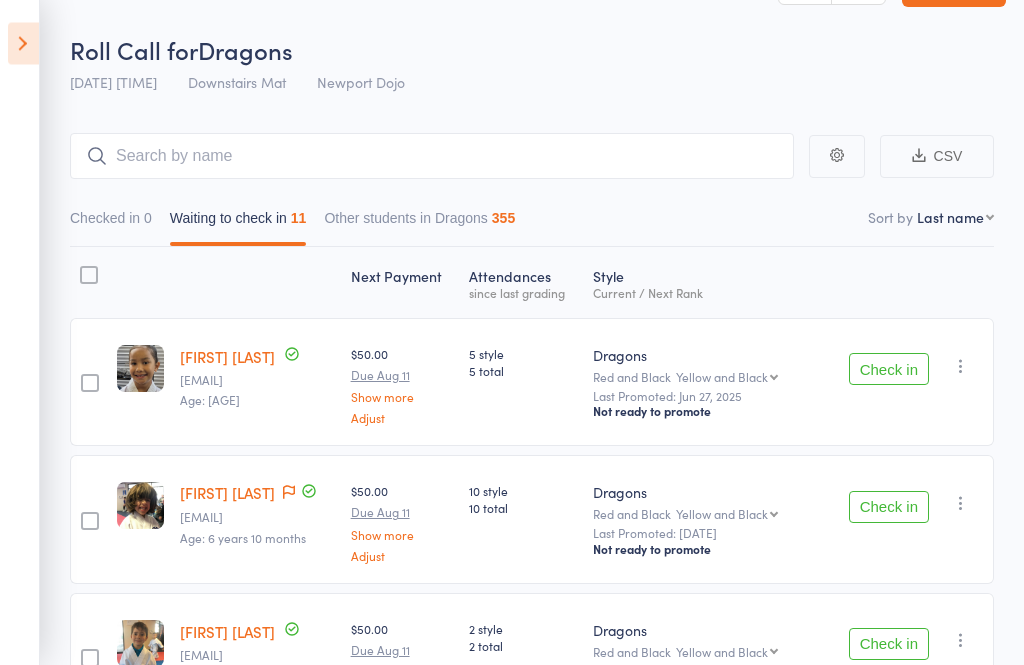 click on "Check in" at bounding box center [889, 370] 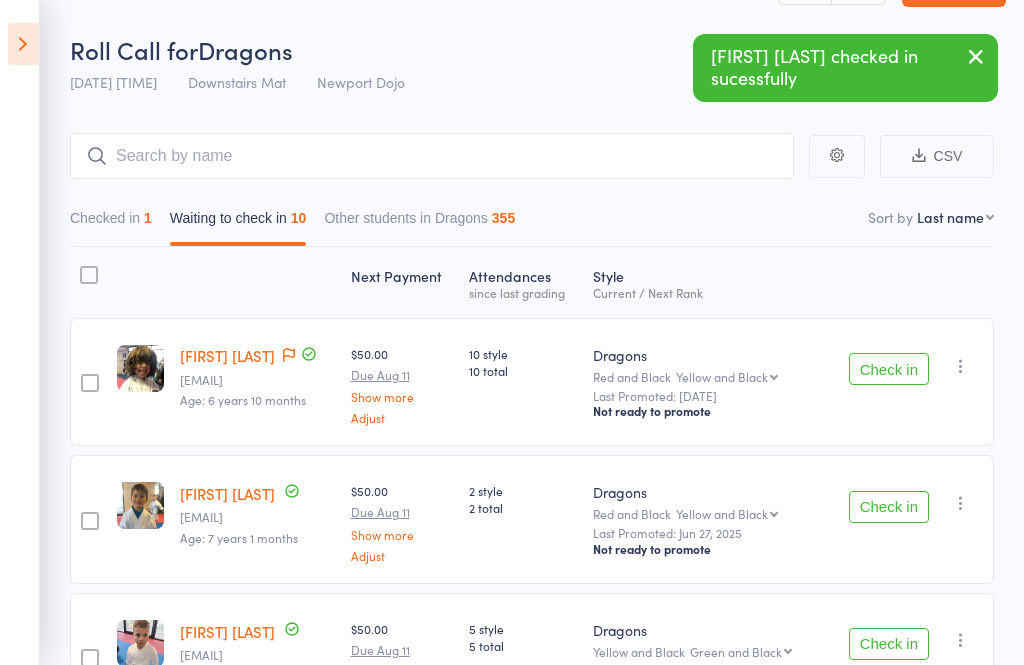 click on "Check in" at bounding box center (889, 369) 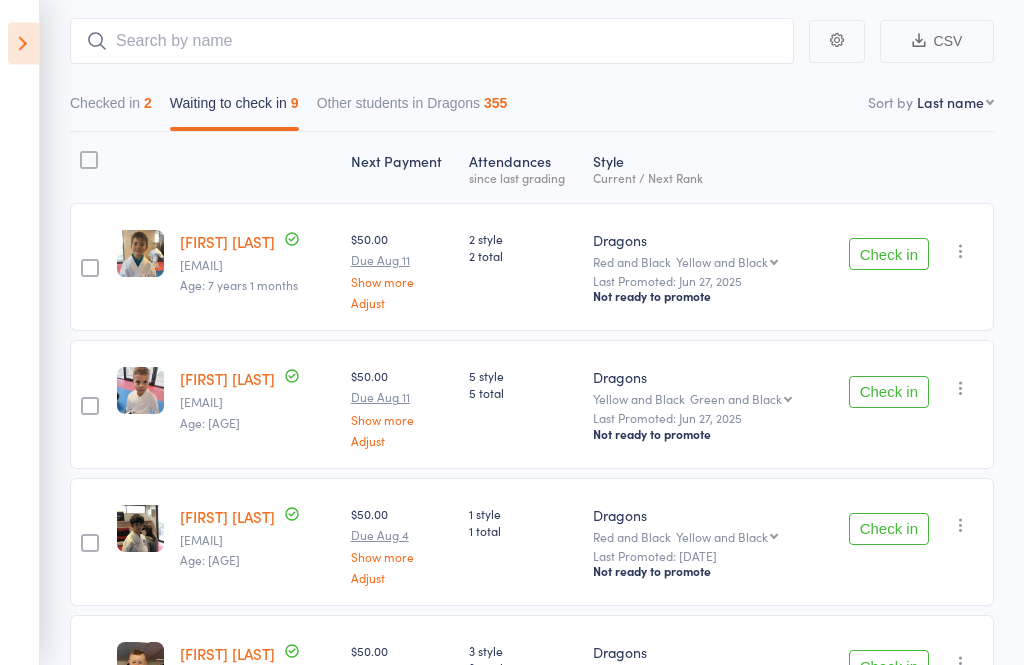 scroll, scrollTop: 173, scrollLeft: 0, axis: vertical 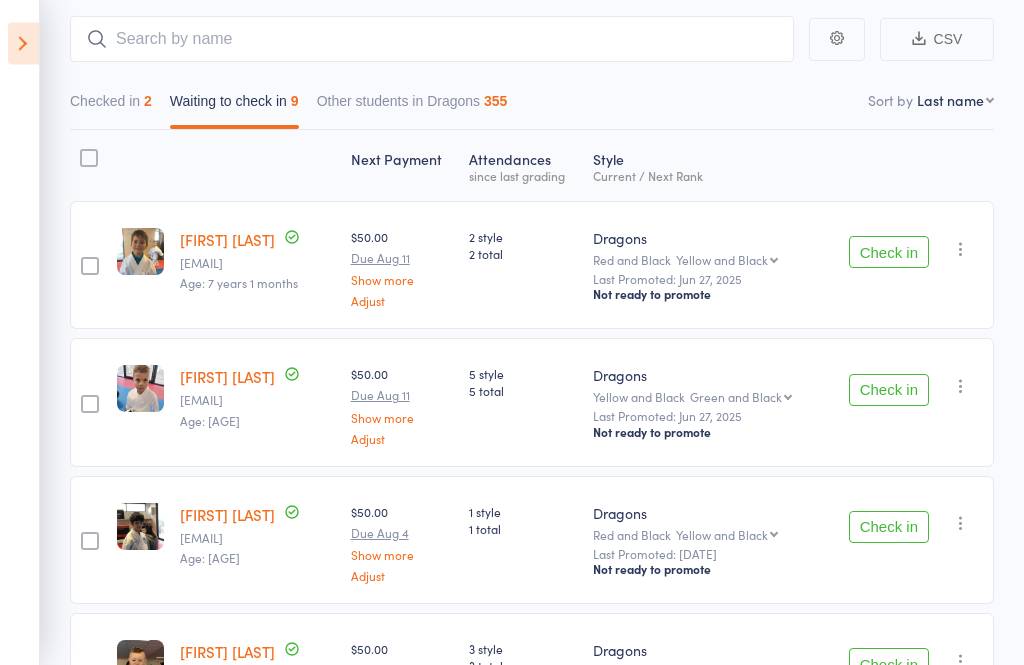 click on "Check in" at bounding box center (889, 391) 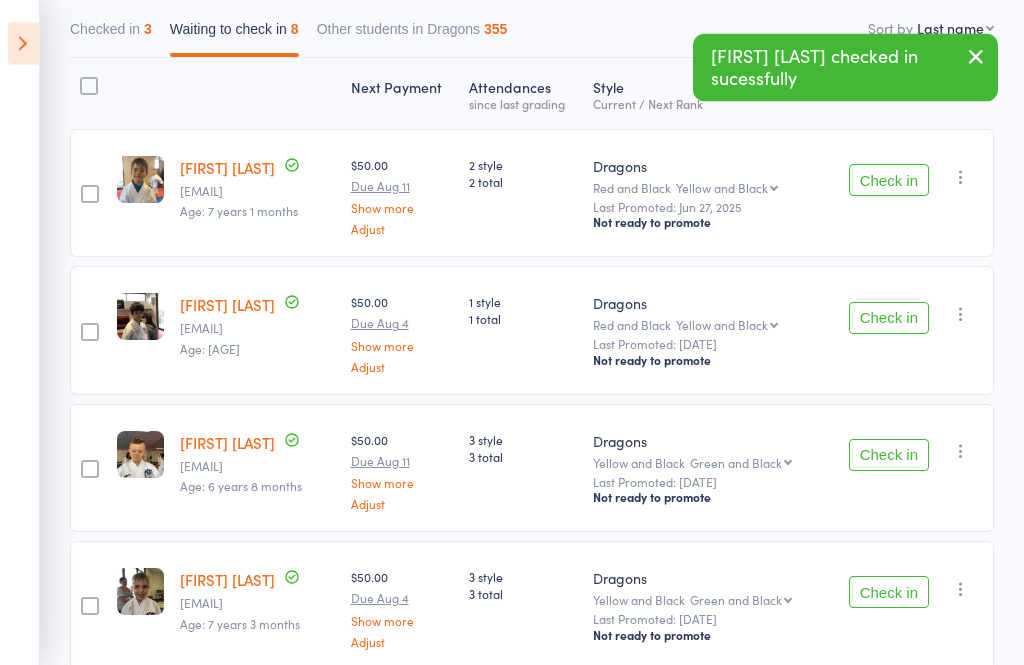 click on "Check in" at bounding box center (889, 319) 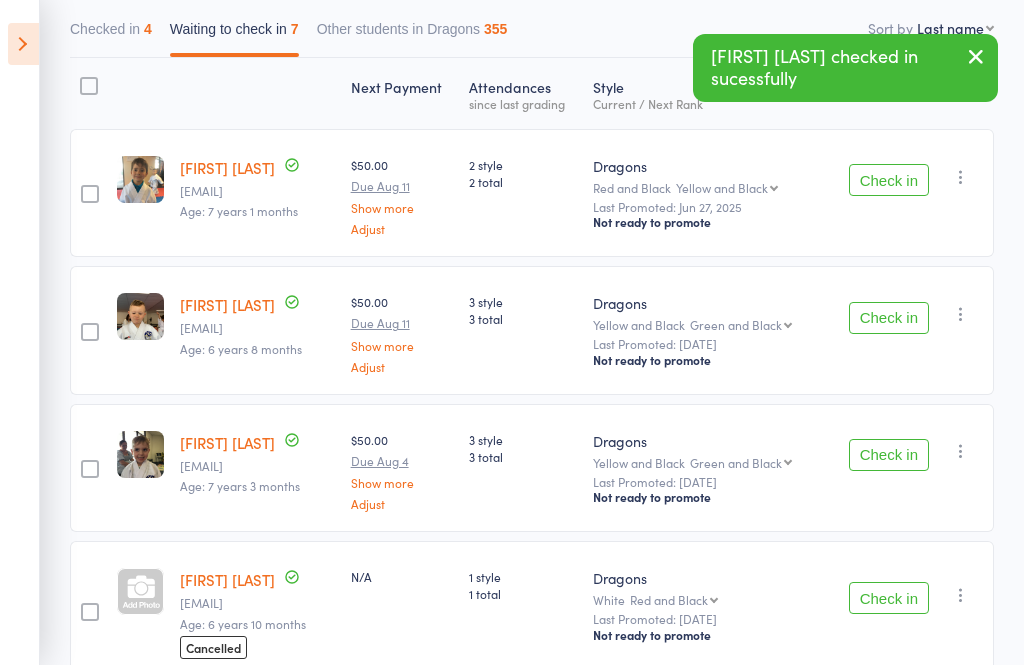 click on "Check in" at bounding box center [889, 318] 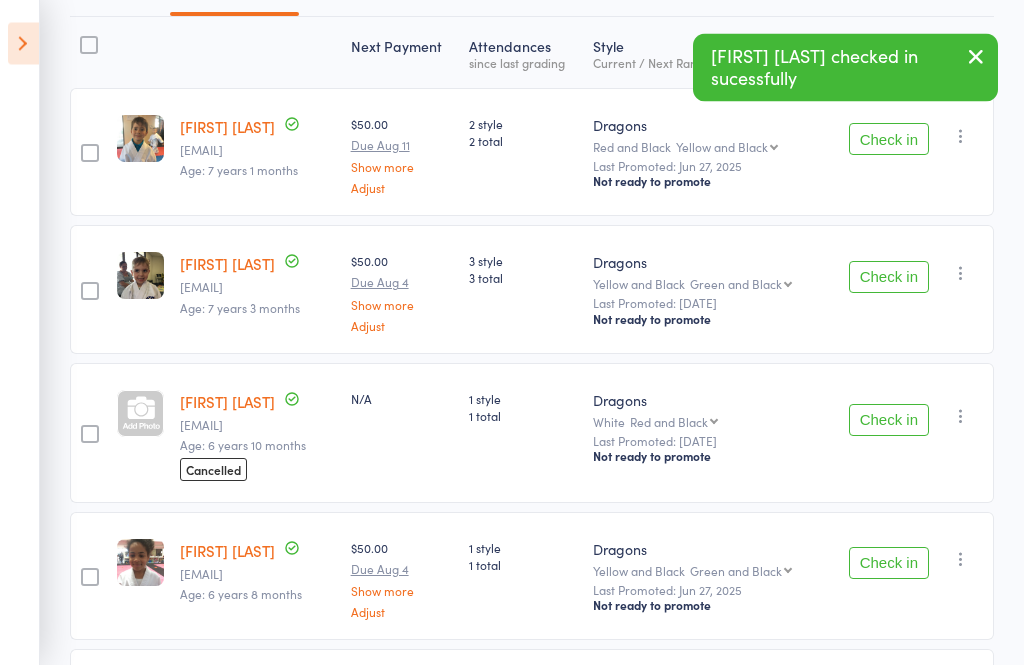 scroll, scrollTop: 307, scrollLeft: 0, axis: vertical 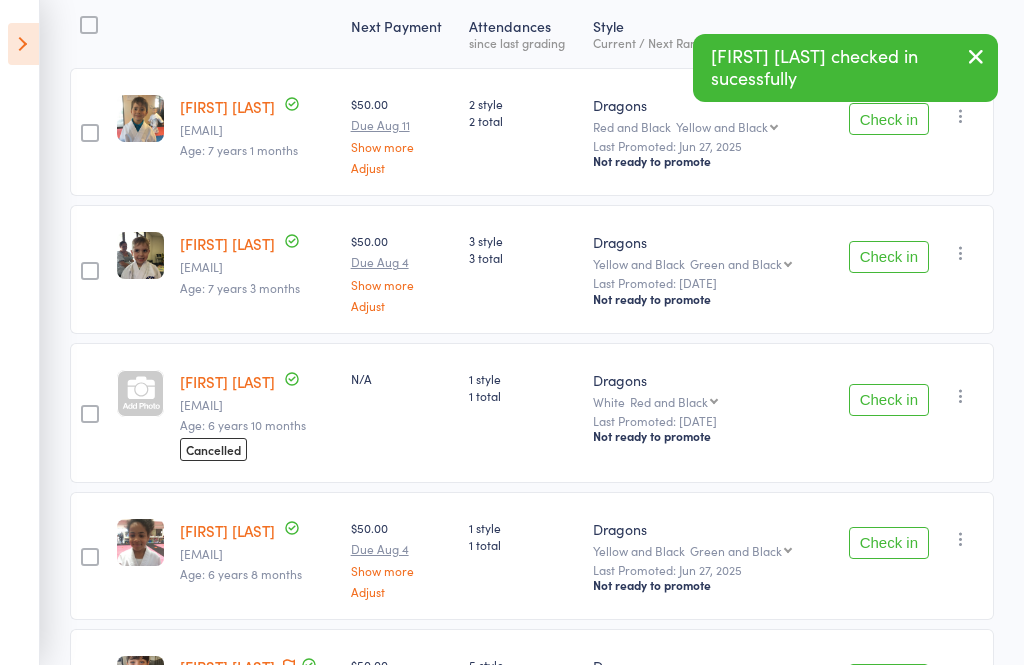 click on "Check in" at bounding box center (889, 257) 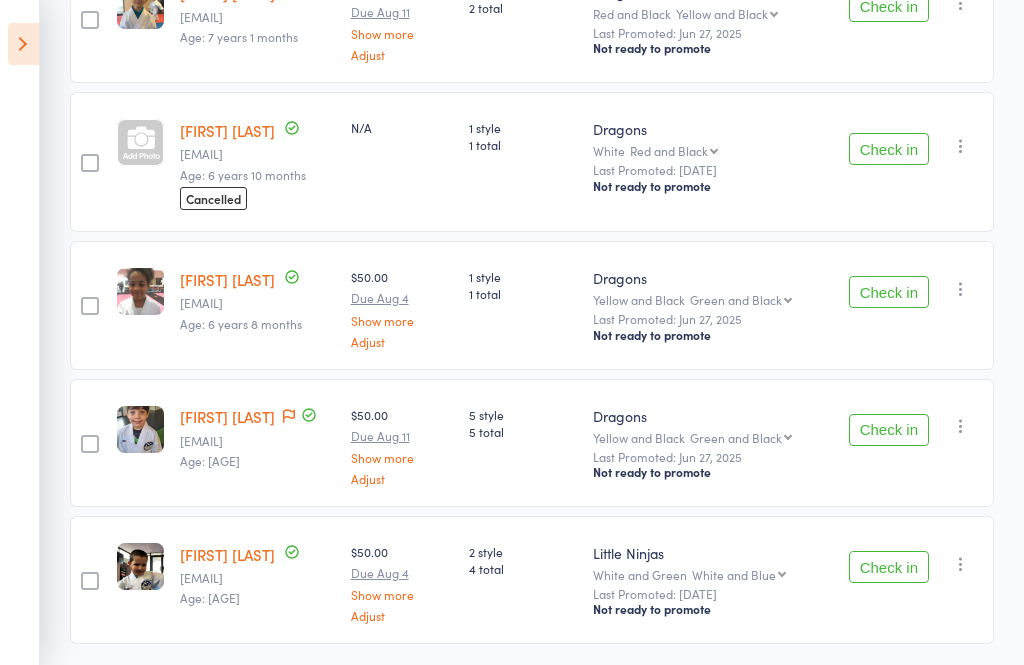 scroll, scrollTop: 431, scrollLeft: 0, axis: vertical 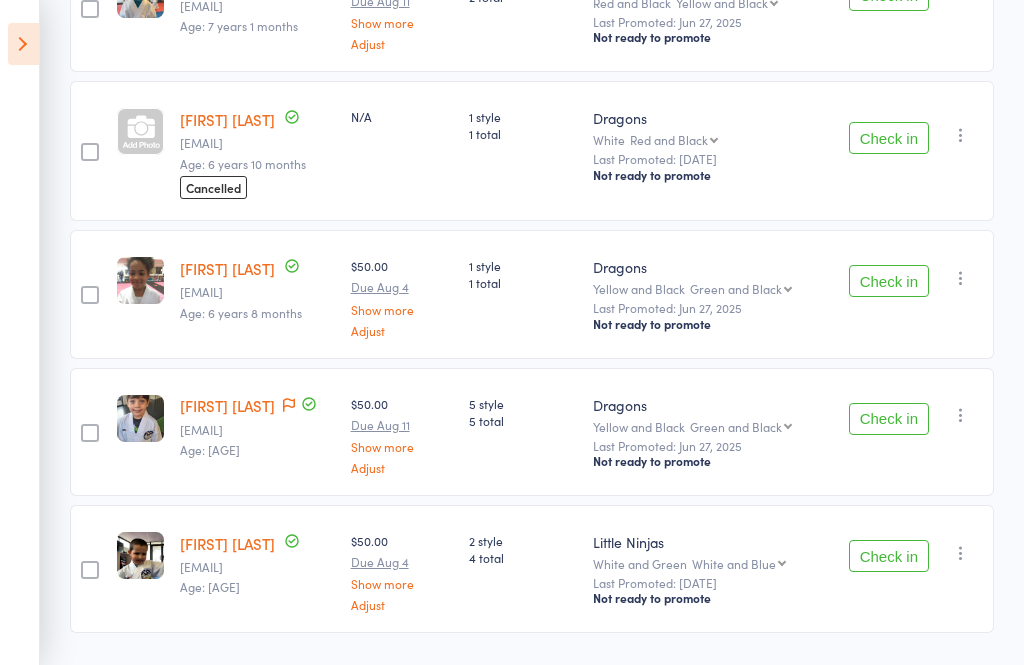 click on "Check in" at bounding box center (889, 281) 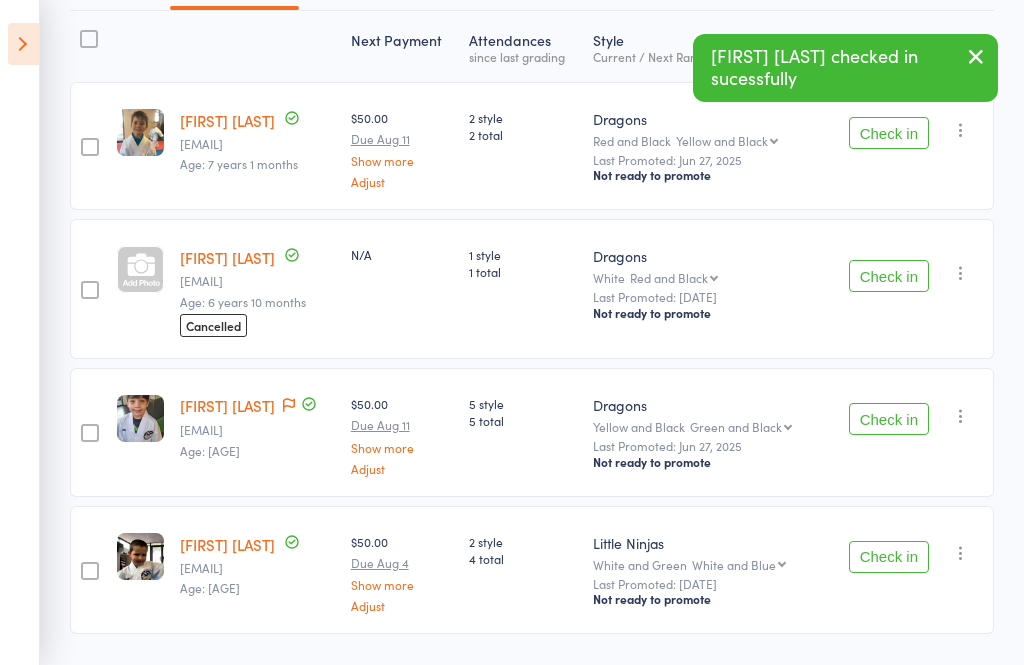 click on "Check in" at bounding box center (889, 419) 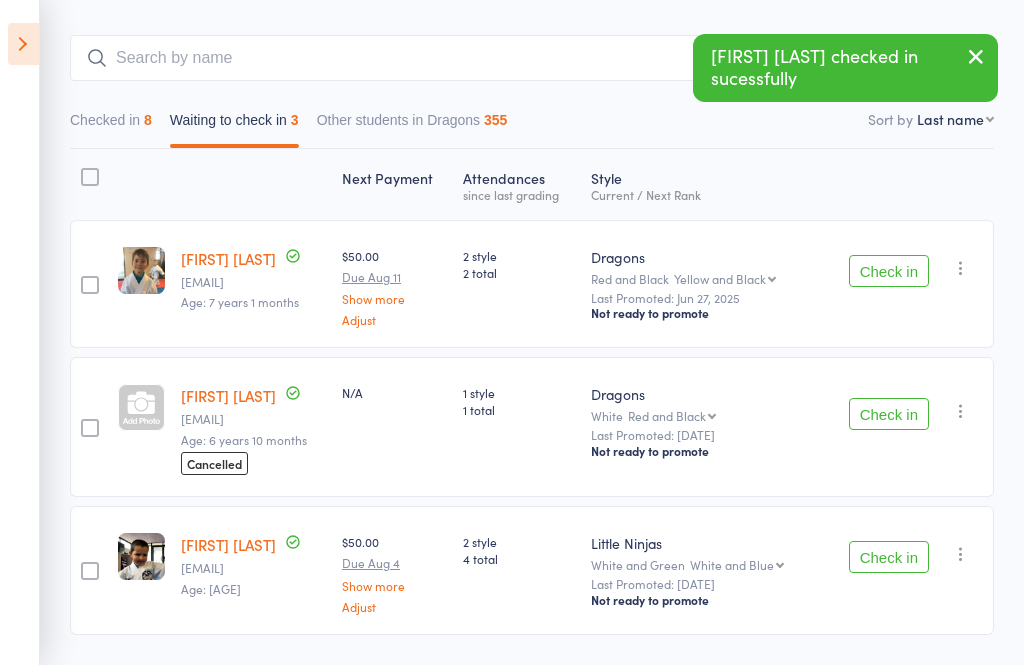 click on "Check in" at bounding box center [889, 557] 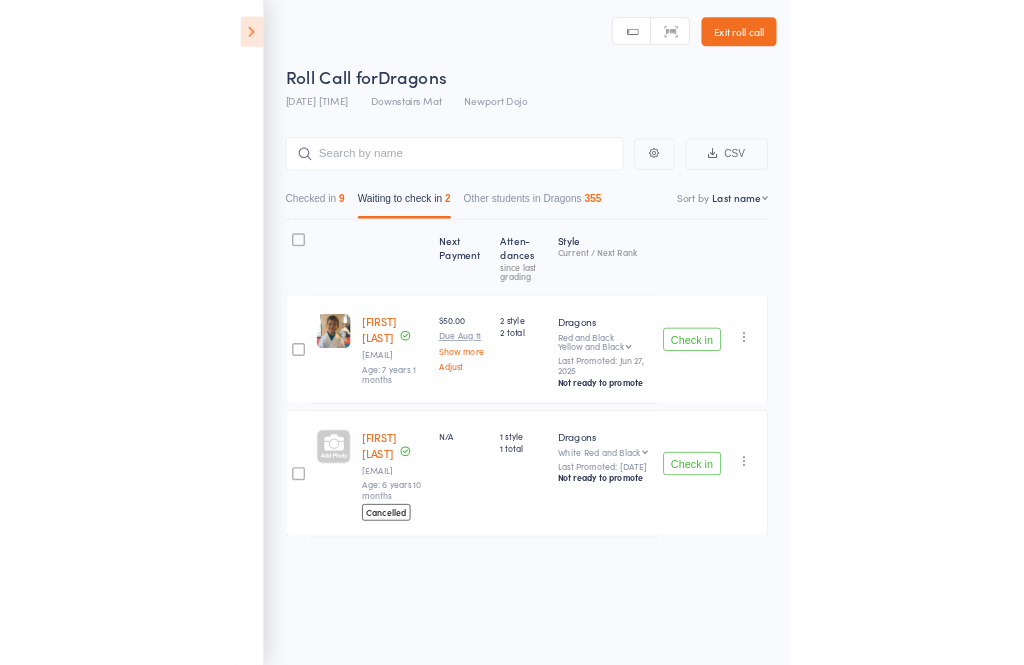 scroll, scrollTop: 81, scrollLeft: 0, axis: vertical 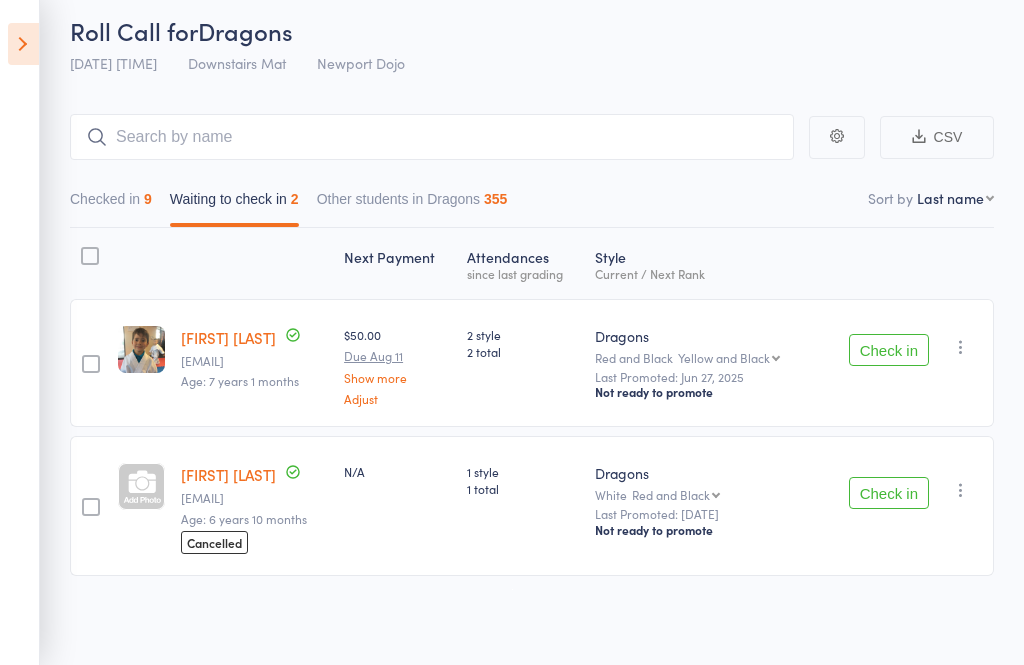 click at bounding box center [961, 347] 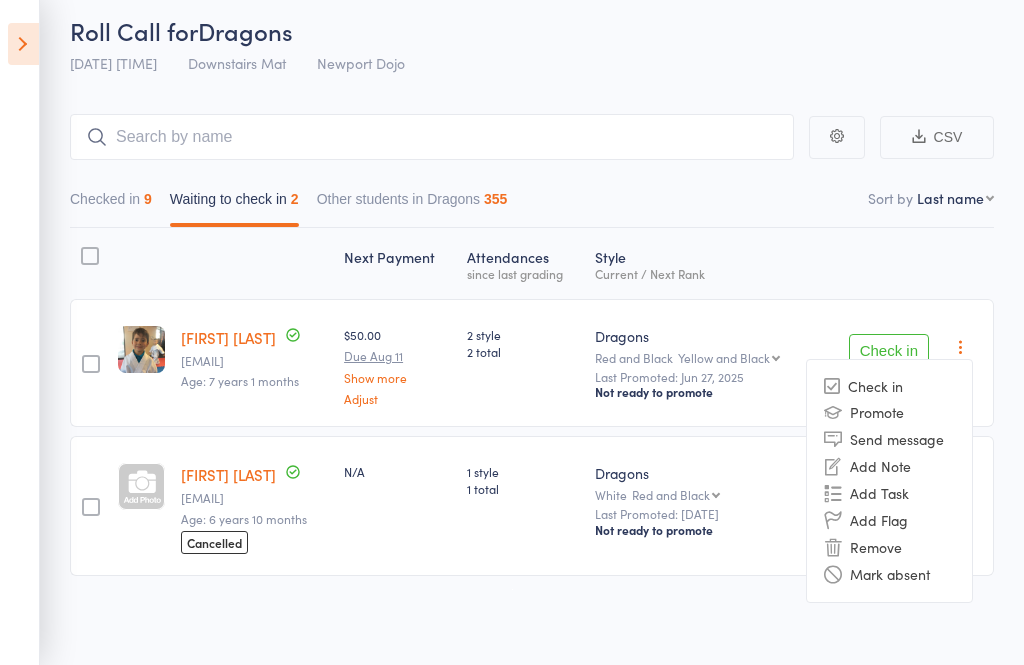 click on "Remove" at bounding box center (889, 547) 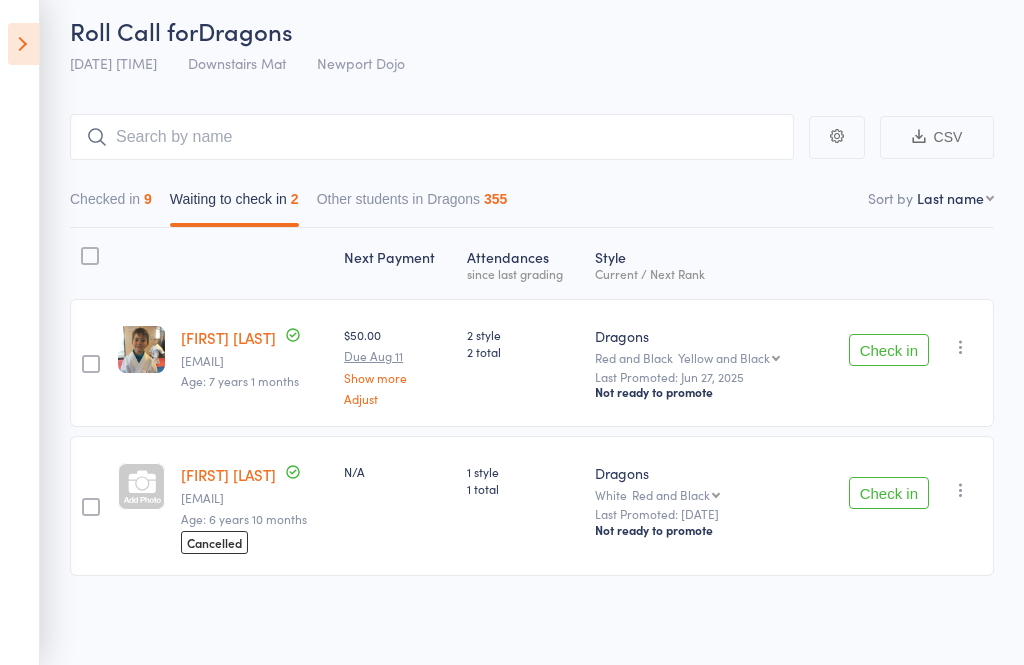scroll, scrollTop: 14, scrollLeft: 0, axis: vertical 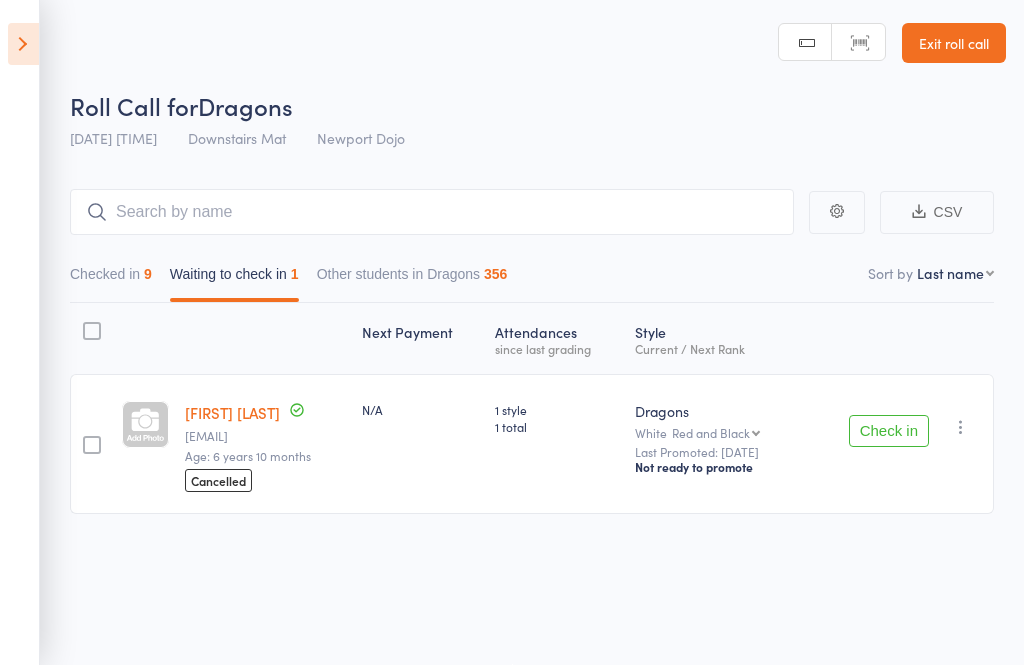 click at bounding box center (961, 427) 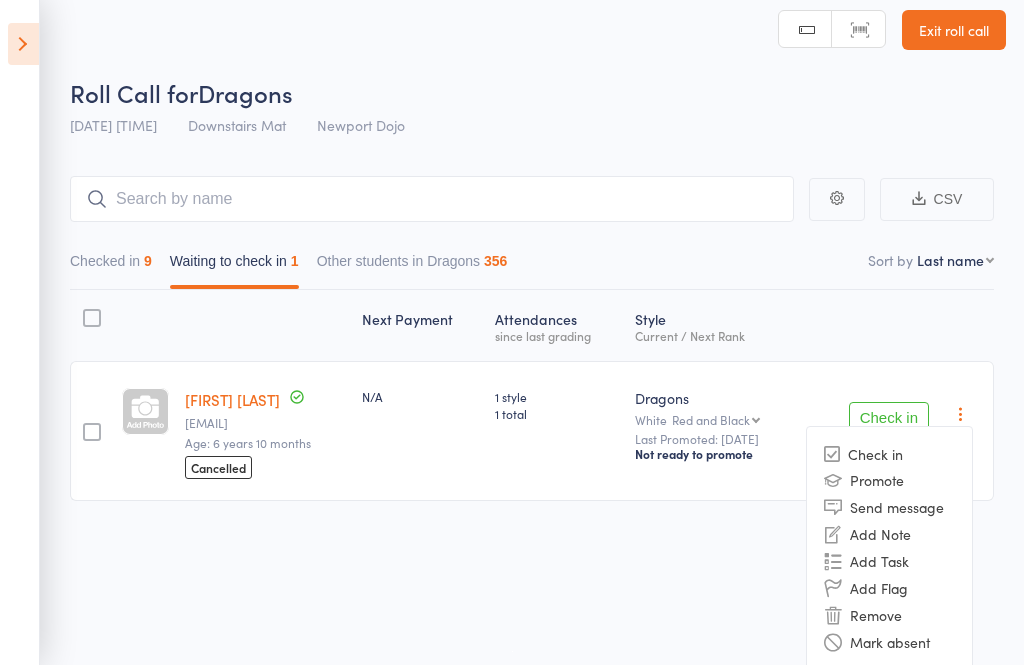 click on "Remove" at bounding box center [889, 614] 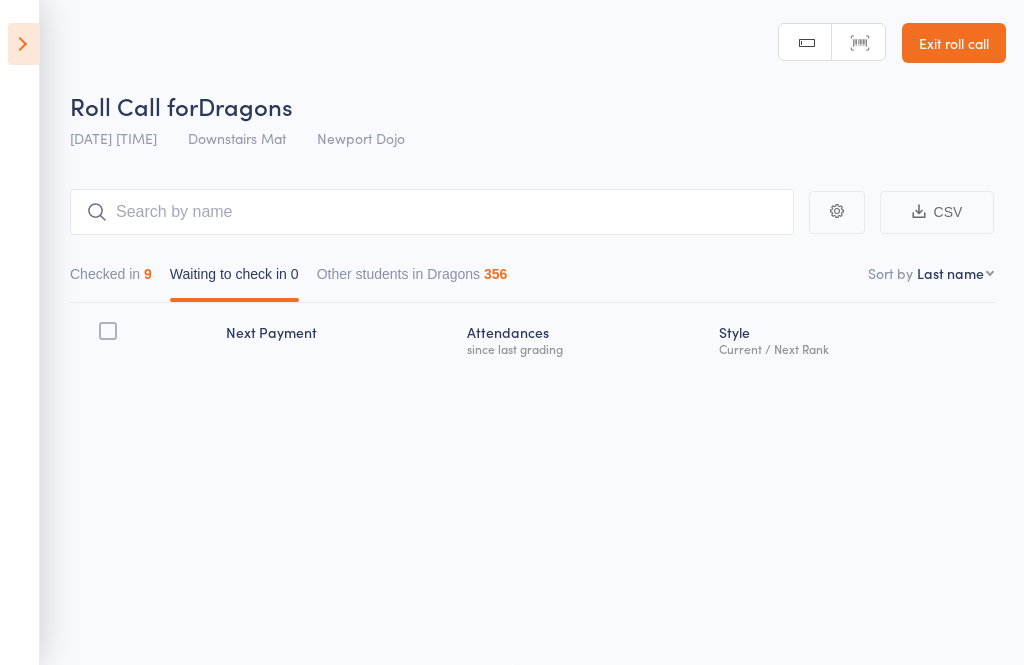 click at bounding box center (23, 44) 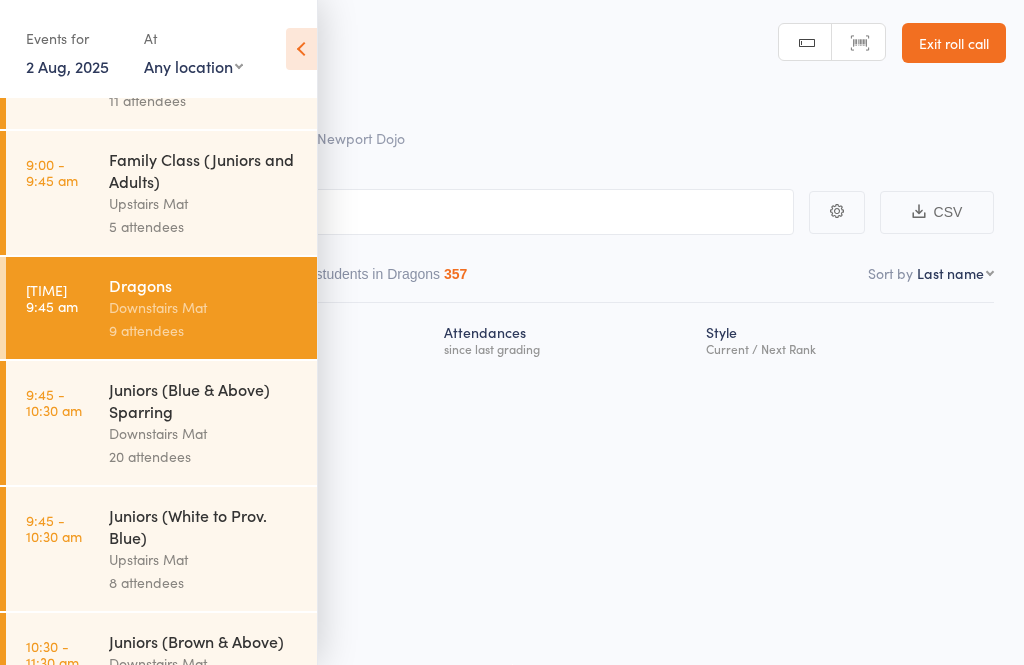 scroll, scrollTop: 195, scrollLeft: 0, axis: vertical 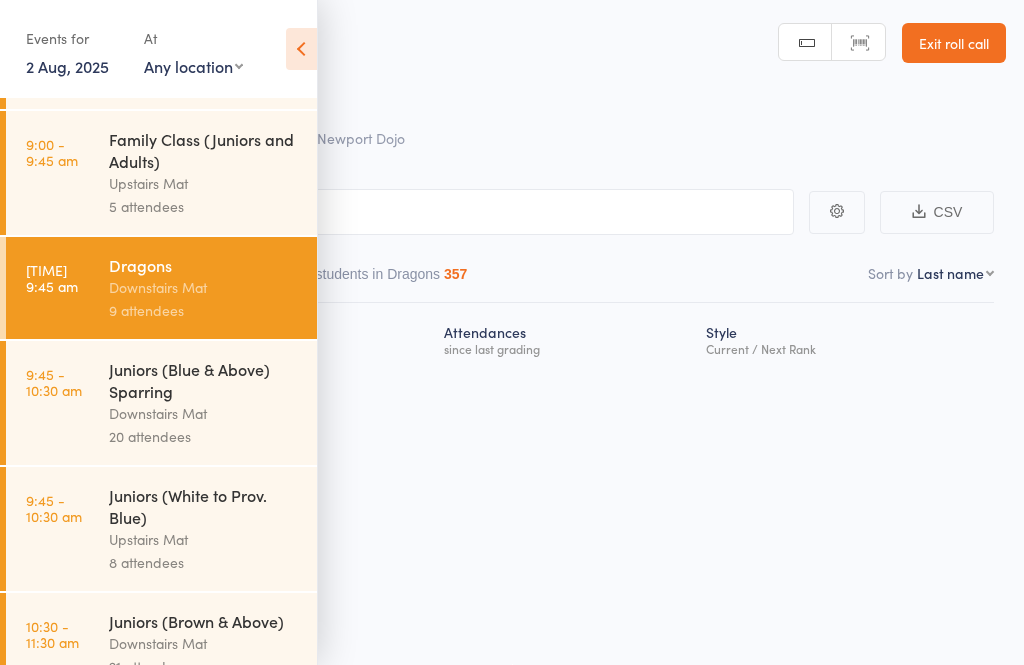click on "Downstairs Mat" at bounding box center (204, 413) 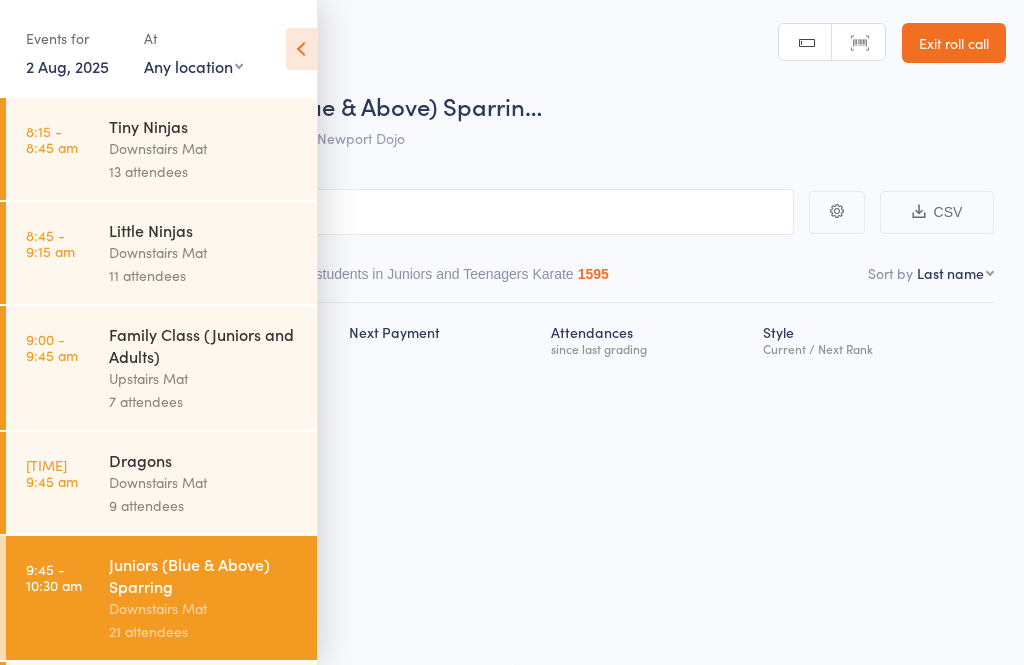 click at bounding box center [301, 49] 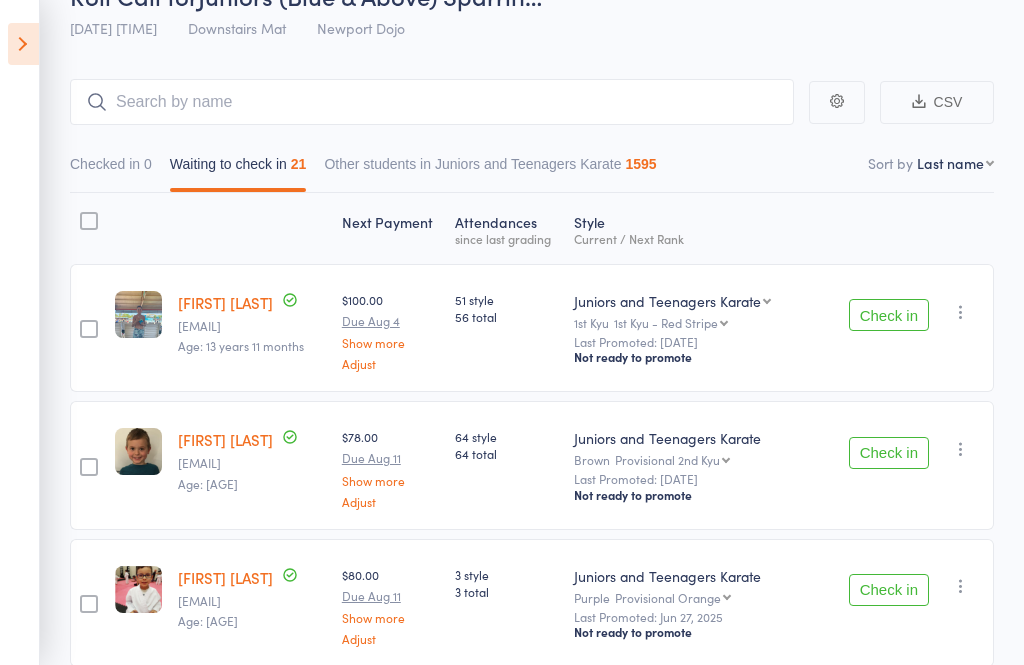 scroll, scrollTop: 111, scrollLeft: 0, axis: vertical 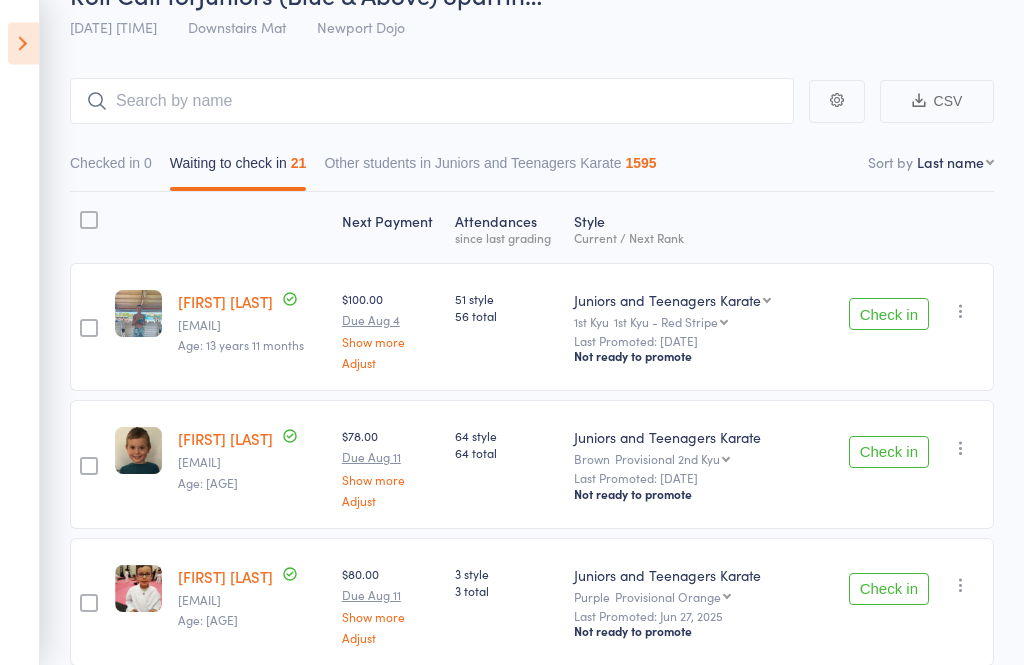 click on "Check in" at bounding box center [889, 315] 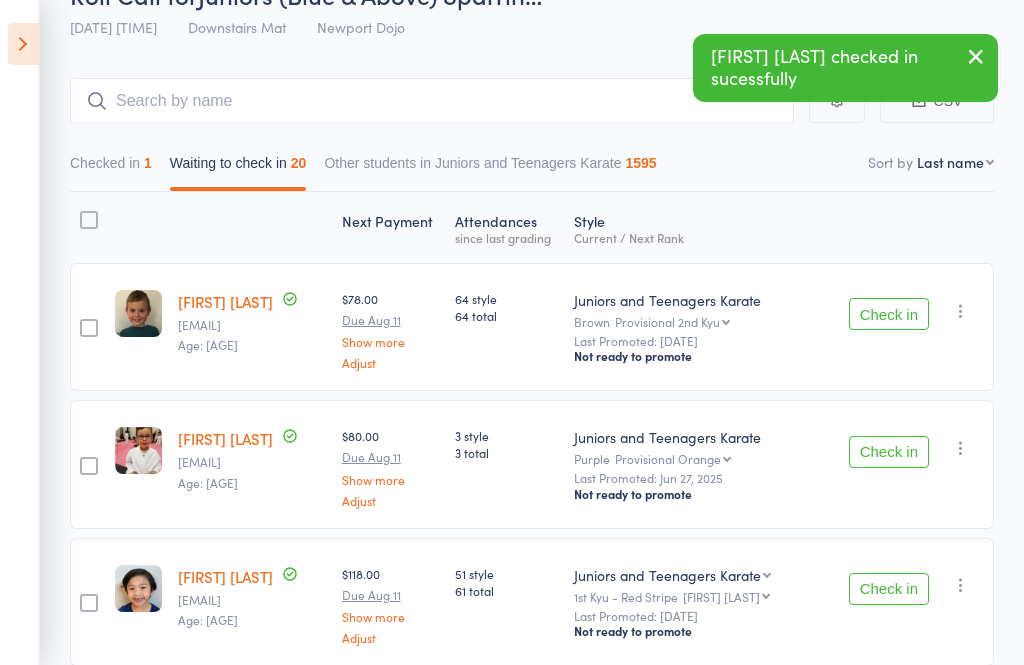 click on "Check in" at bounding box center [889, 314] 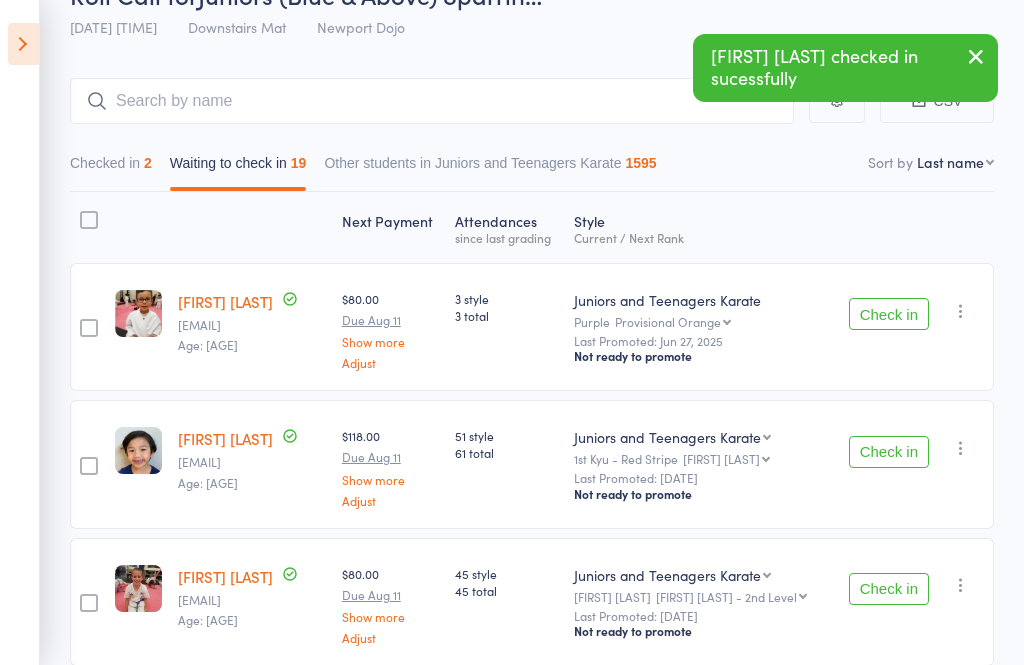 click on "Check in" at bounding box center [889, 314] 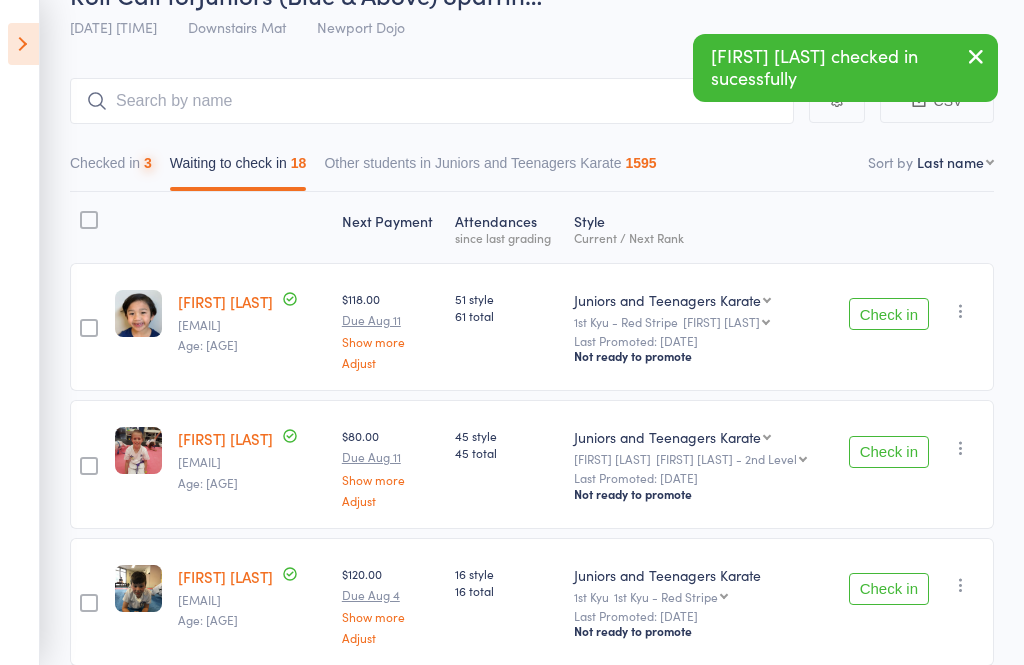 click on "Check in" at bounding box center [889, 314] 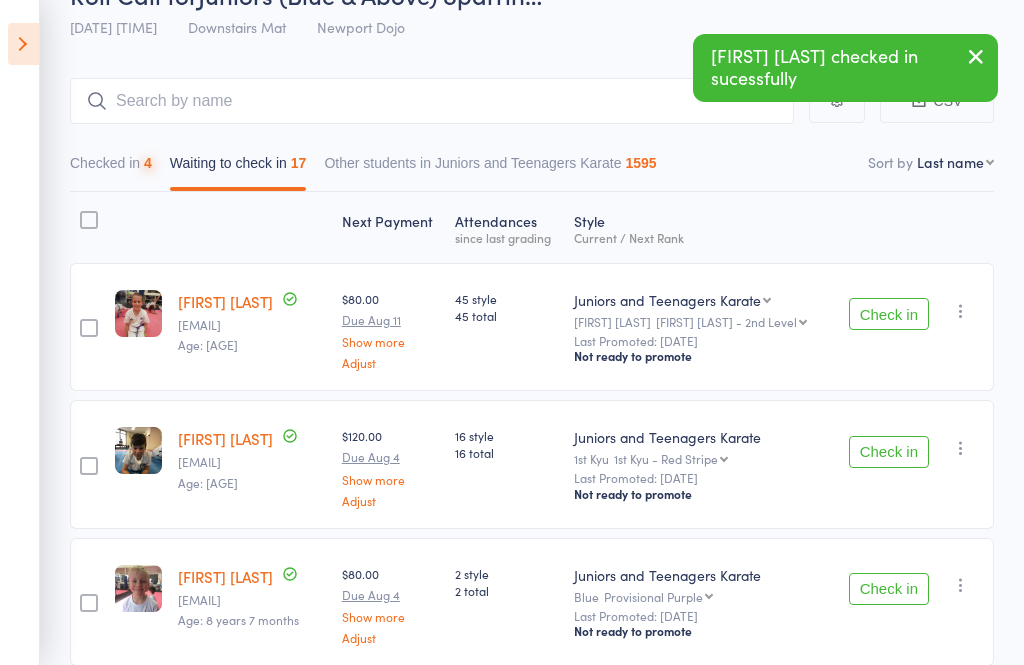 click on "Check in" at bounding box center [889, 314] 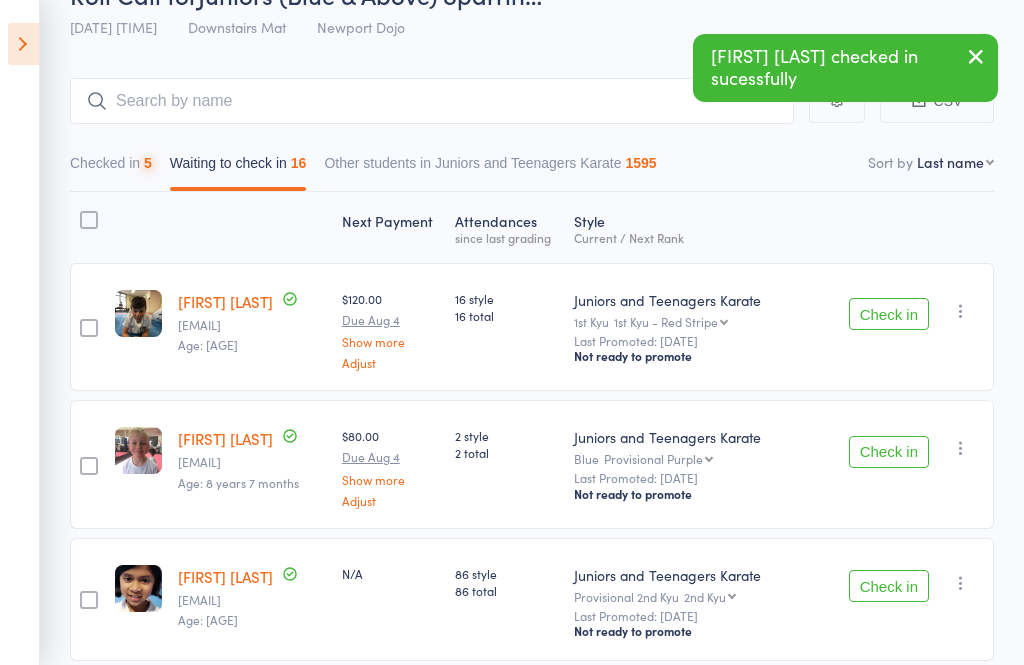click on "Check in" at bounding box center (889, 314) 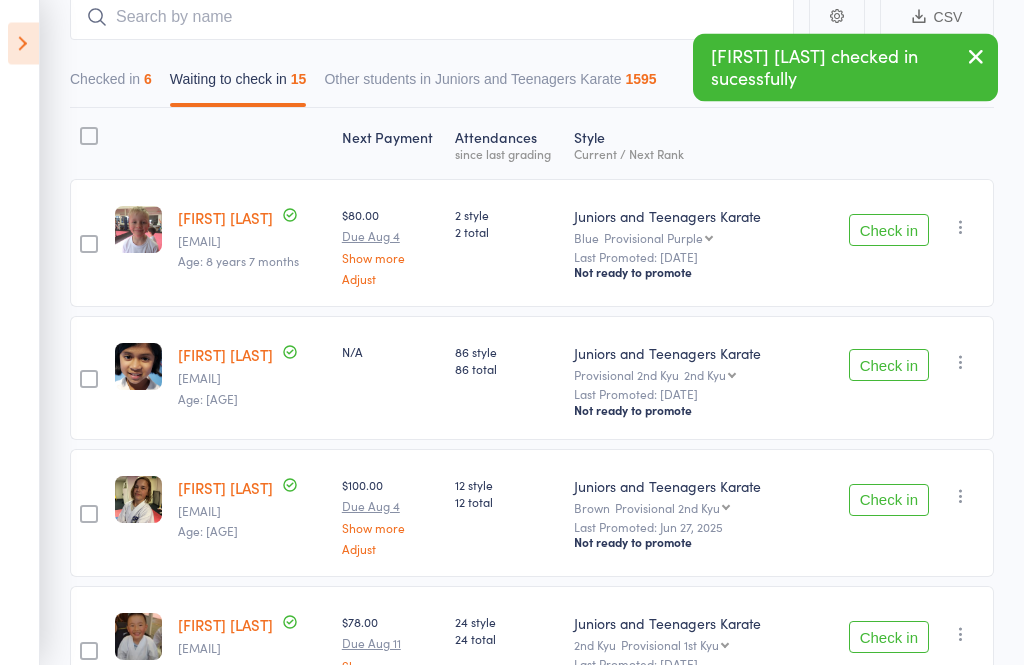 scroll, scrollTop: 197, scrollLeft: 0, axis: vertical 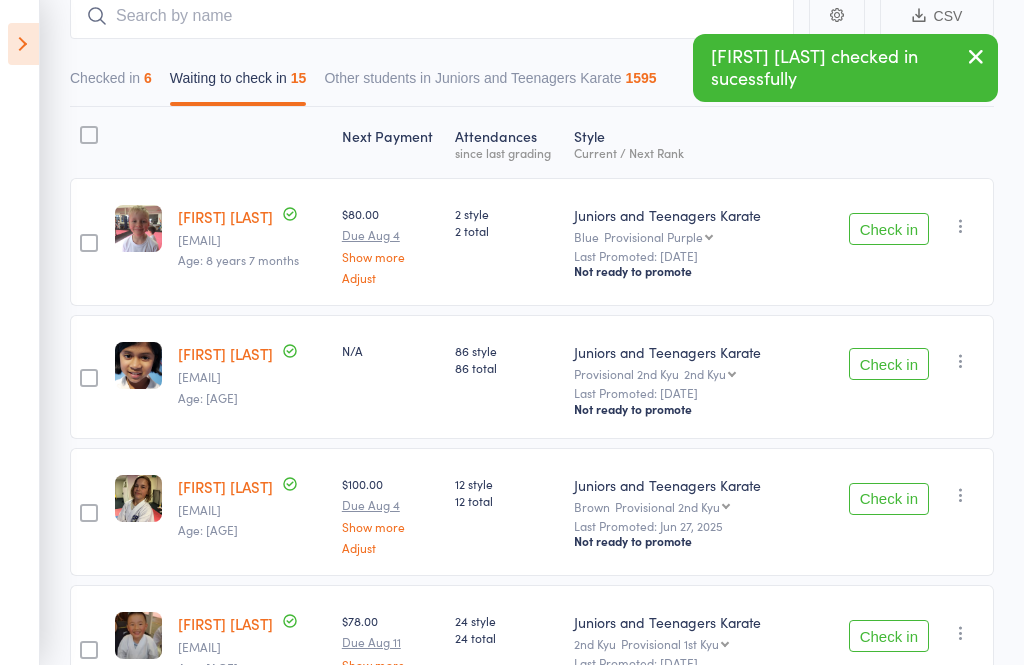 click on "Check in" at bounding box center (889, 364) 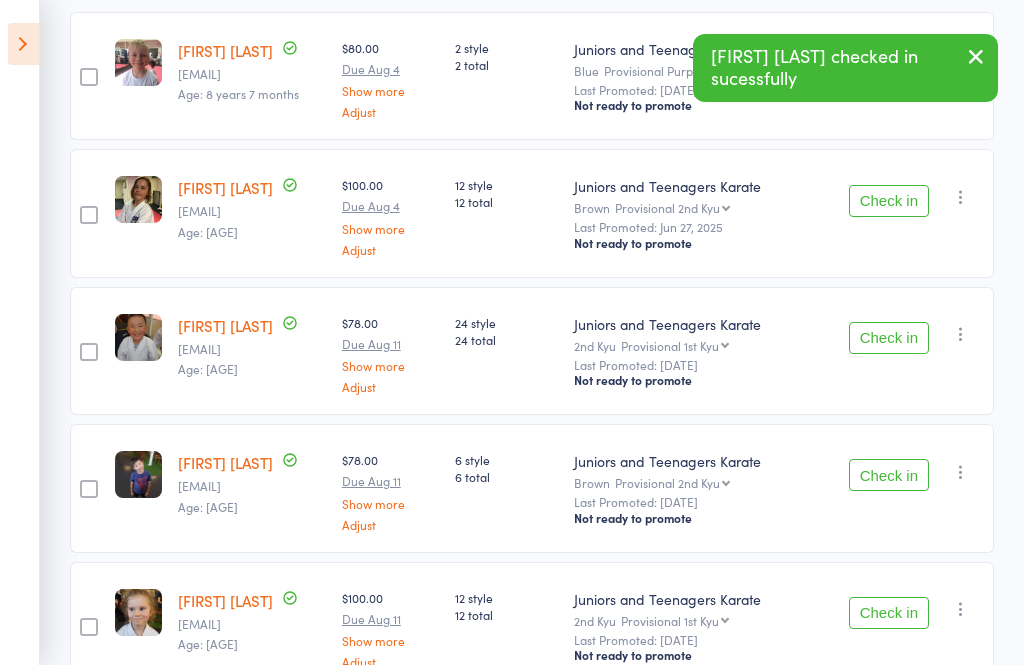 scroll, scrollTop: 365, scrollLeft: 0, axis: vertical 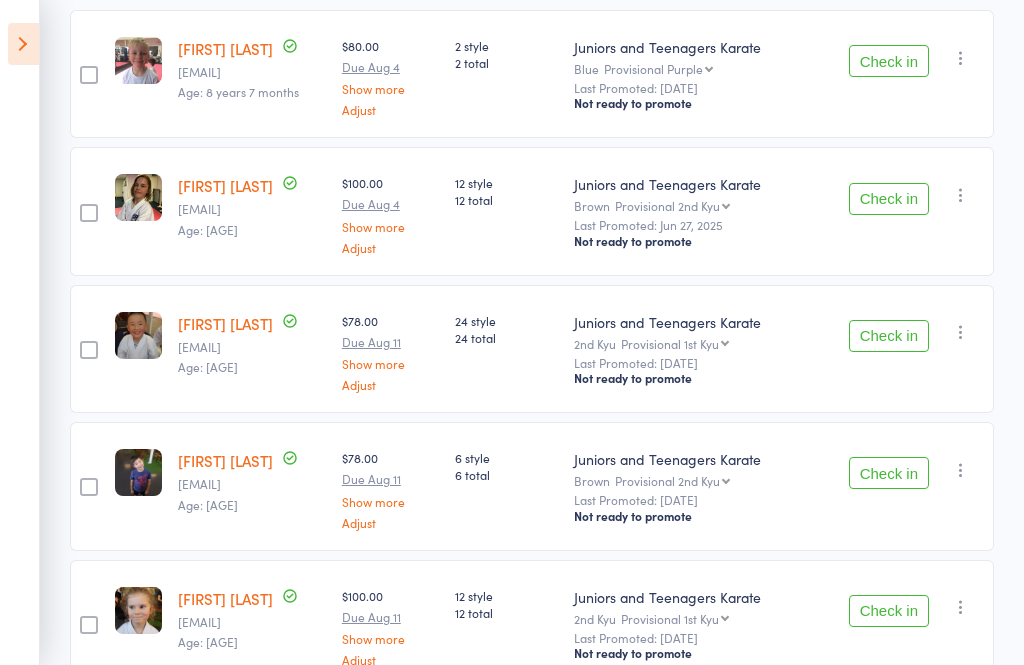 click on "Check in" at bounding box center [889, 336] 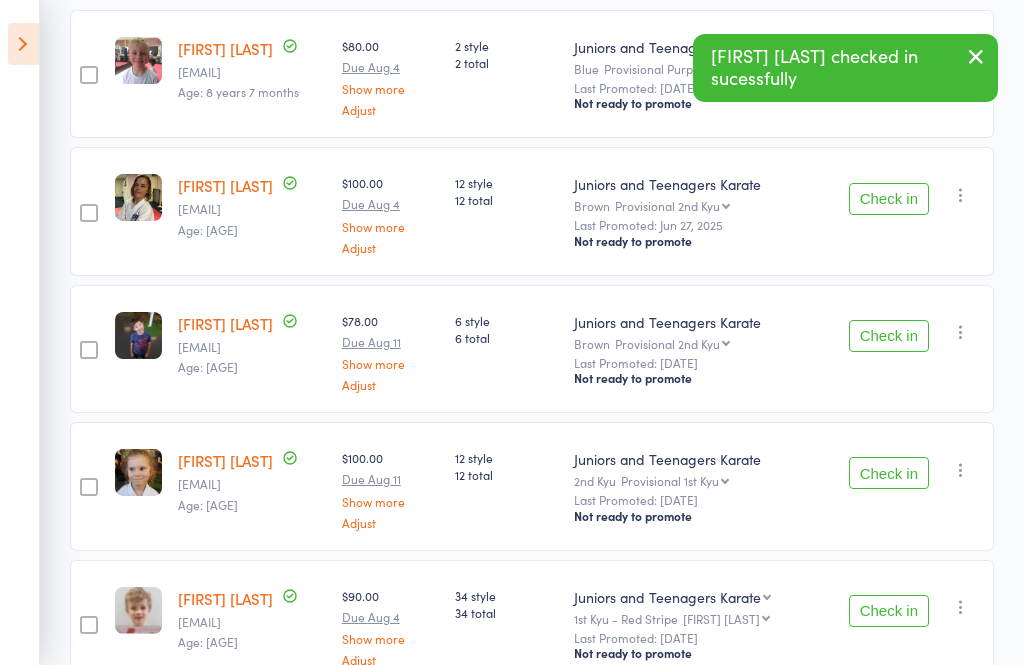 click on "Check in" at bounding box center [889, 336] 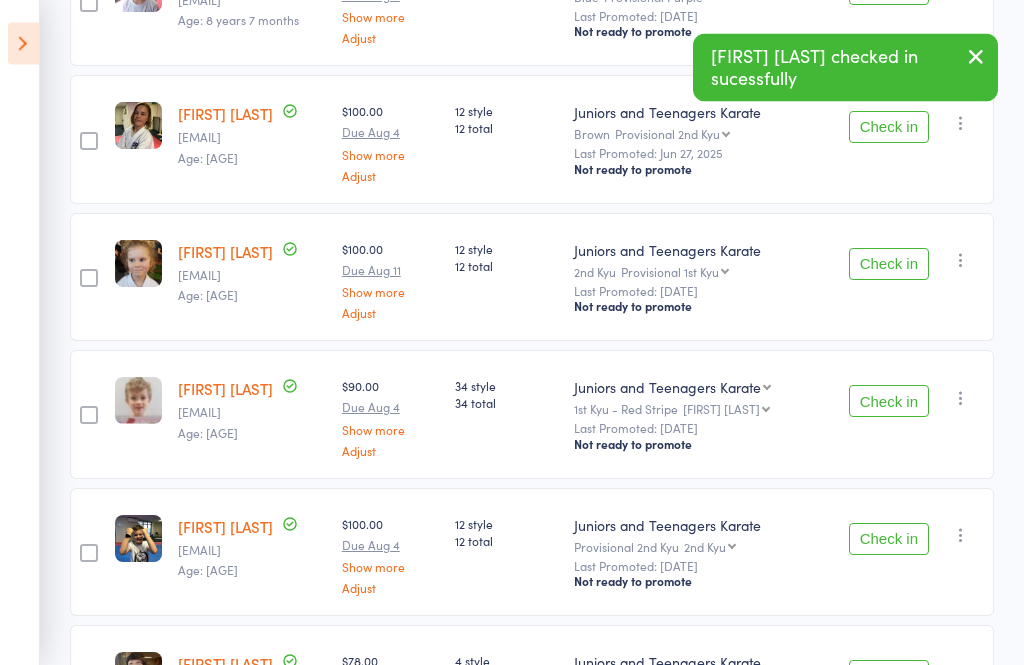 scroll, scrollTop: 473, scrollLeft: 0, axis: vertical 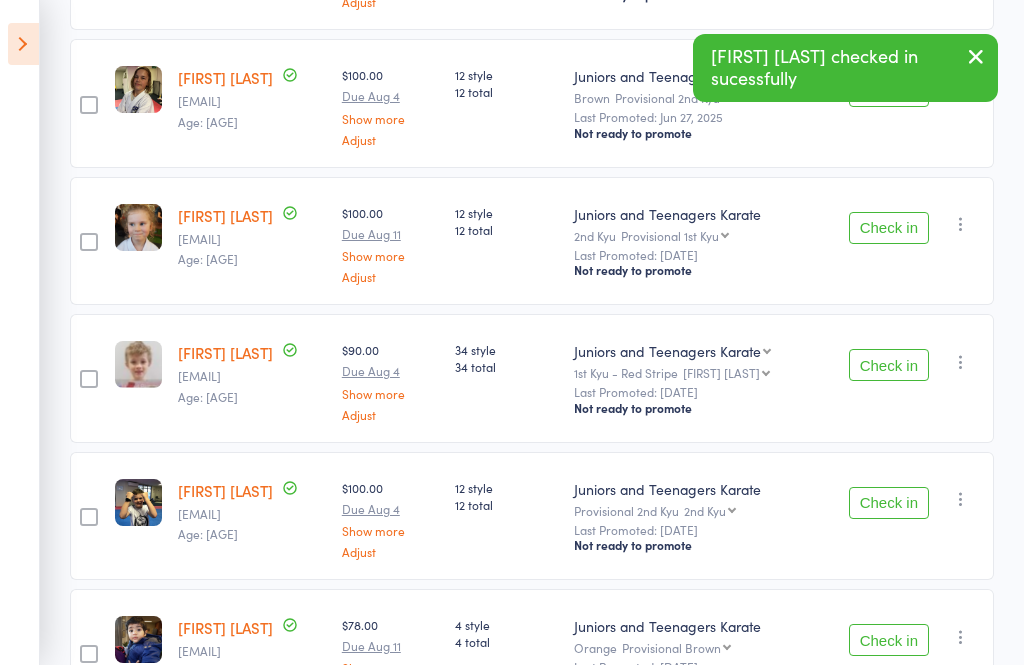 click on "Check in" at bounding box center [889, 365] 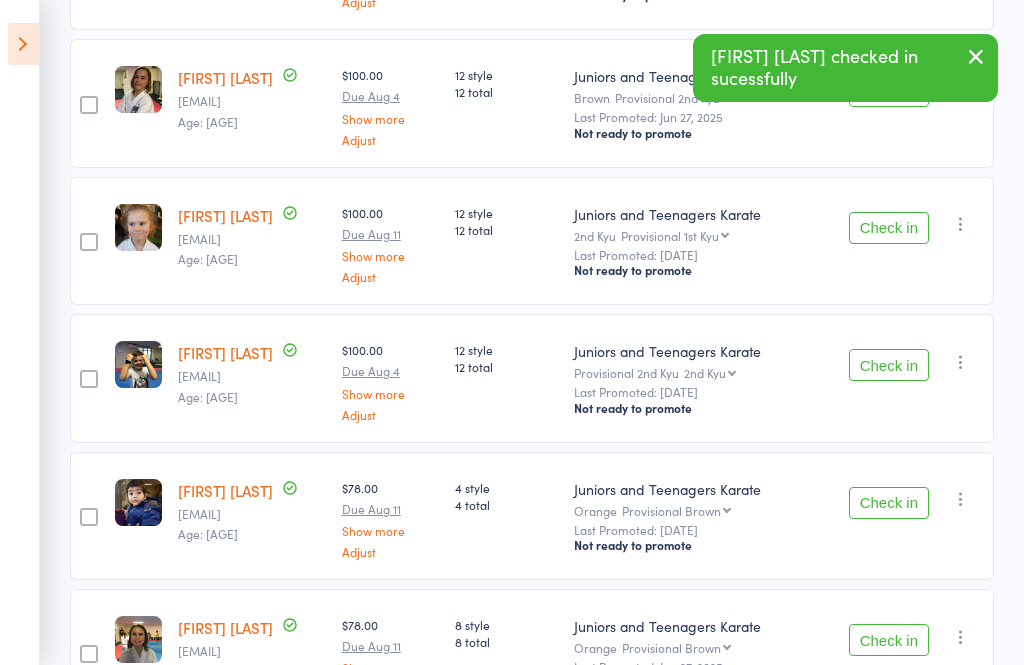 click on "Check in" at bounding box center (889, 365) 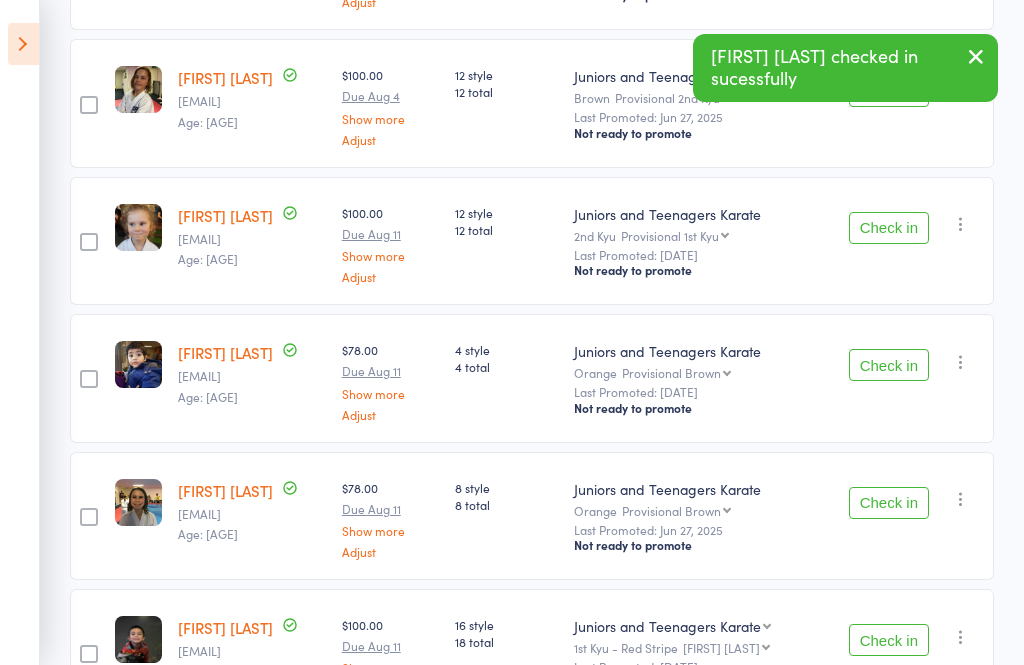 click on "Check in" at bounding box center (889, 365) 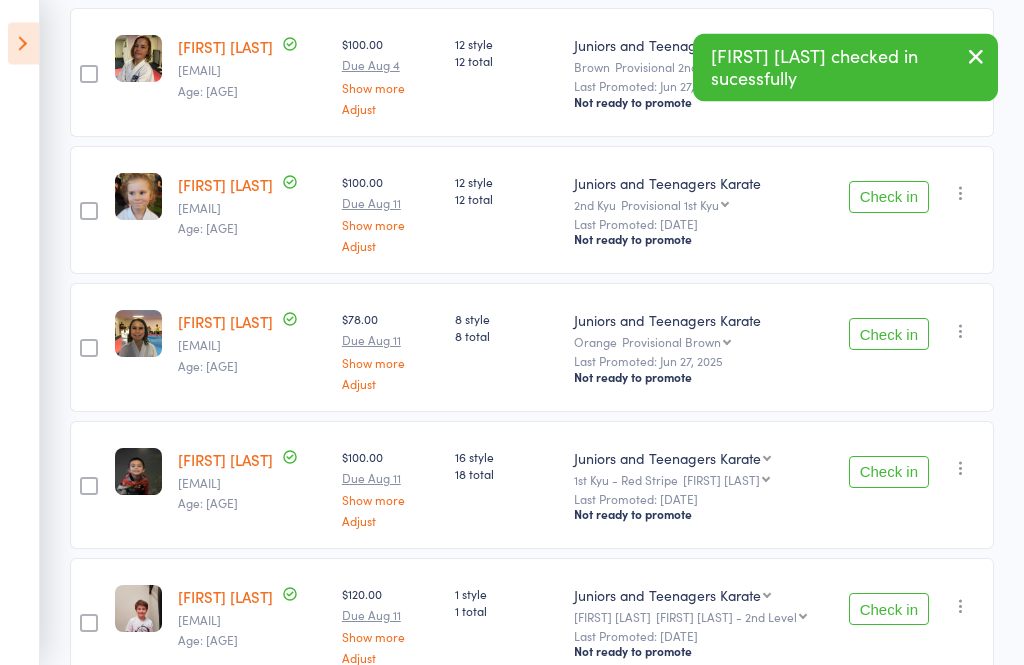 scroll, scrollTop: 504, scrollLeft: 0, axis: vertical 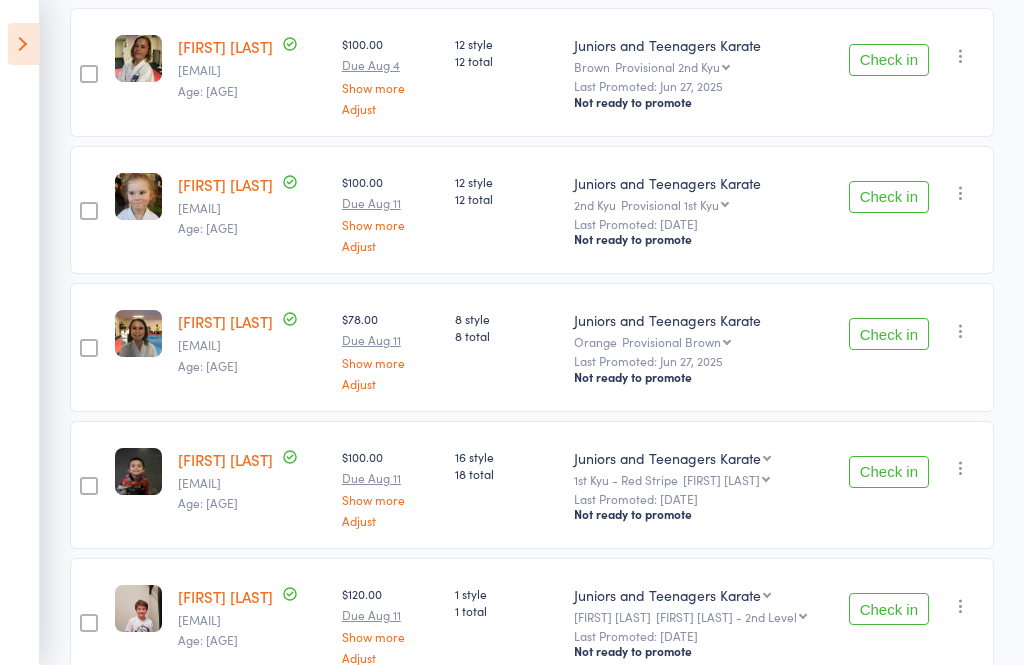 click on "Check in" at bounding box center (889, 334) 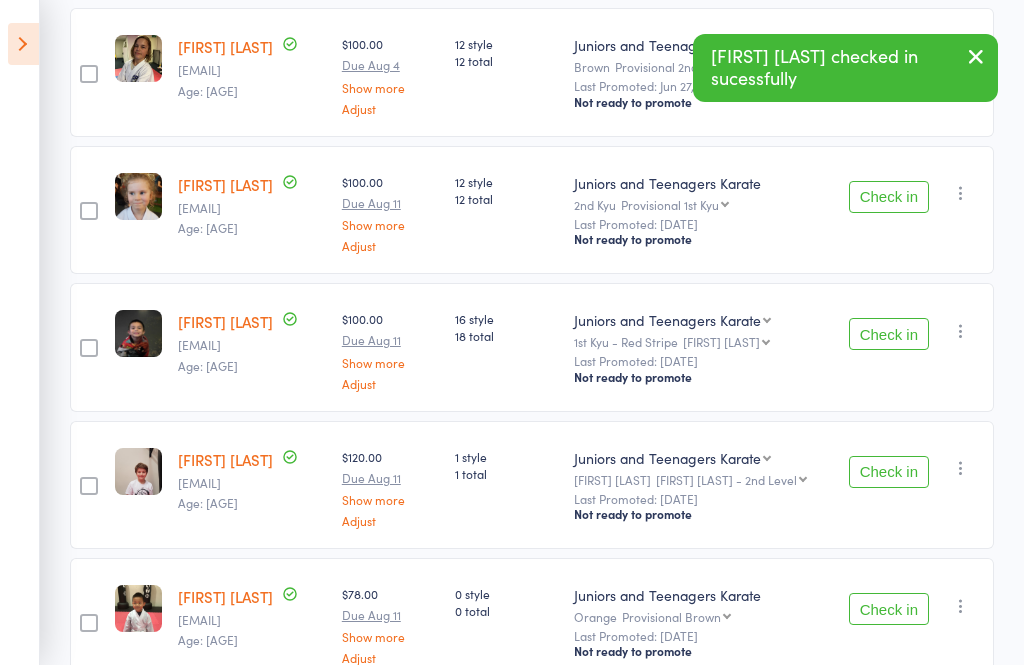 click on "Check in" at bounding box center (889, 334) 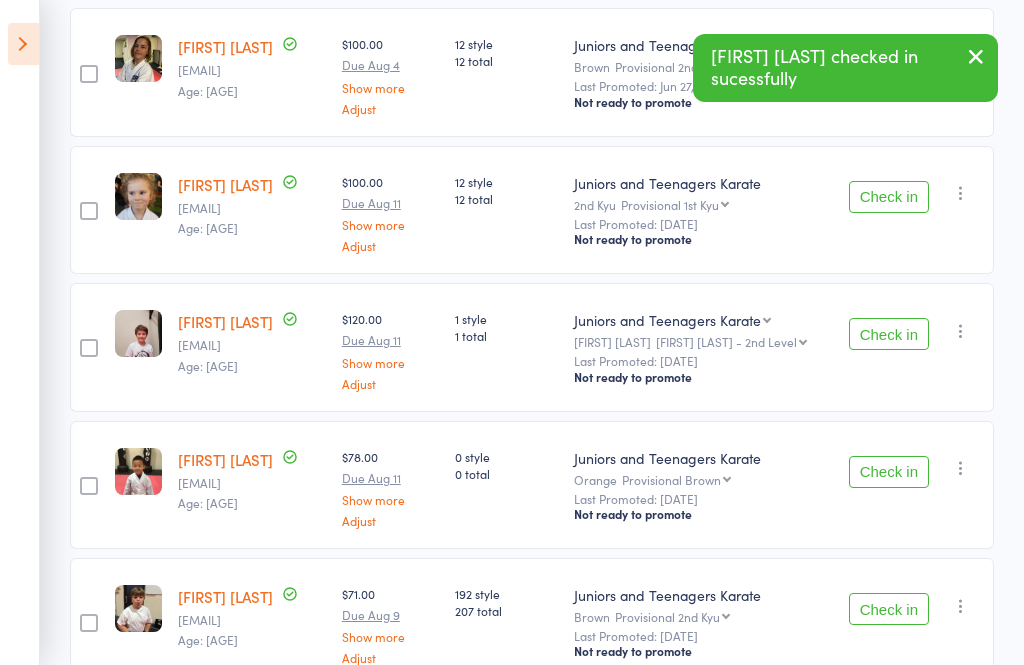 click on "Check in" at bounding box center (889, 334) 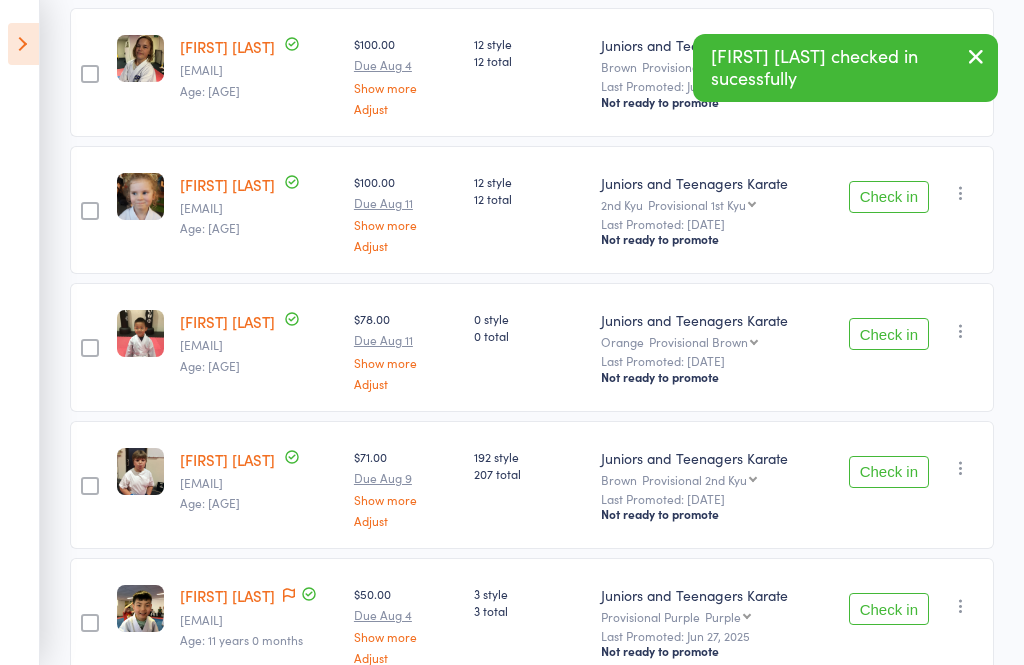 click on "Check in" at bounding box center [889, 334] 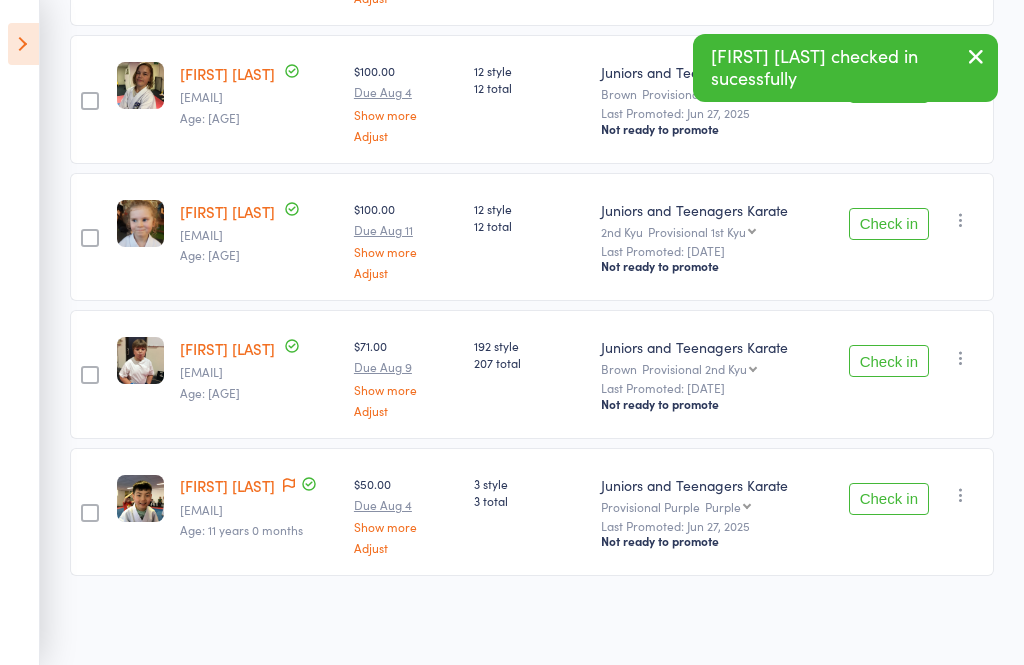 scroll, scrollTop: 419, scrollLeft: 0, axis: vertical 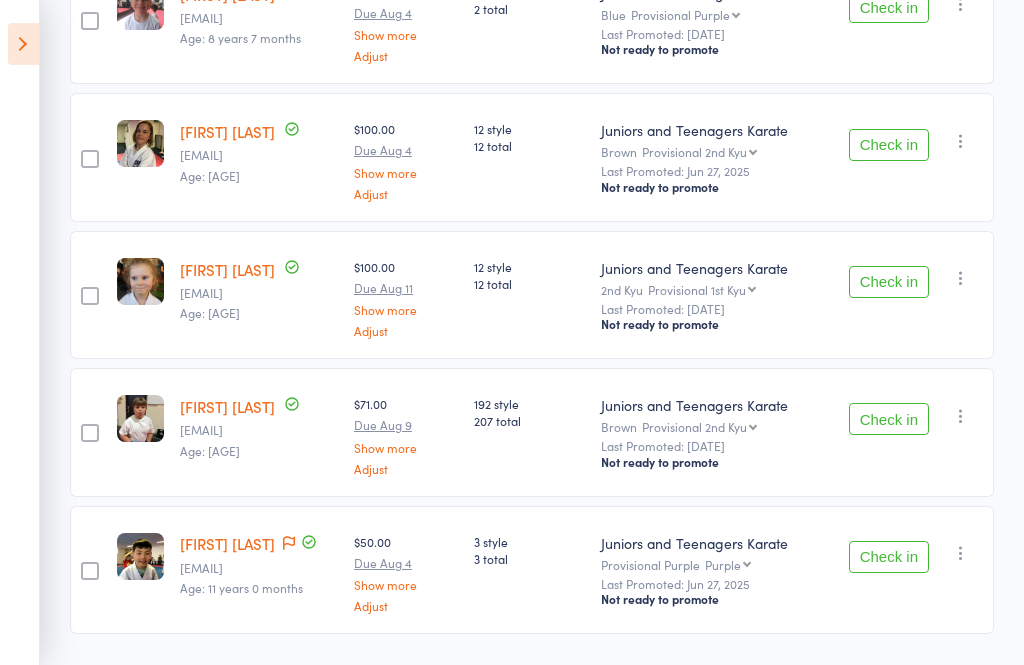 click on "Check in" at bounding box center (889, 419) 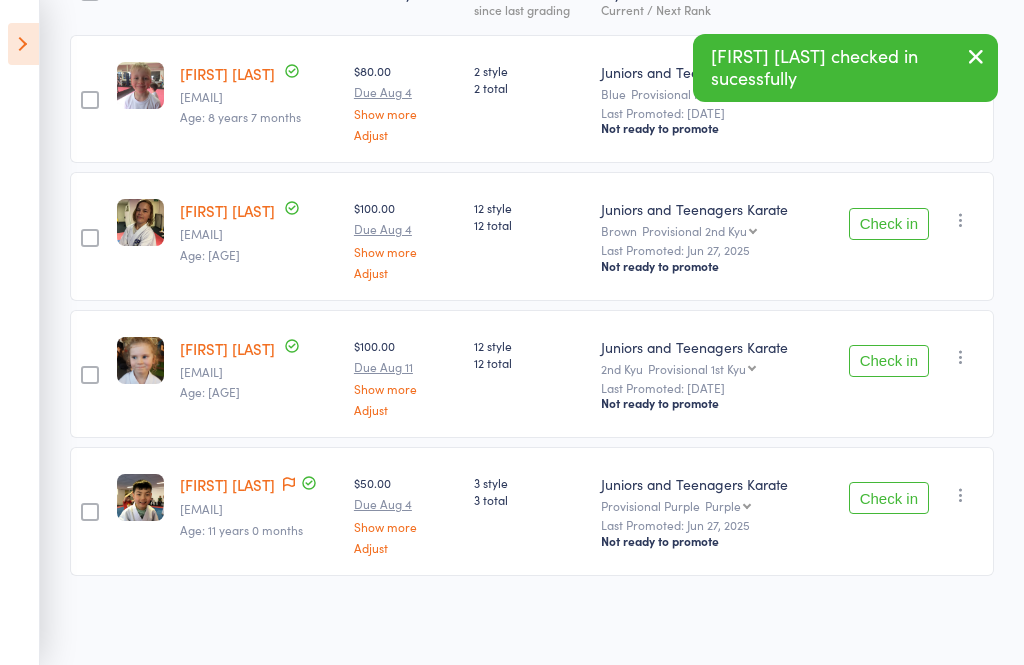 scroll, scrollTop: 281, scrollLeft: 0, axis: vertical 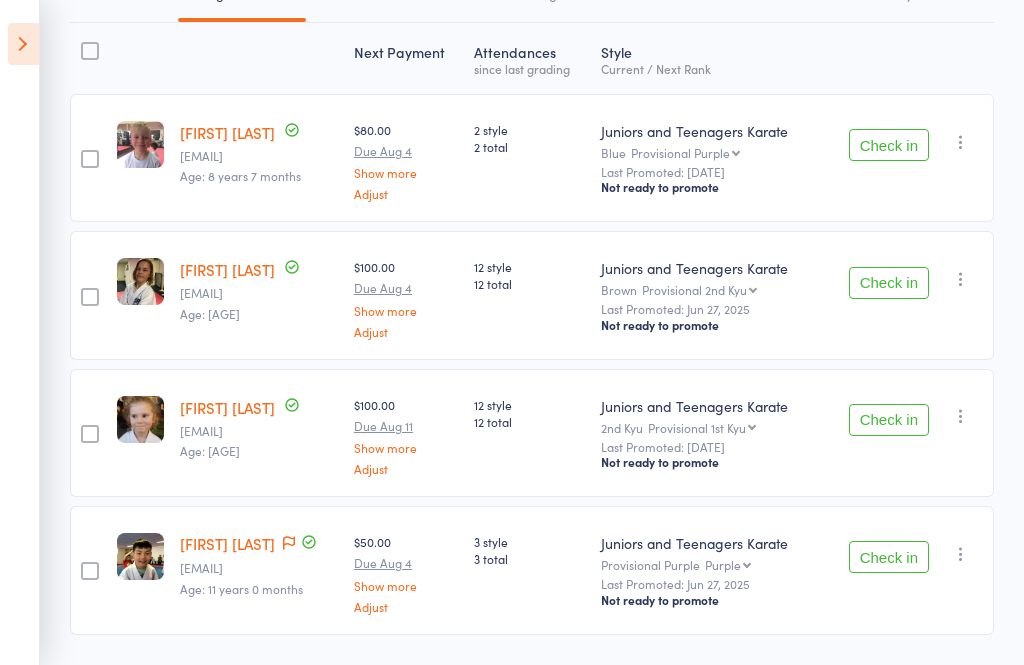 click on "Check in" at bounding box center [889, 557] 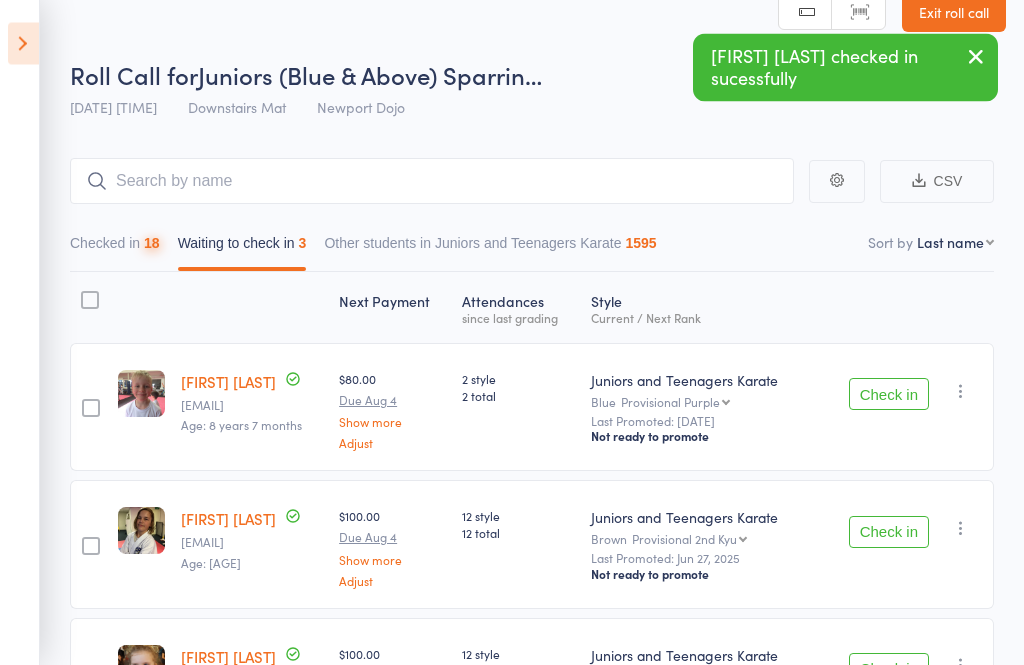 scroll, scrollTop: 10, scrollLeft: 0, axis: vertical 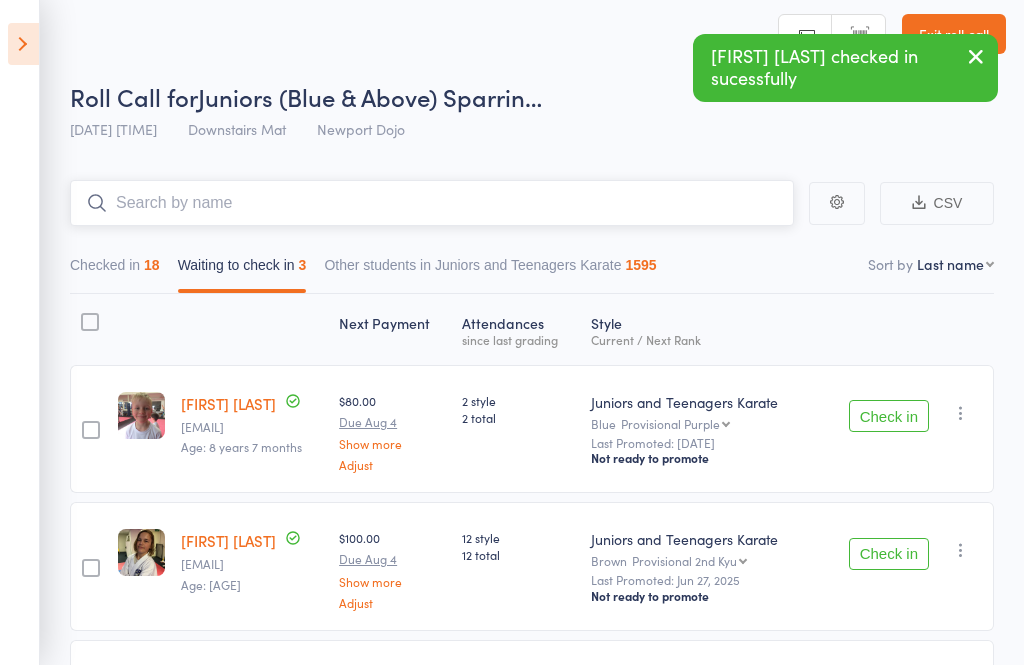 click at bounding box center (432, 203) 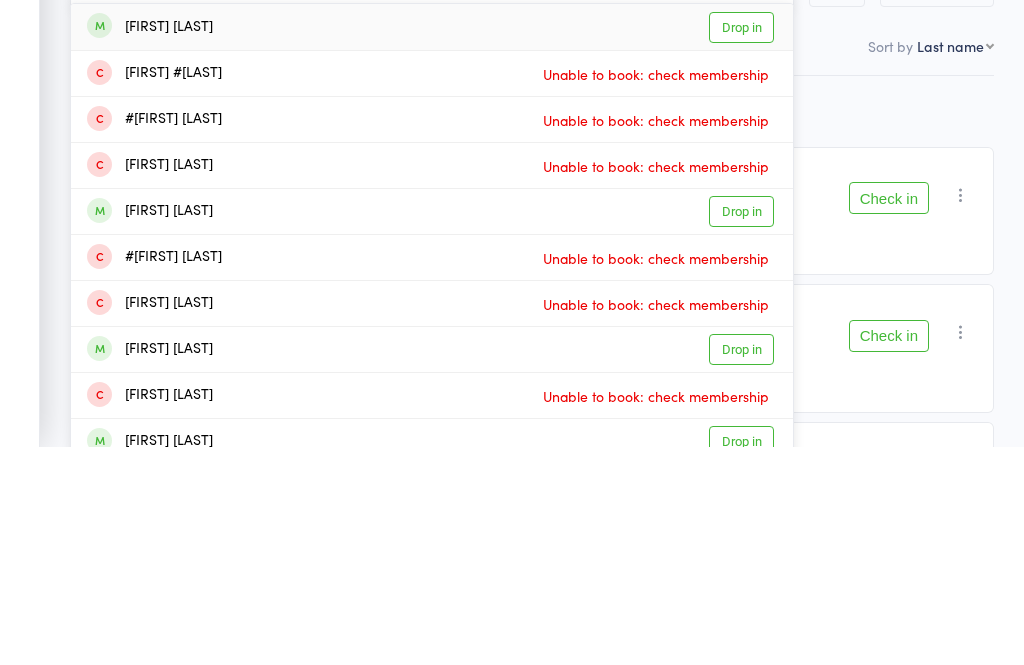 type on "Noah" 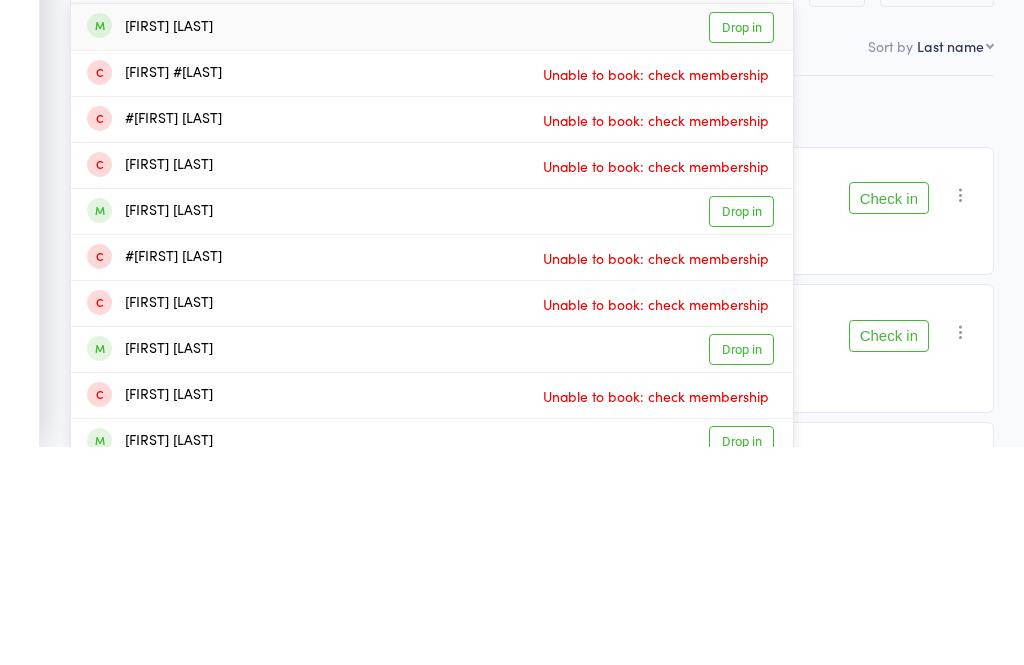click on "Drop in" at bounding box center [741, 429] 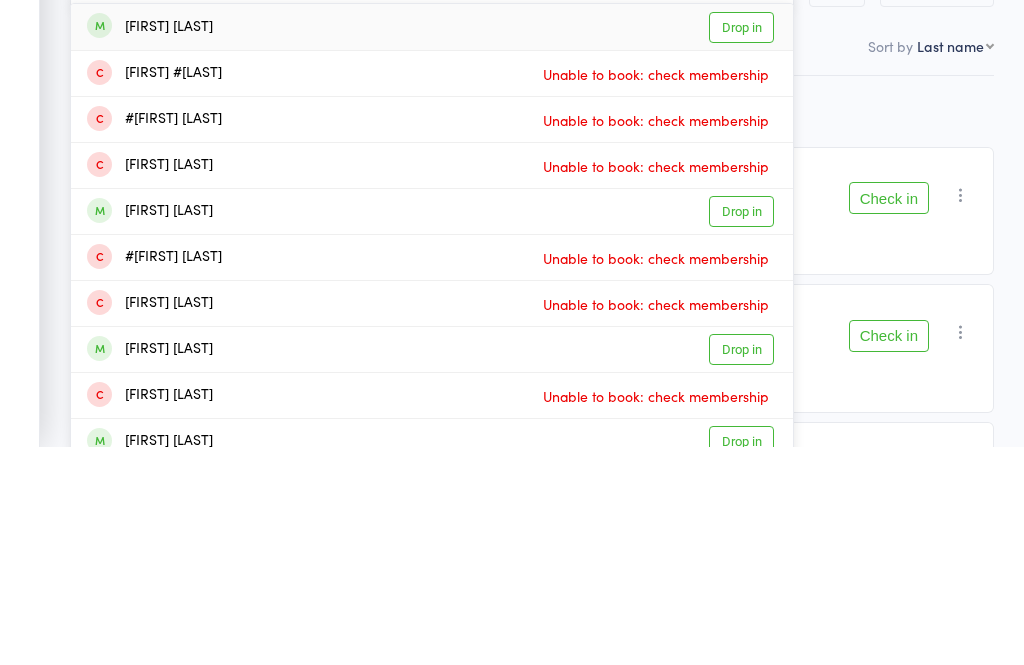 type 